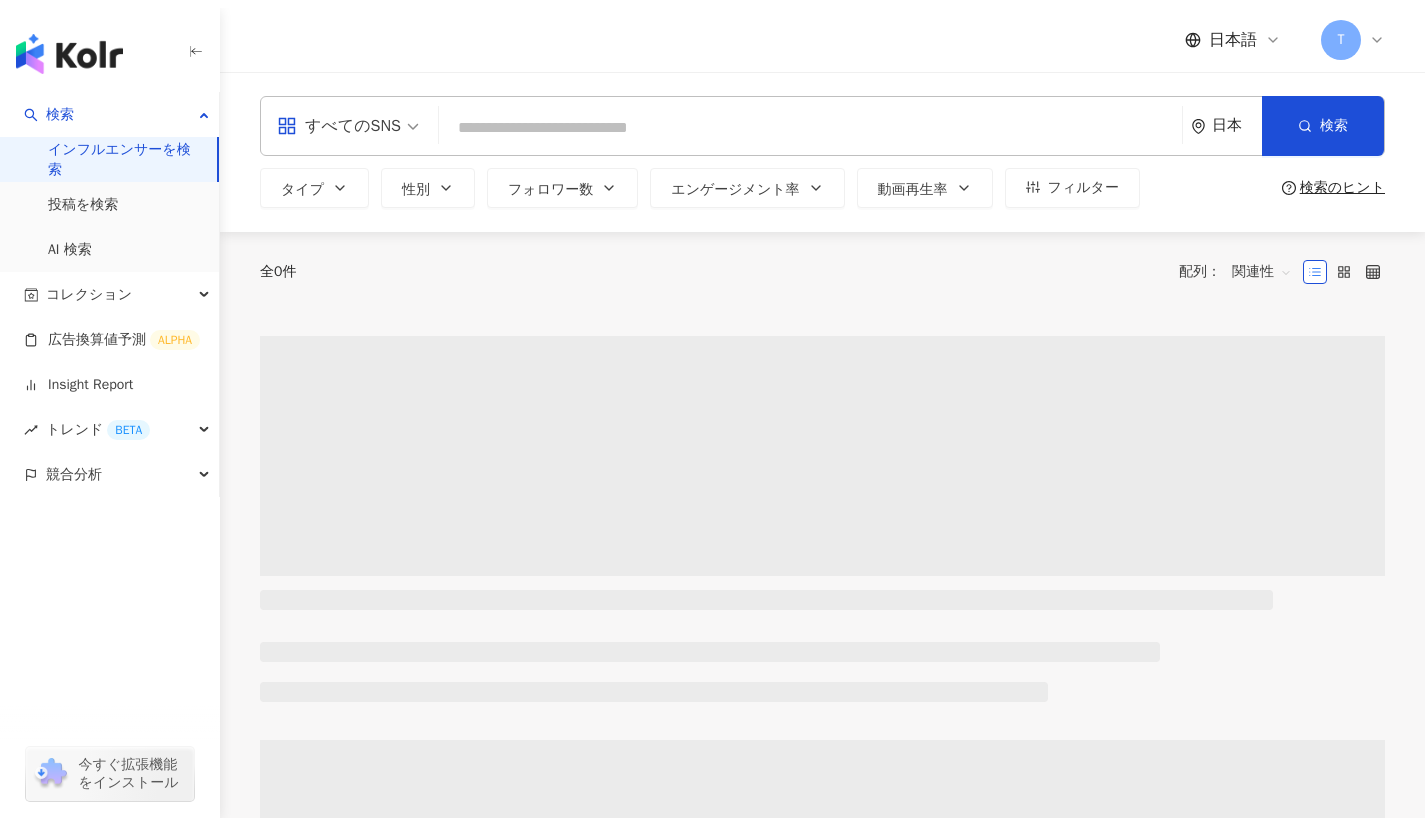 scroll, scrollTop: 0, scrollLeft: 0, axis: both 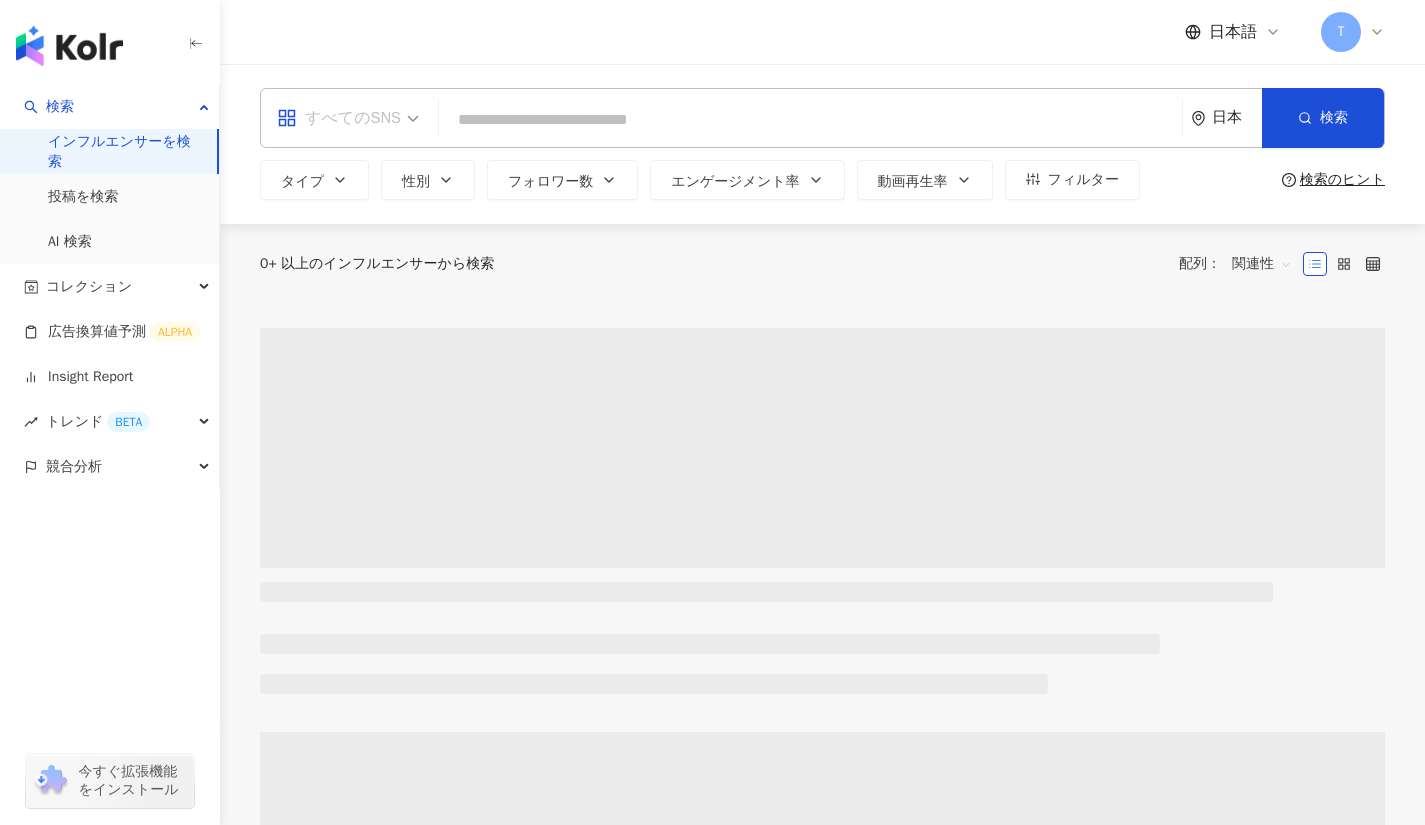 click on "すべてのSNS" at bounding box center [348, 118] 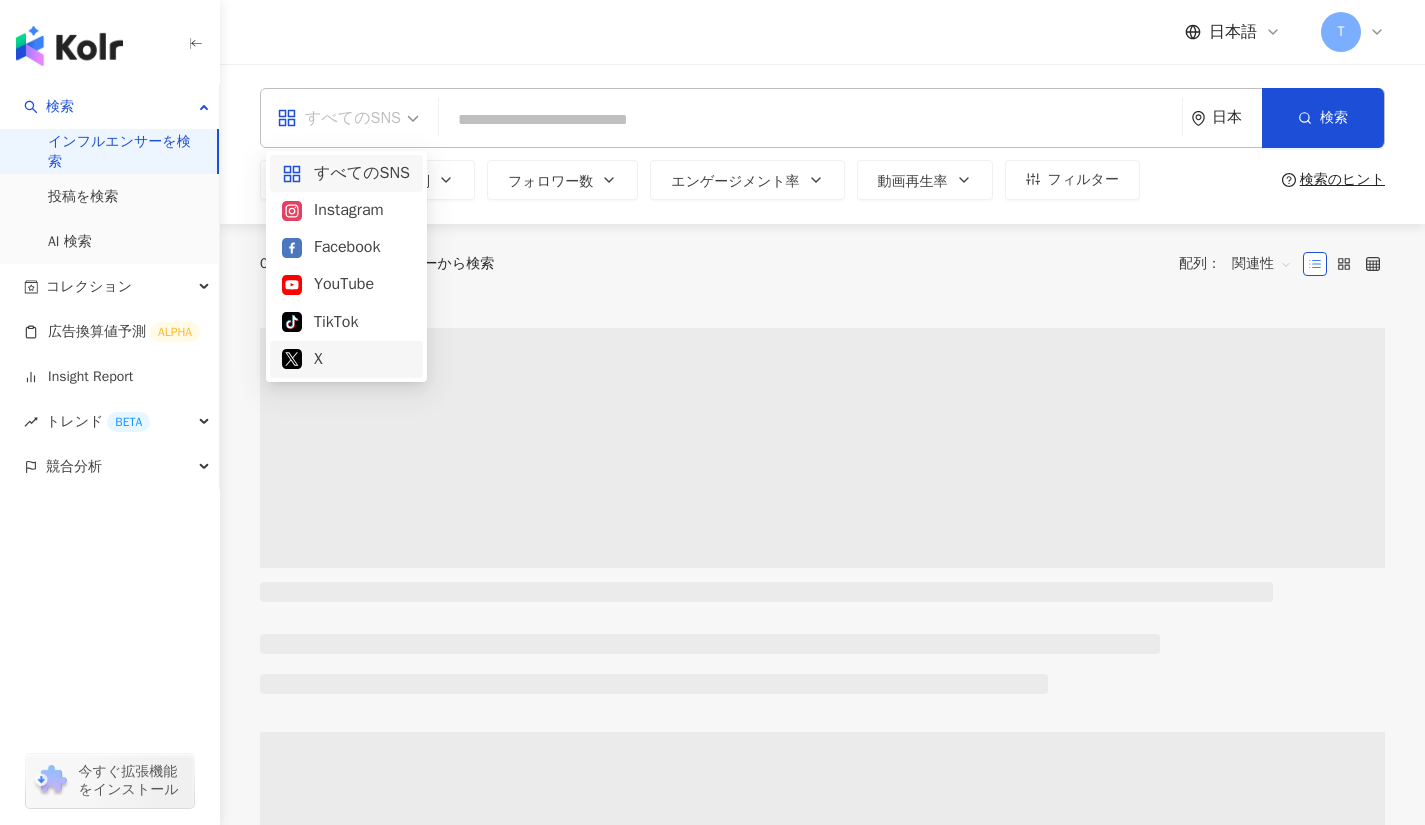 click on "X" at bounding box center [346, 359] 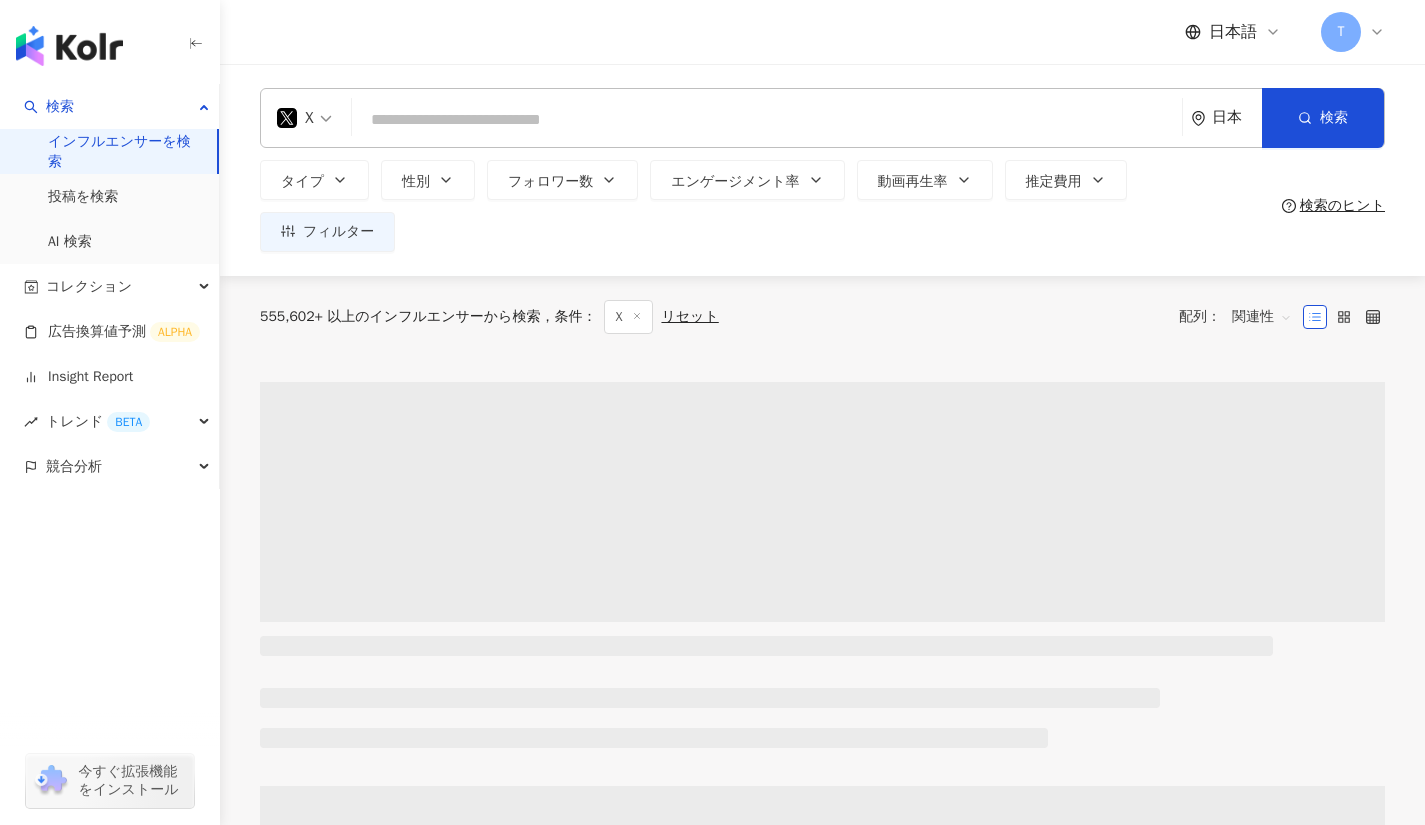click on "タイプ" at bounding box center [314, 180] 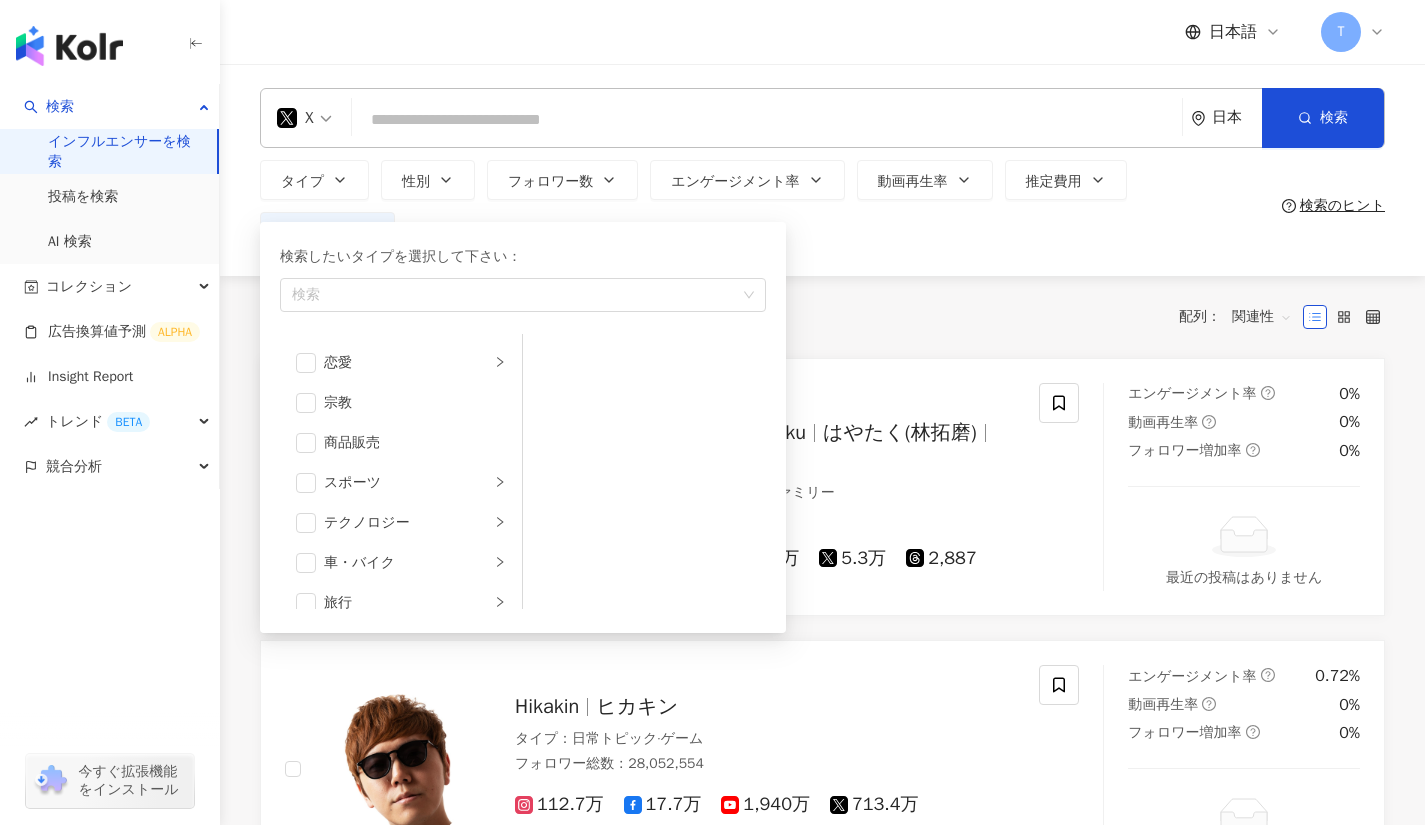 scroll, scrollTop: 693, scrollLeft: 0, axis: vertical 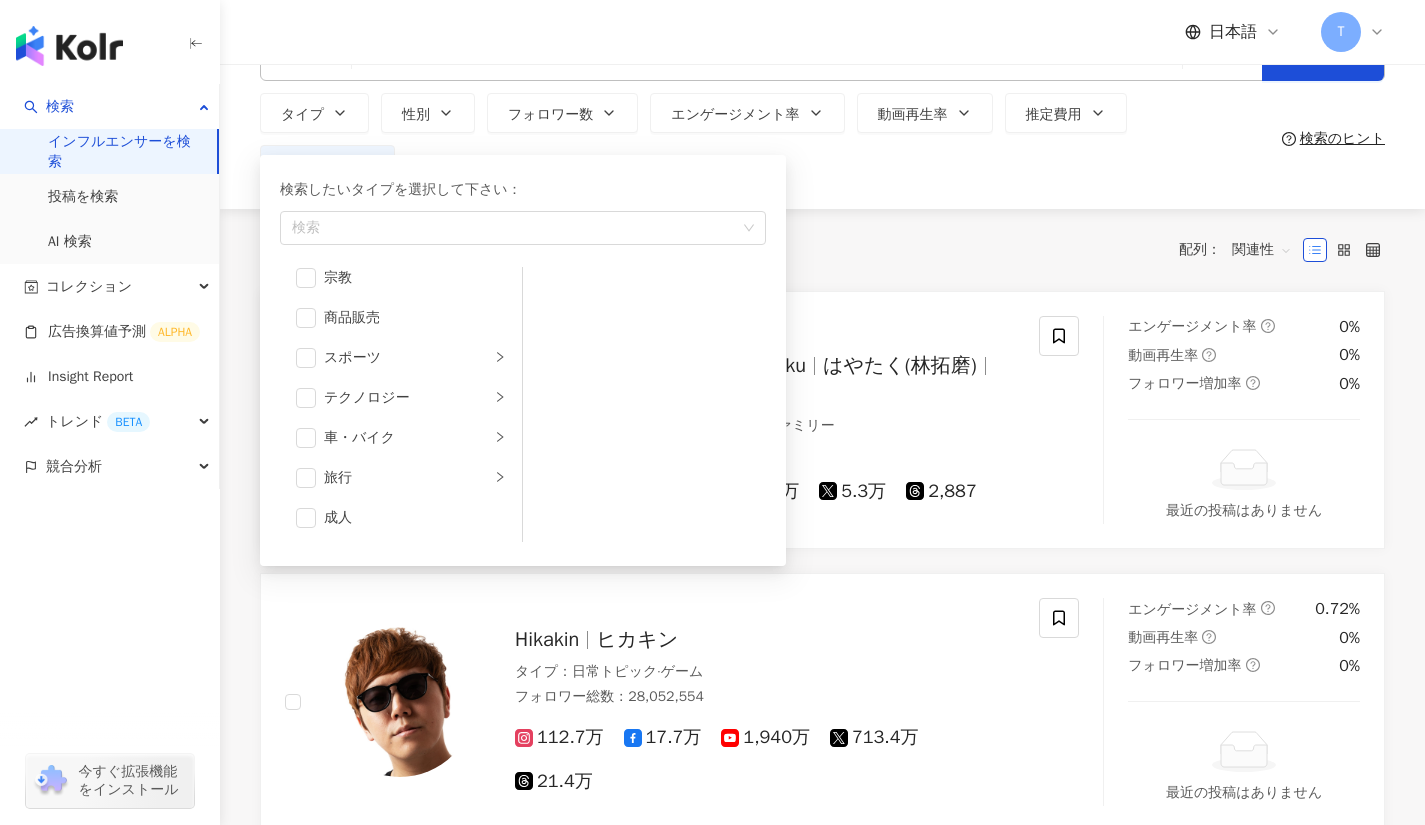 click on "旅行" at bounding box center (407, 478) 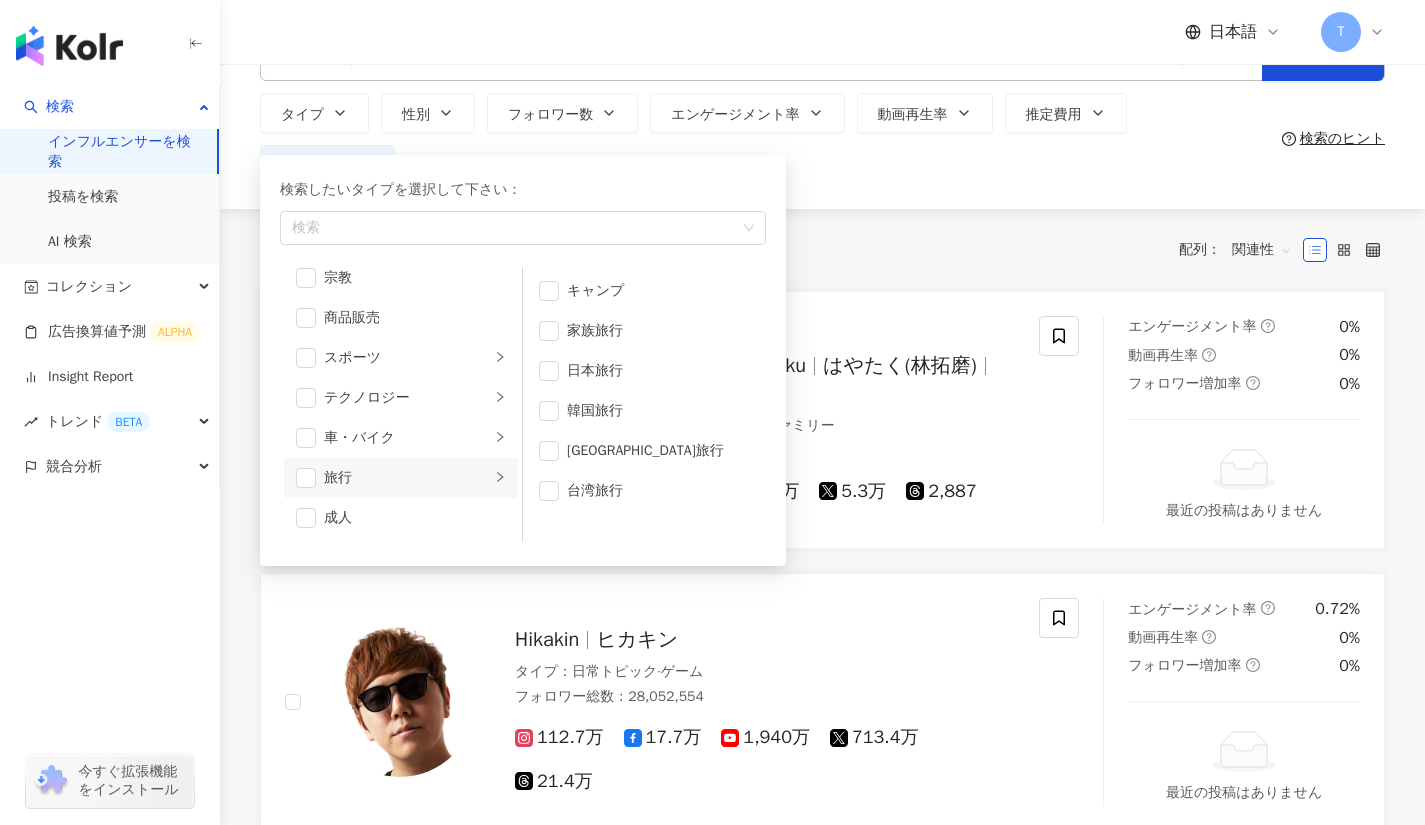 click at bounding box center (549, 291) 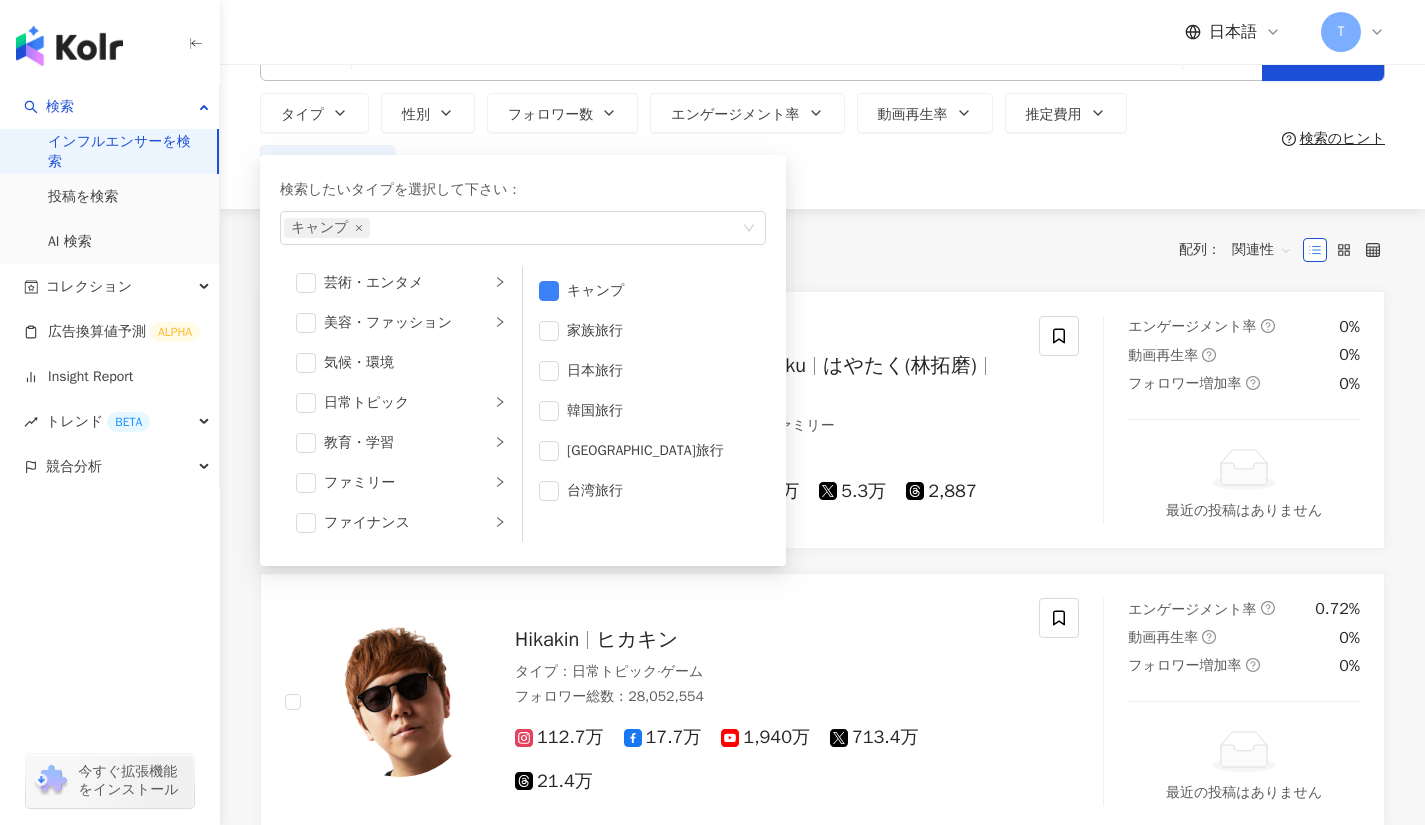 scroll, scrollTop: 7, scrollLeft: 0, axis: vertical 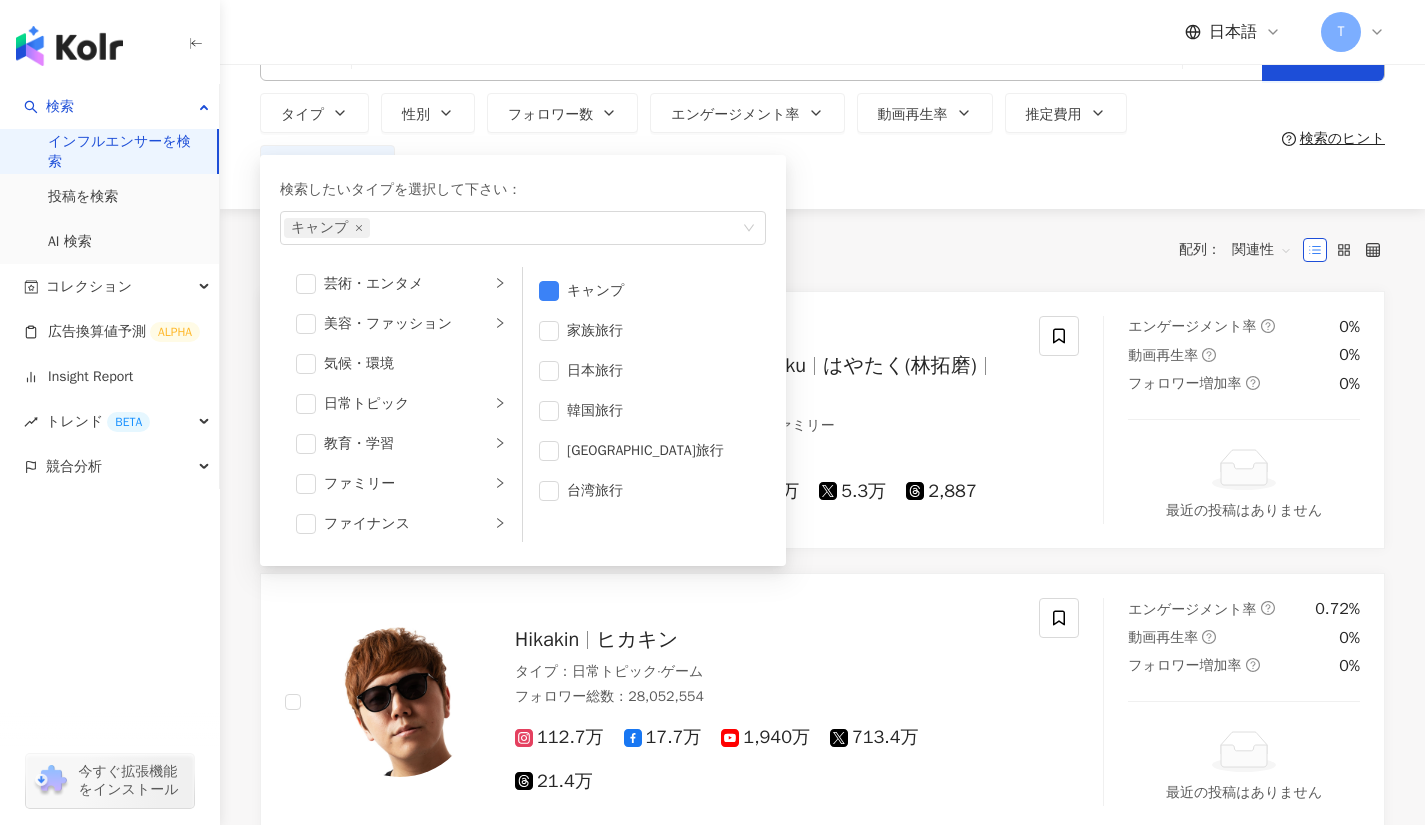 click on "日常トピック" at bounding box center [401, 404] 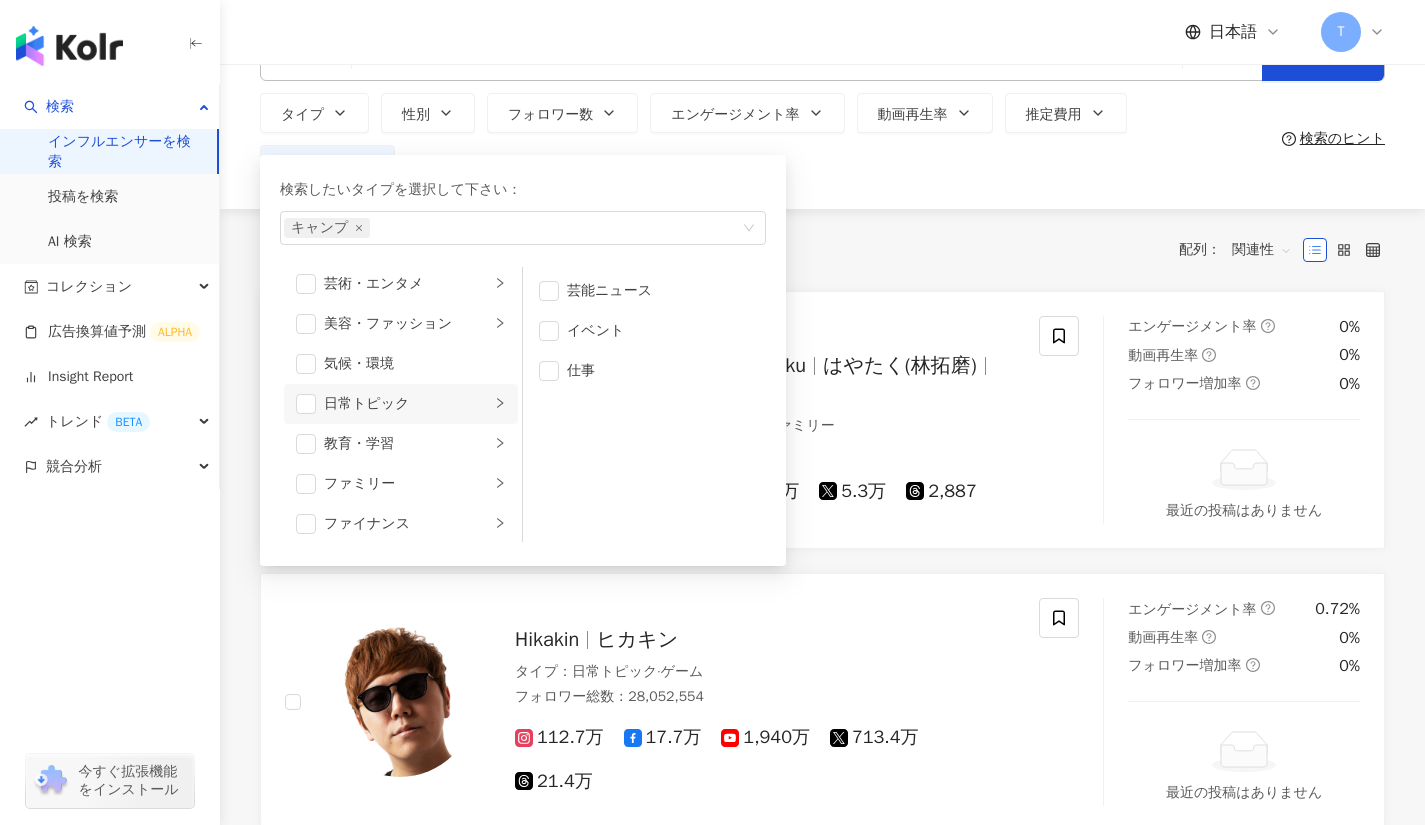 click on "芸術・エンタメ" at bounding box center [407, 284] 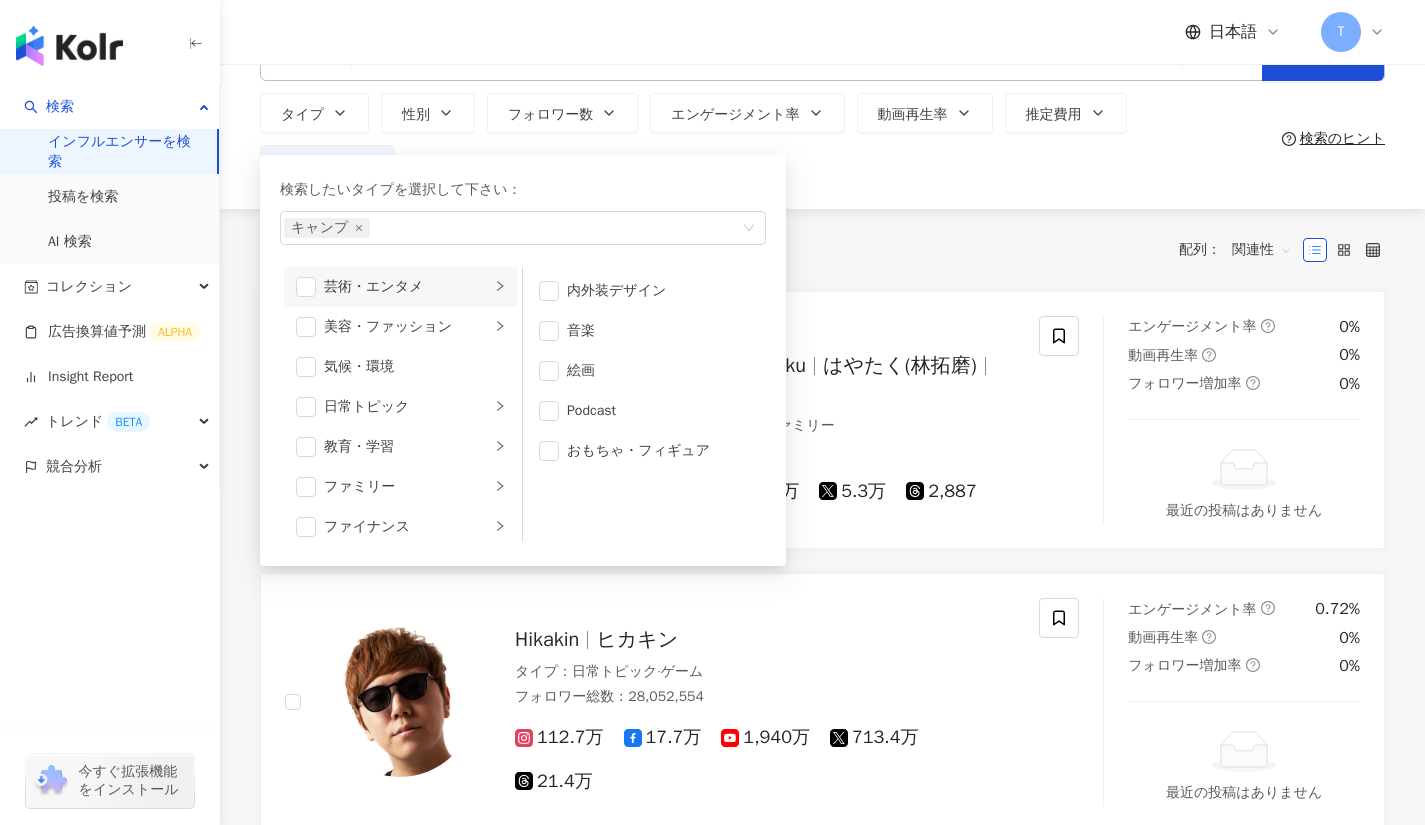 scroll, scrollTop: 0, scrollLeft: 0, axis: both 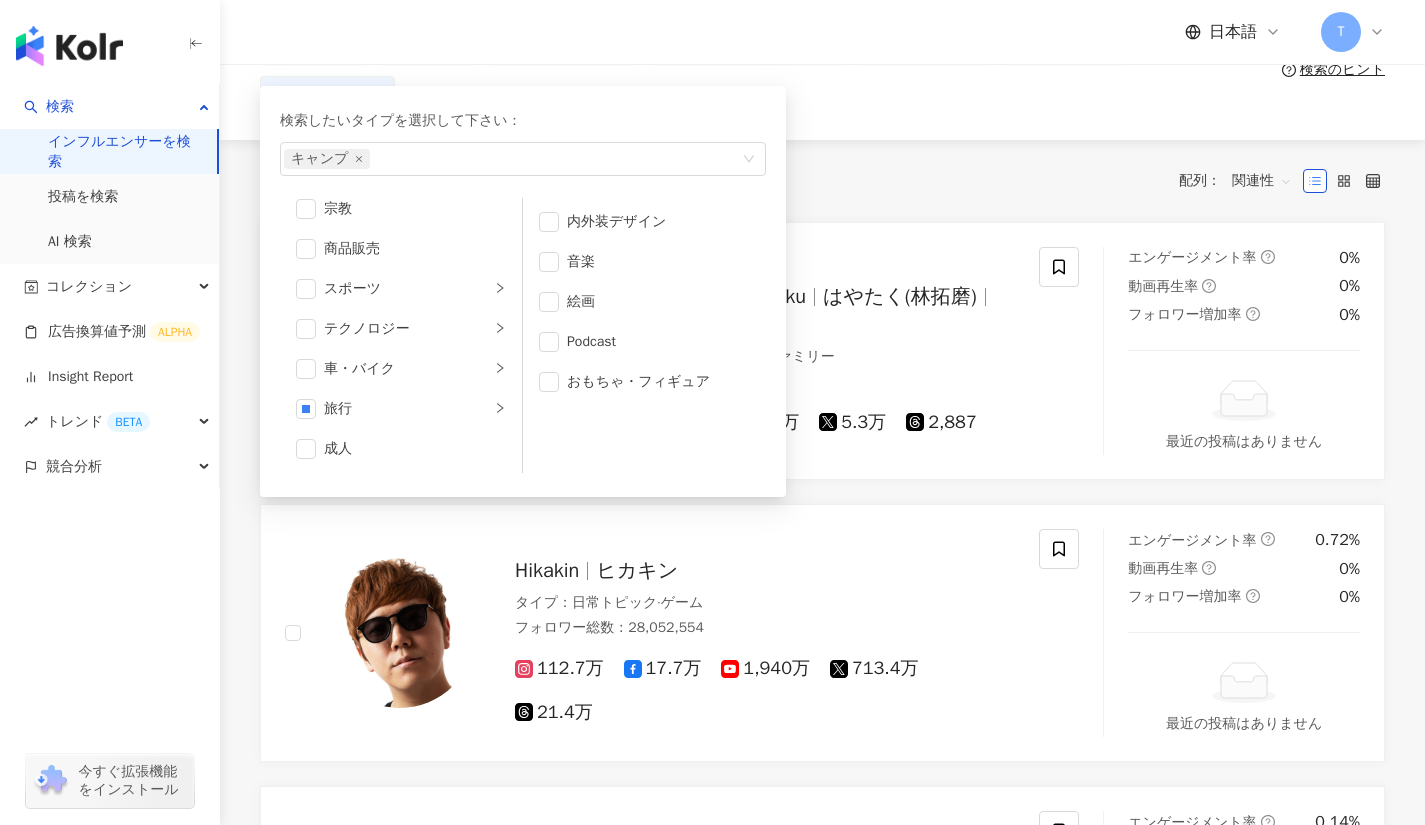 click on "全  7,110  件 条件 ： X リセット 配列： 関連性" at bounding box center (822, 181) 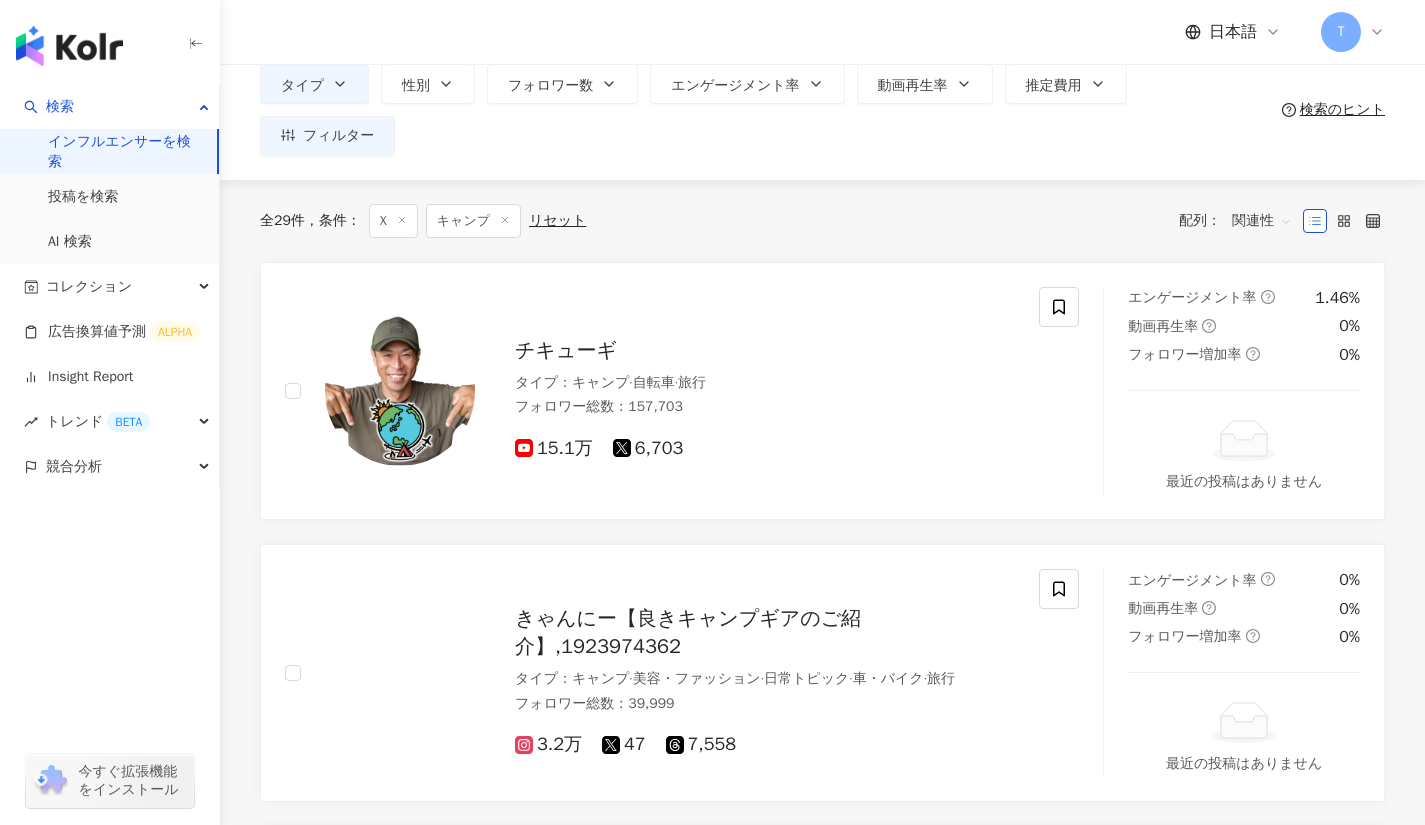 scroll, scrollTop: 98, scrollLeft: 0, axis: vertical 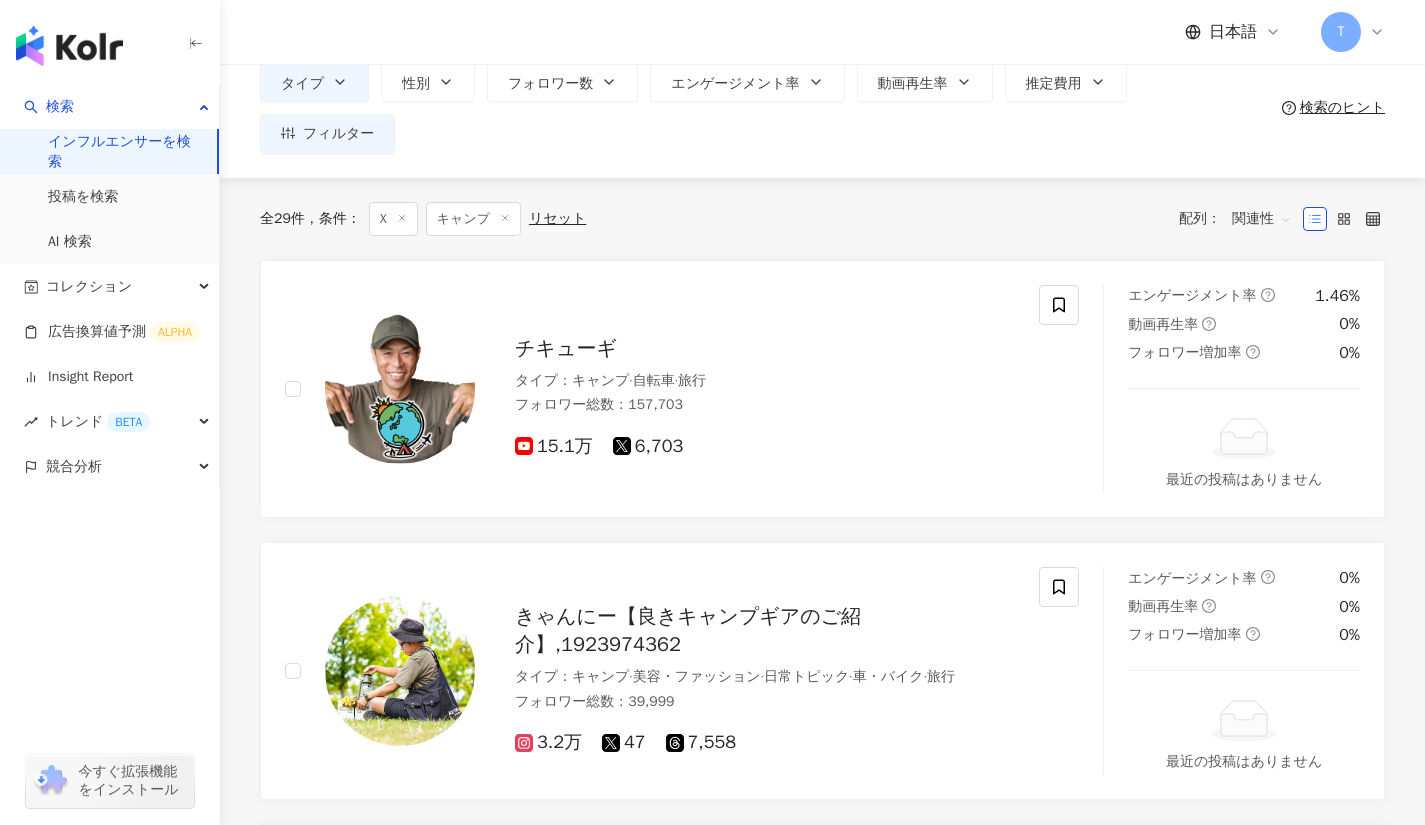 click 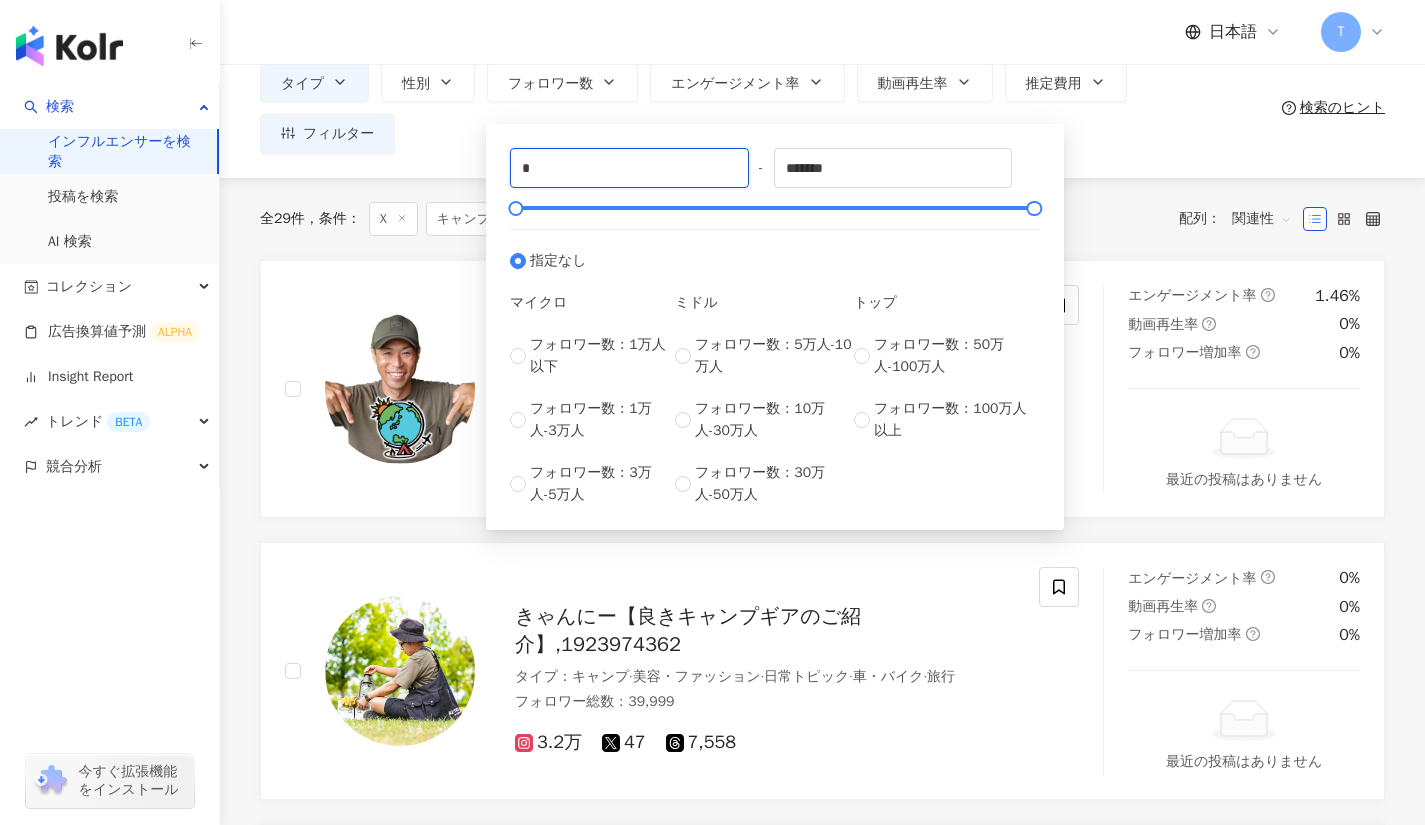 click on "*" at bounding box center [629, 168] 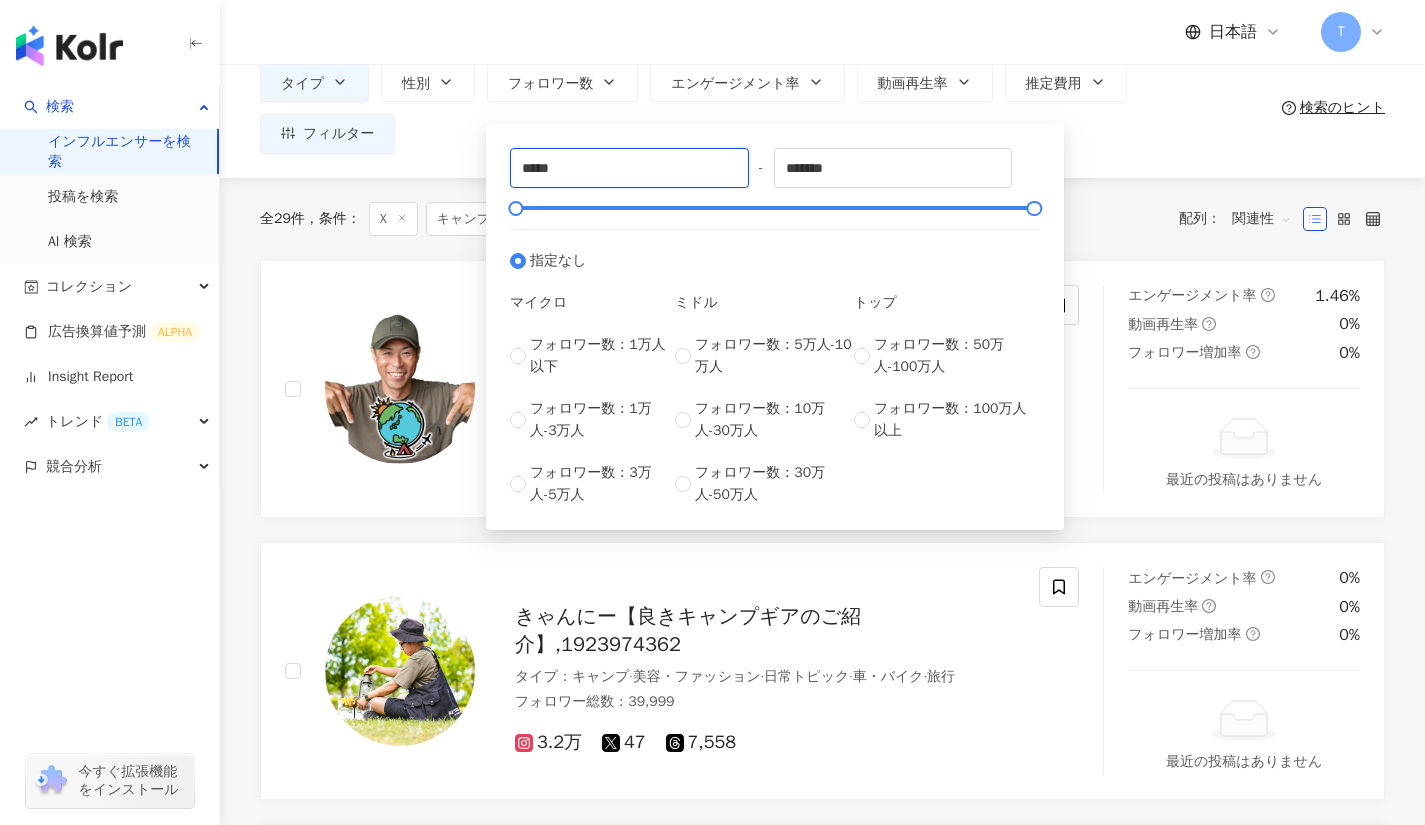 type on "*****" 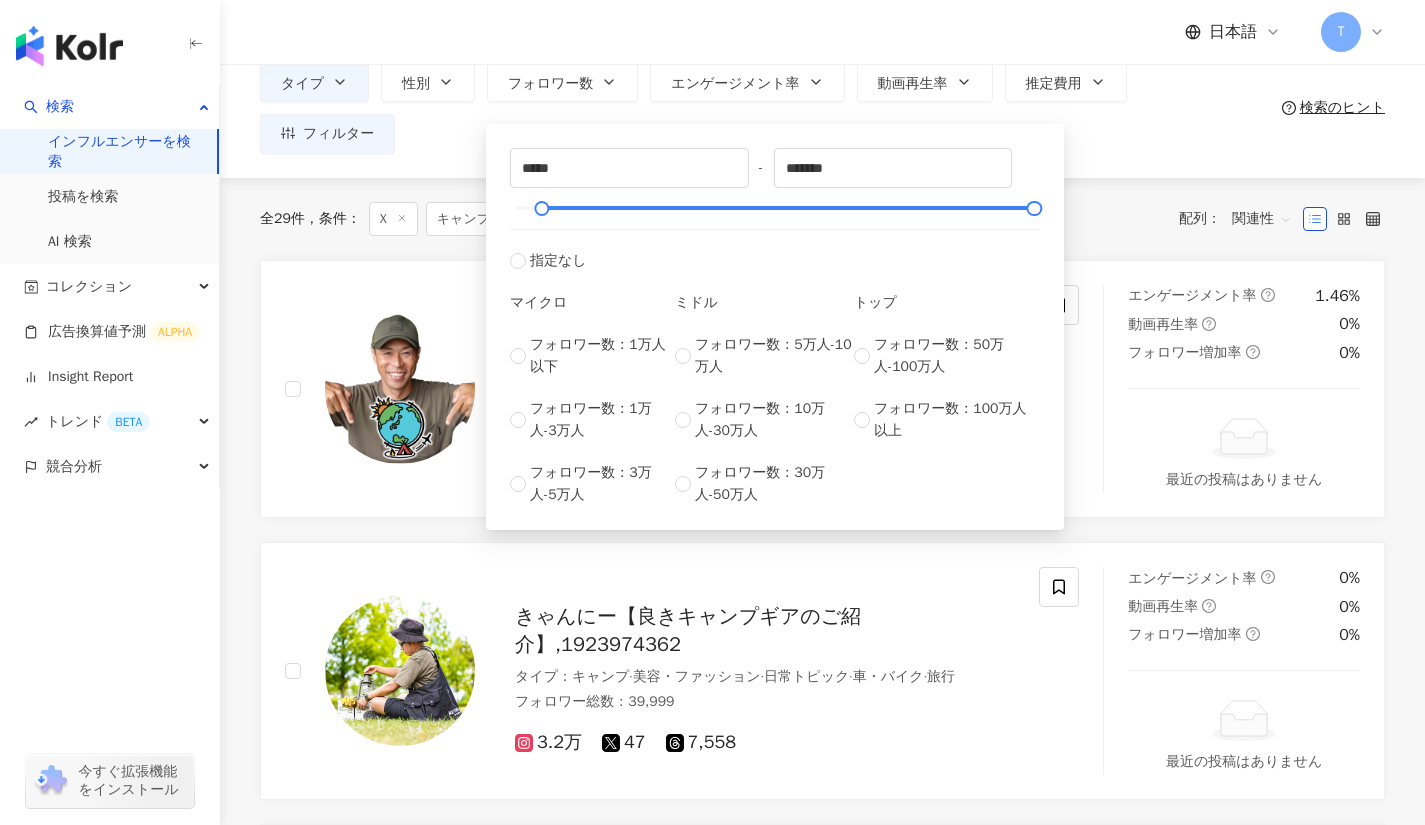 click on "全  29  件 条件 ： X キャンプ リセット 配列： 関連性" at bounding box center (822, 219) 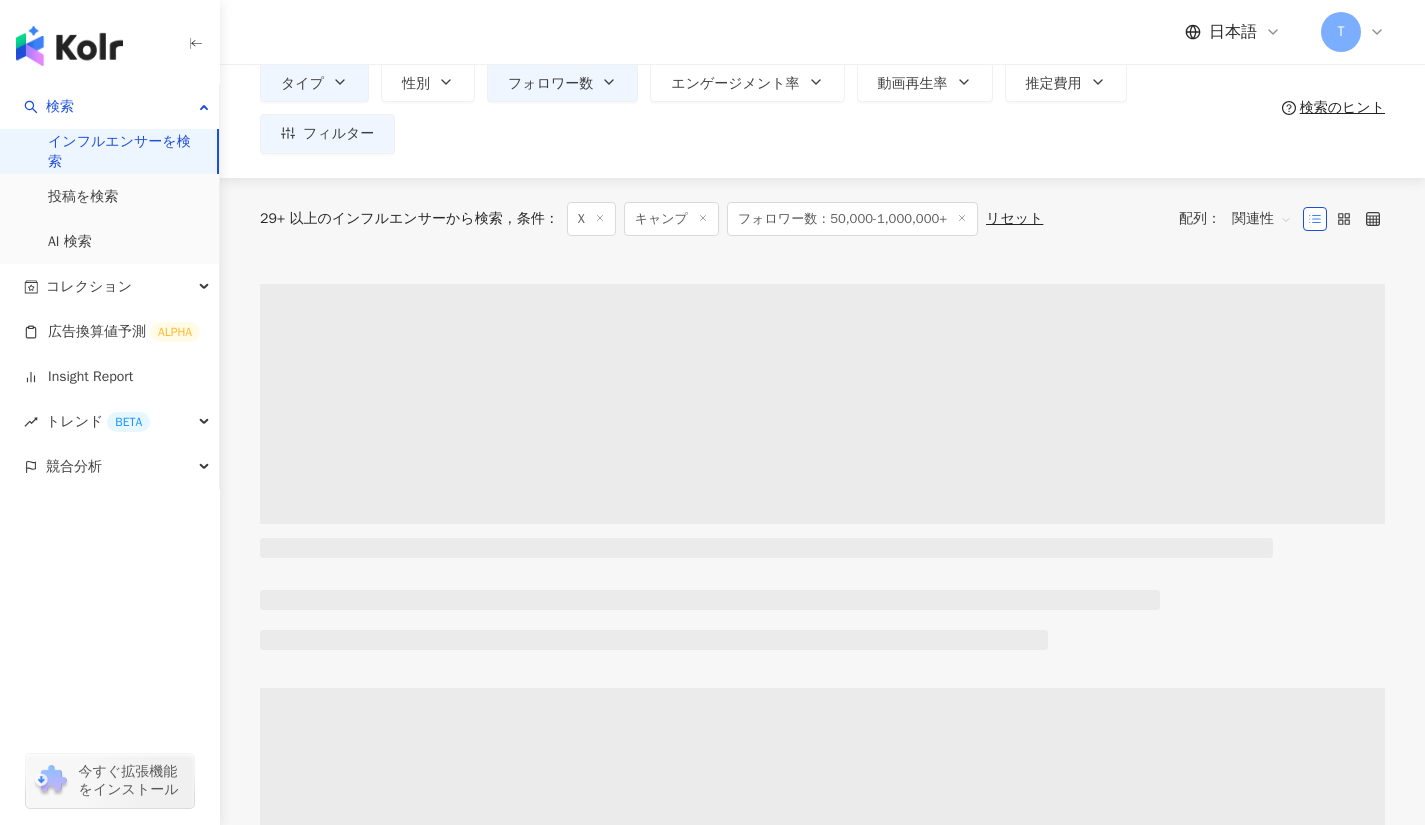 scroll, scrollTop: 0, scrollLeft: 0, axis: both 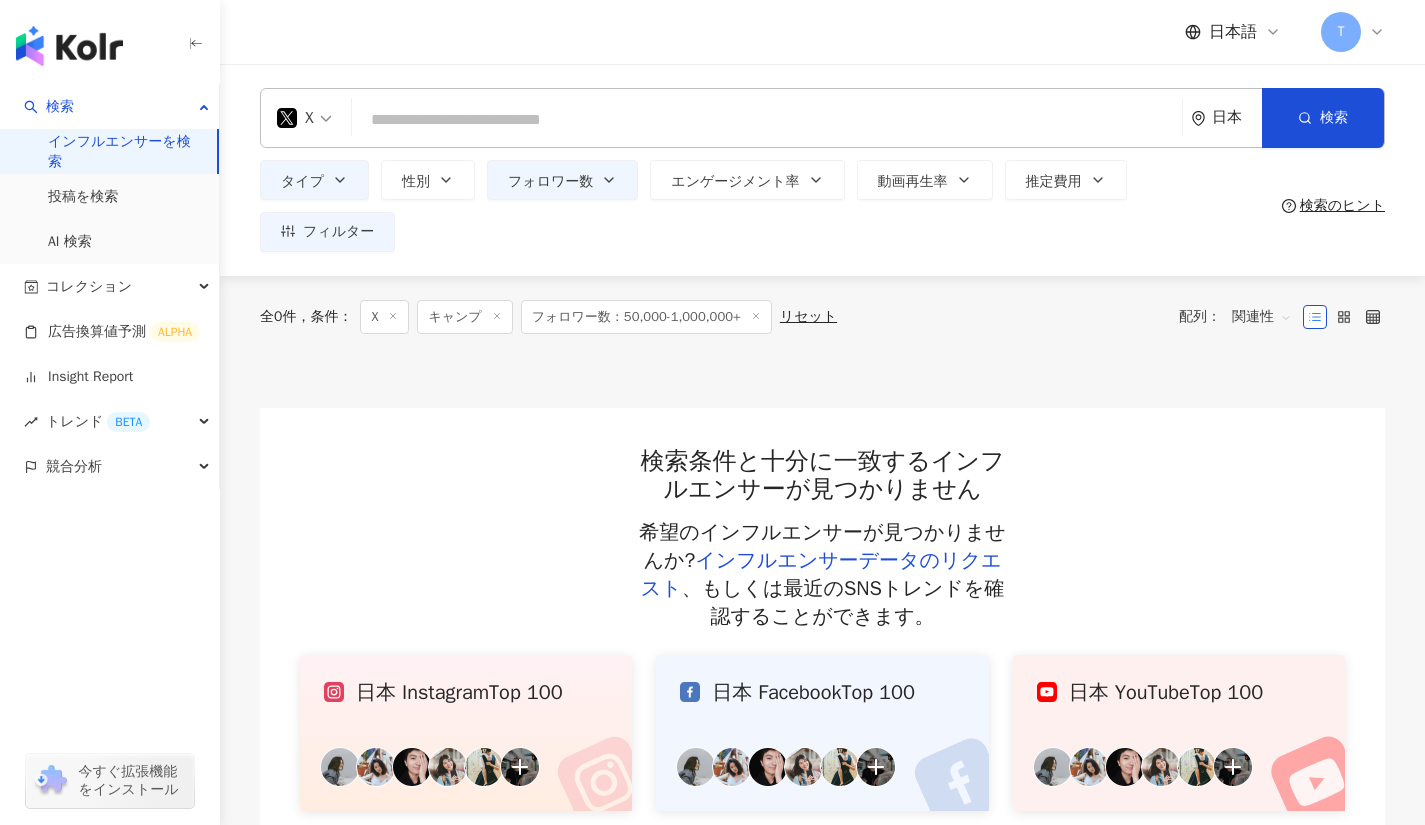click 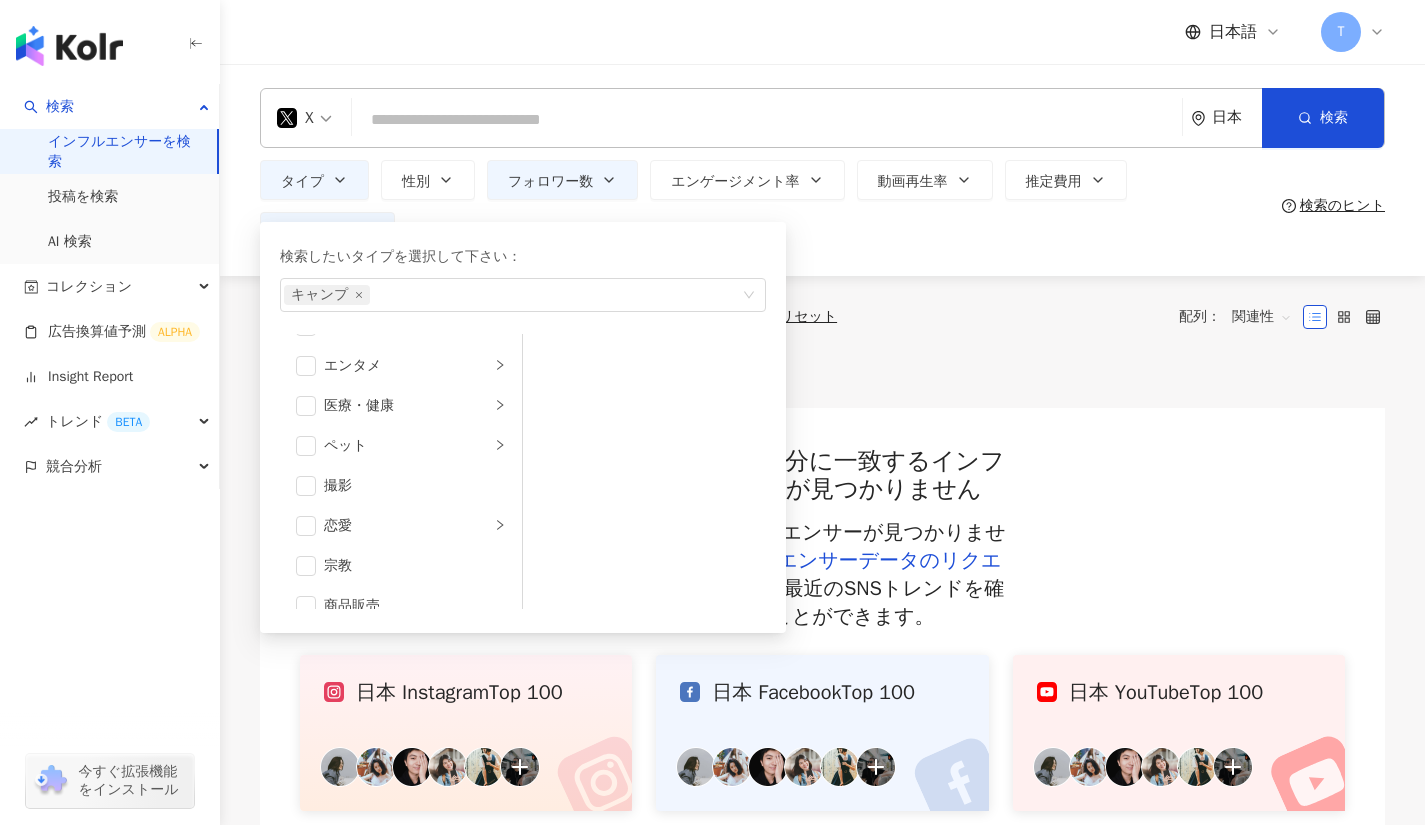scroll, scrollTop: 693, scrollLeft: 0, axis: vertical 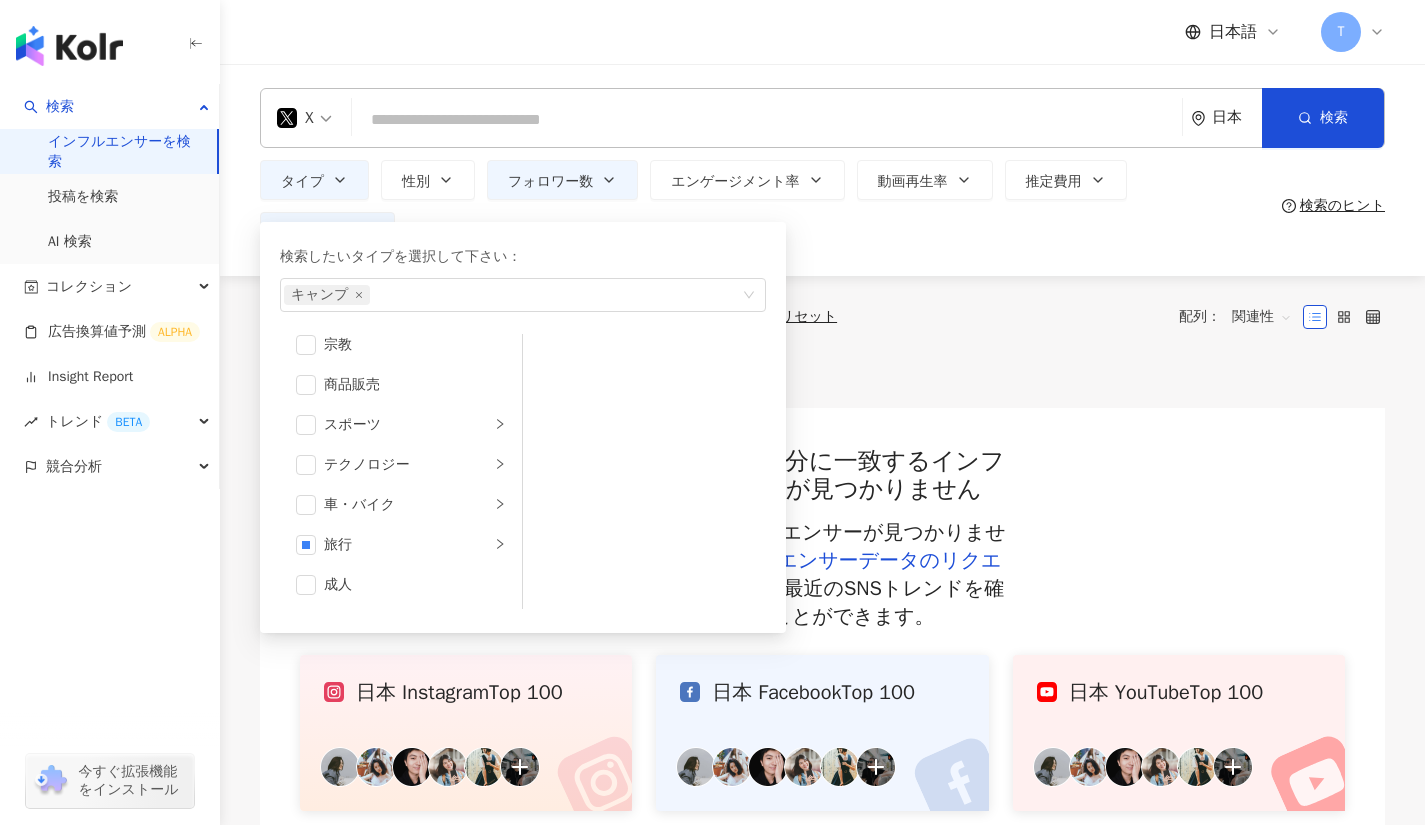 click on "旅行" at bounding box center (407, 545) 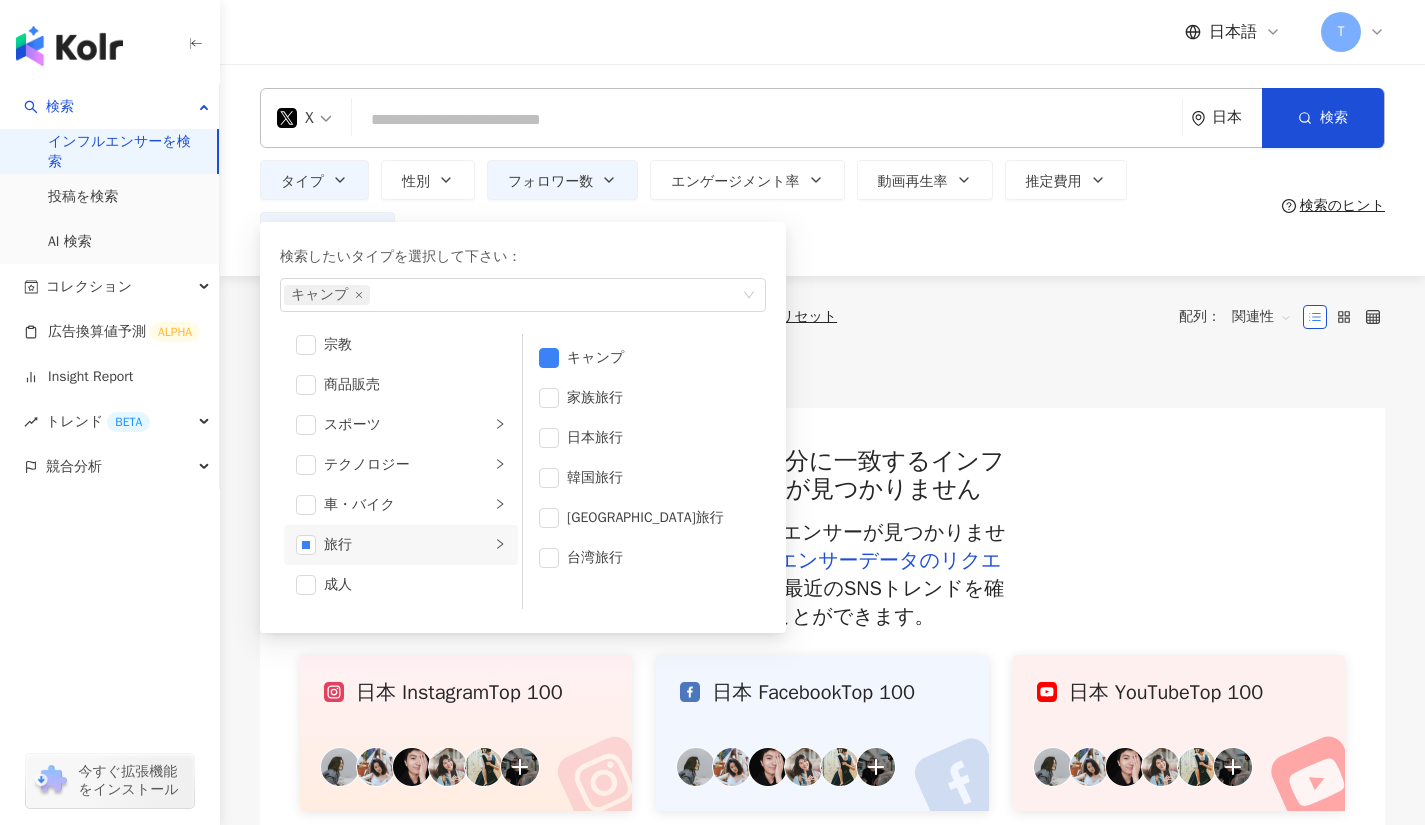 click at bounding box center (549, 358) 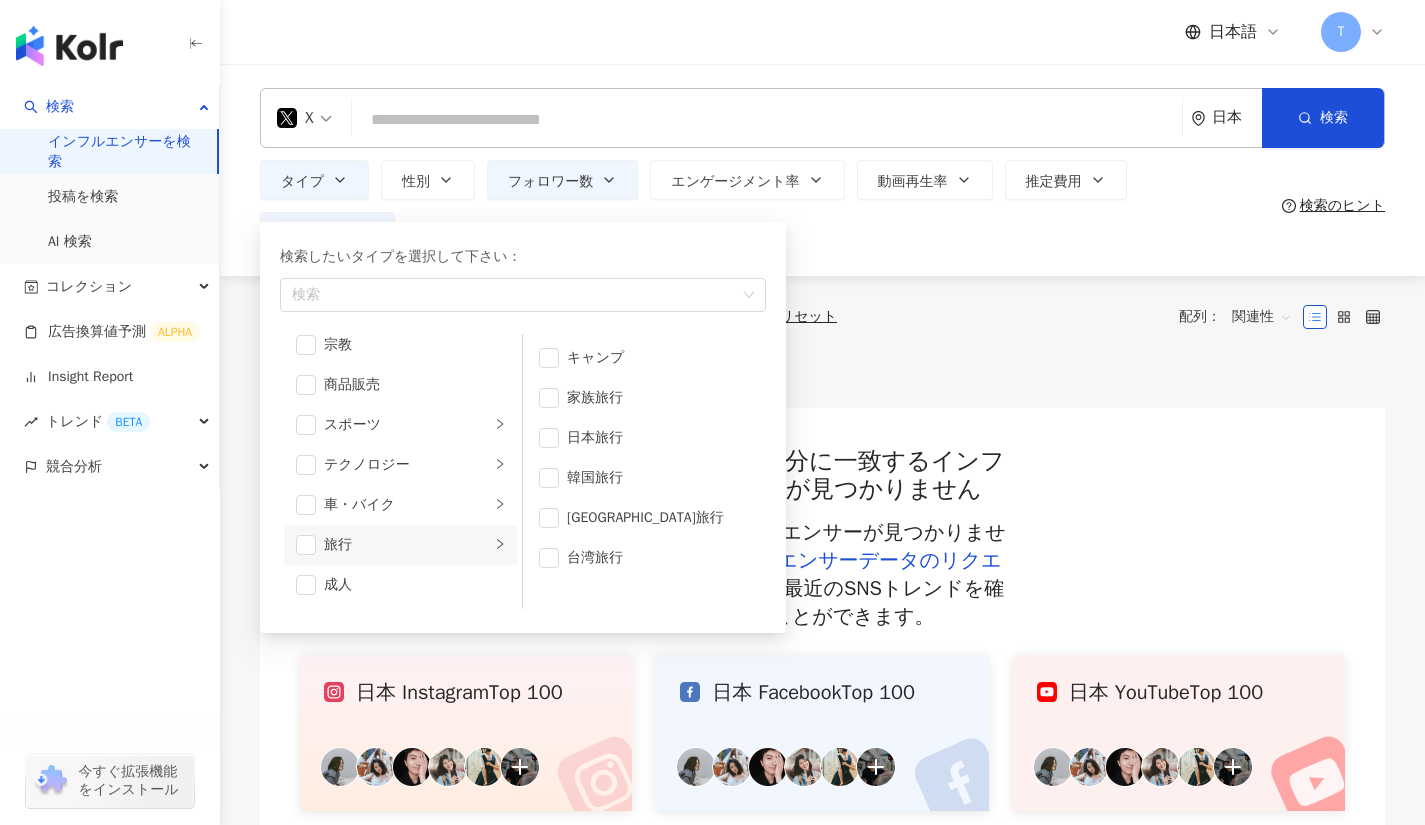 click at bounding box center (306, 545) 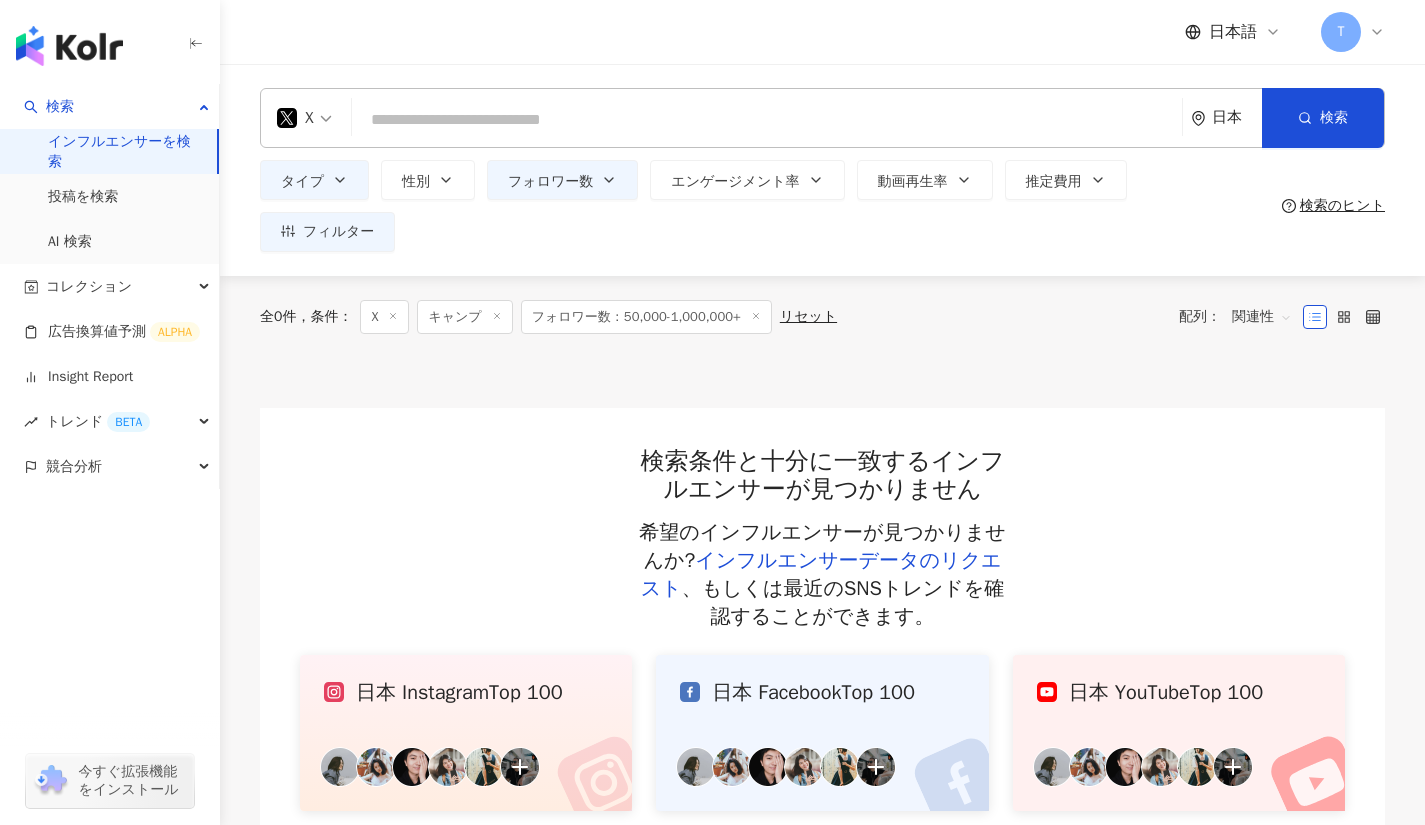 click at bounding box center [822, 383] 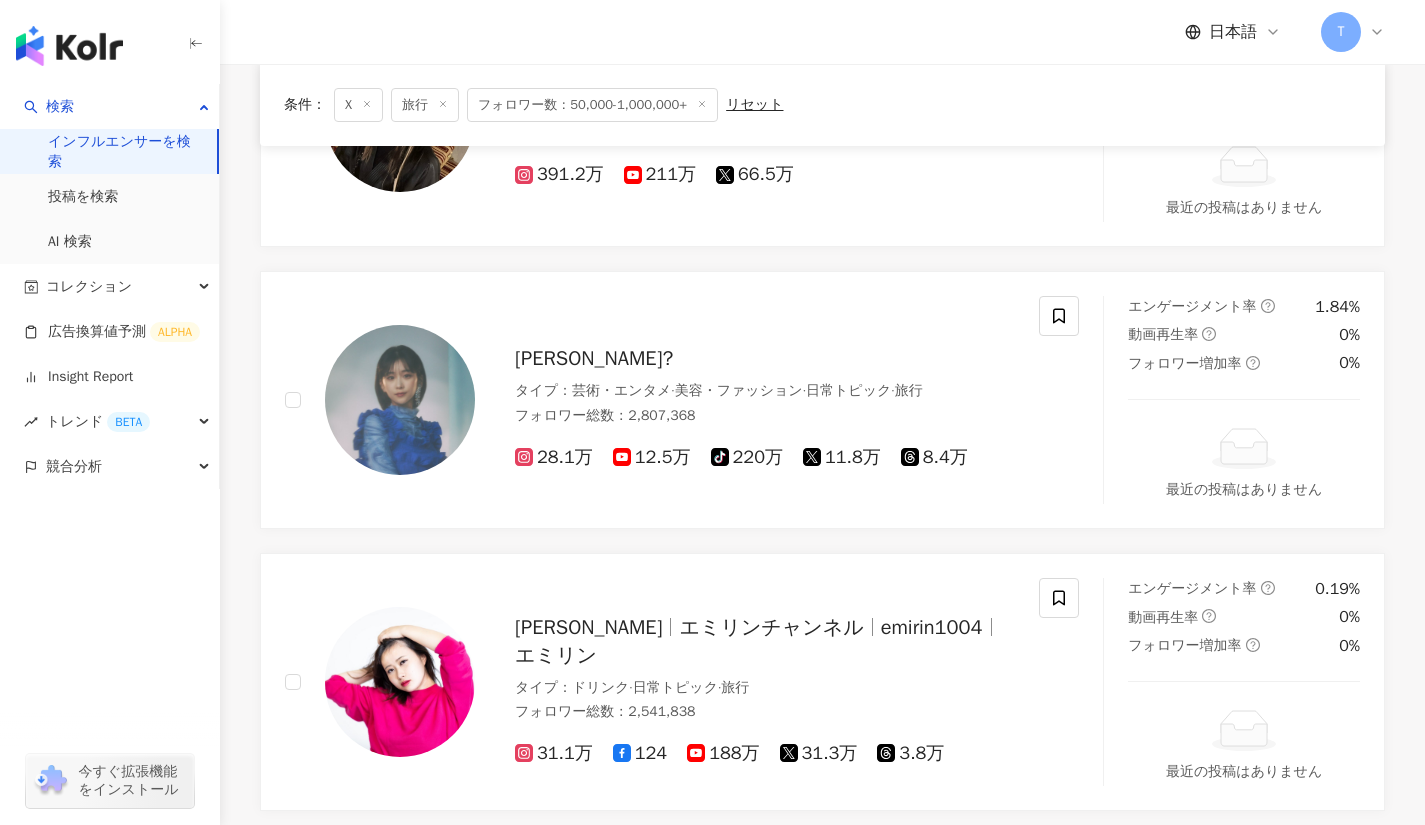 scroll, scrollTop: 2114, scrollLeft: 0, axis: vertical 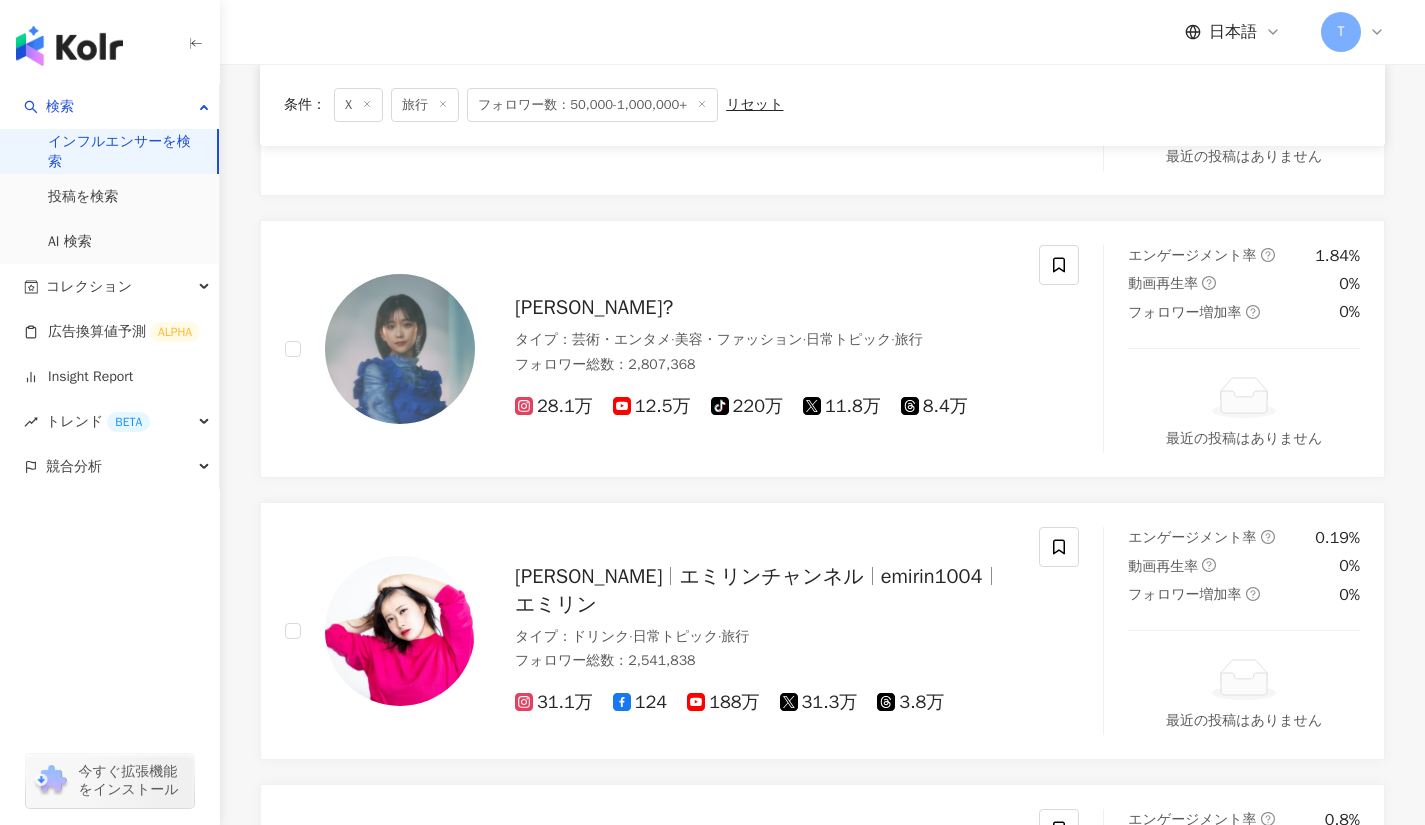 click on "金子みゆ?" at bounding box center (594, 307) 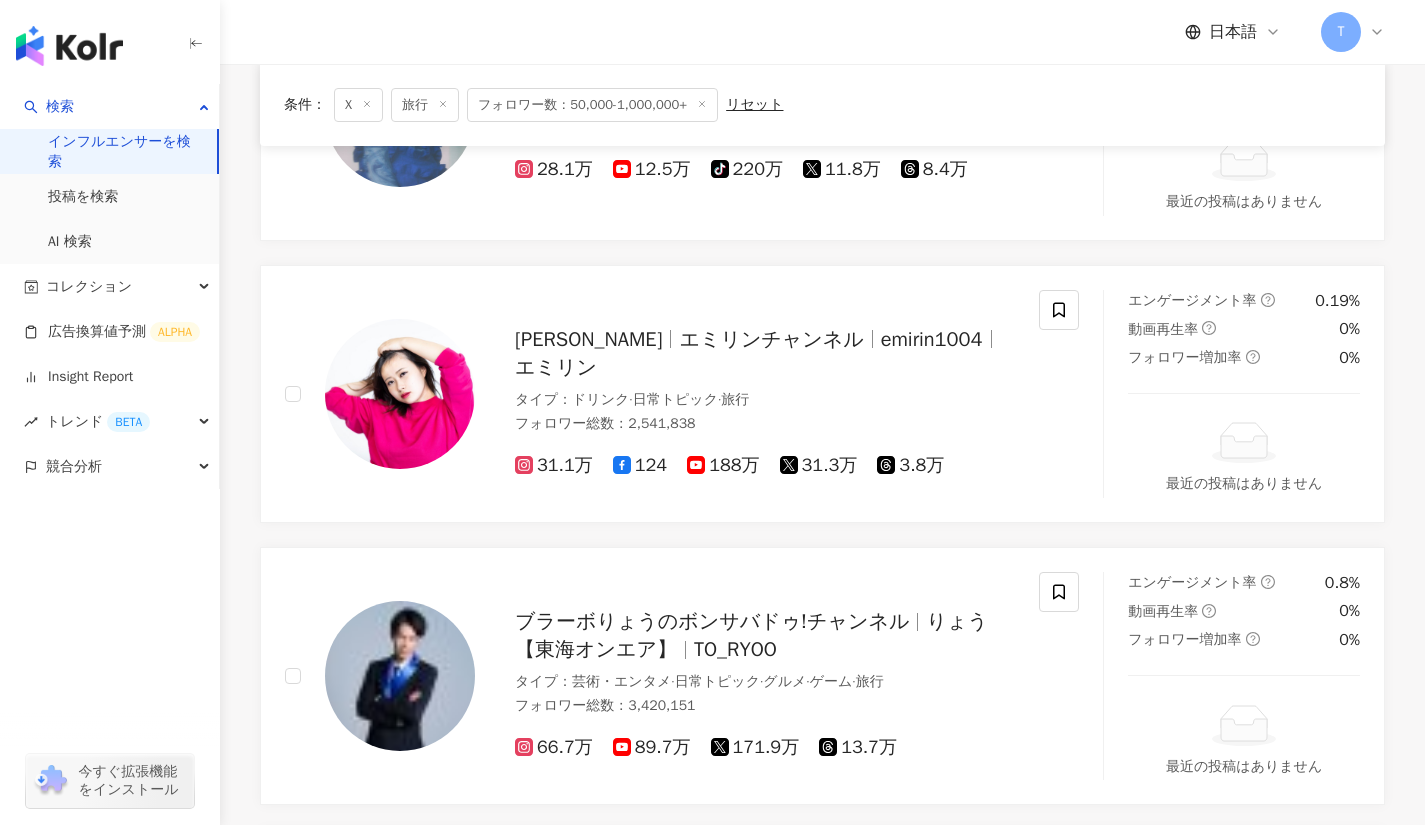 scroll, scrollTop: 2352, scrollLeft: 0, axis: vertical 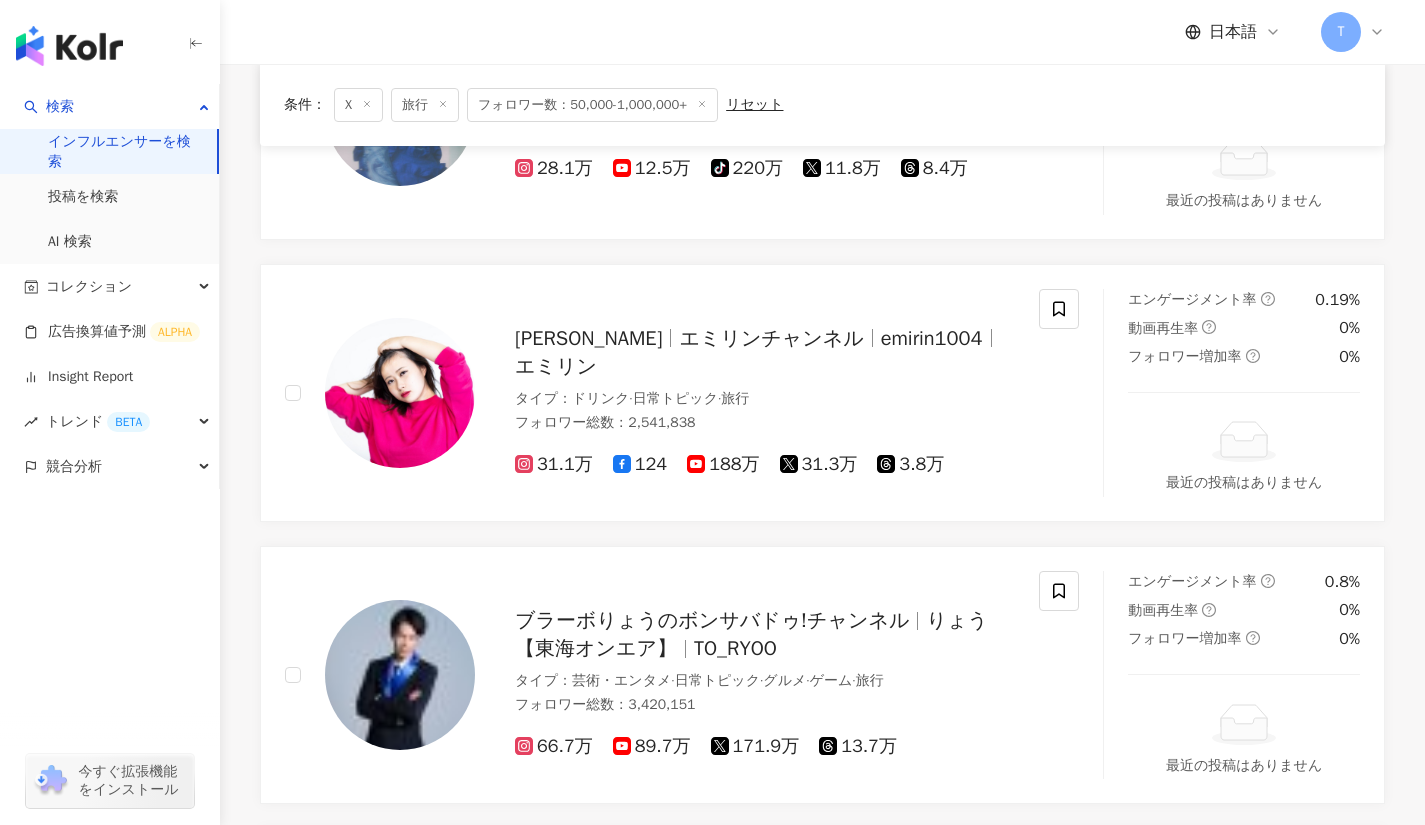 click on "エミリンチャンネル" at bounding box center (779, 338) 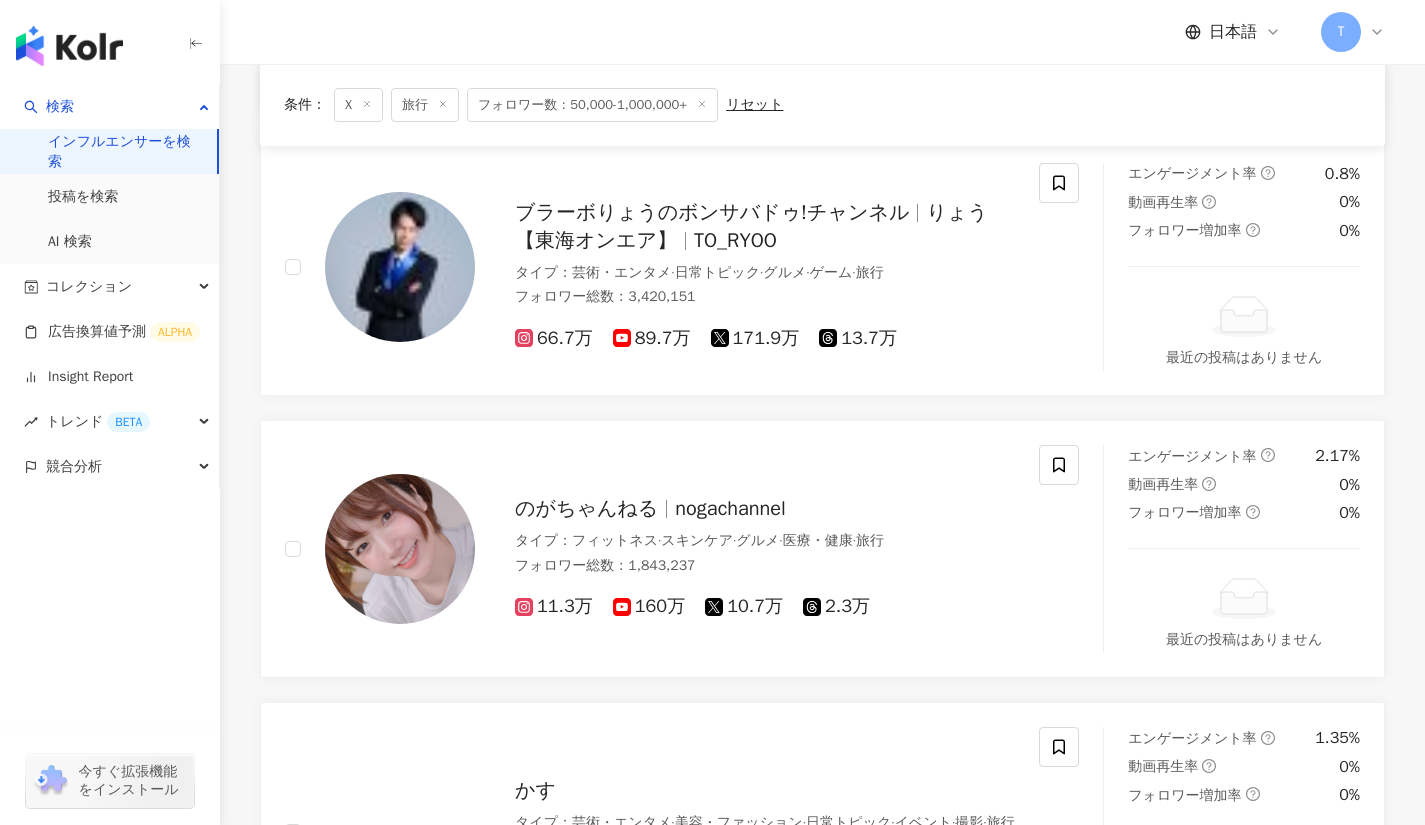 scroll, scrollTop: 2896, scrollLeft: 0, axis: vertical 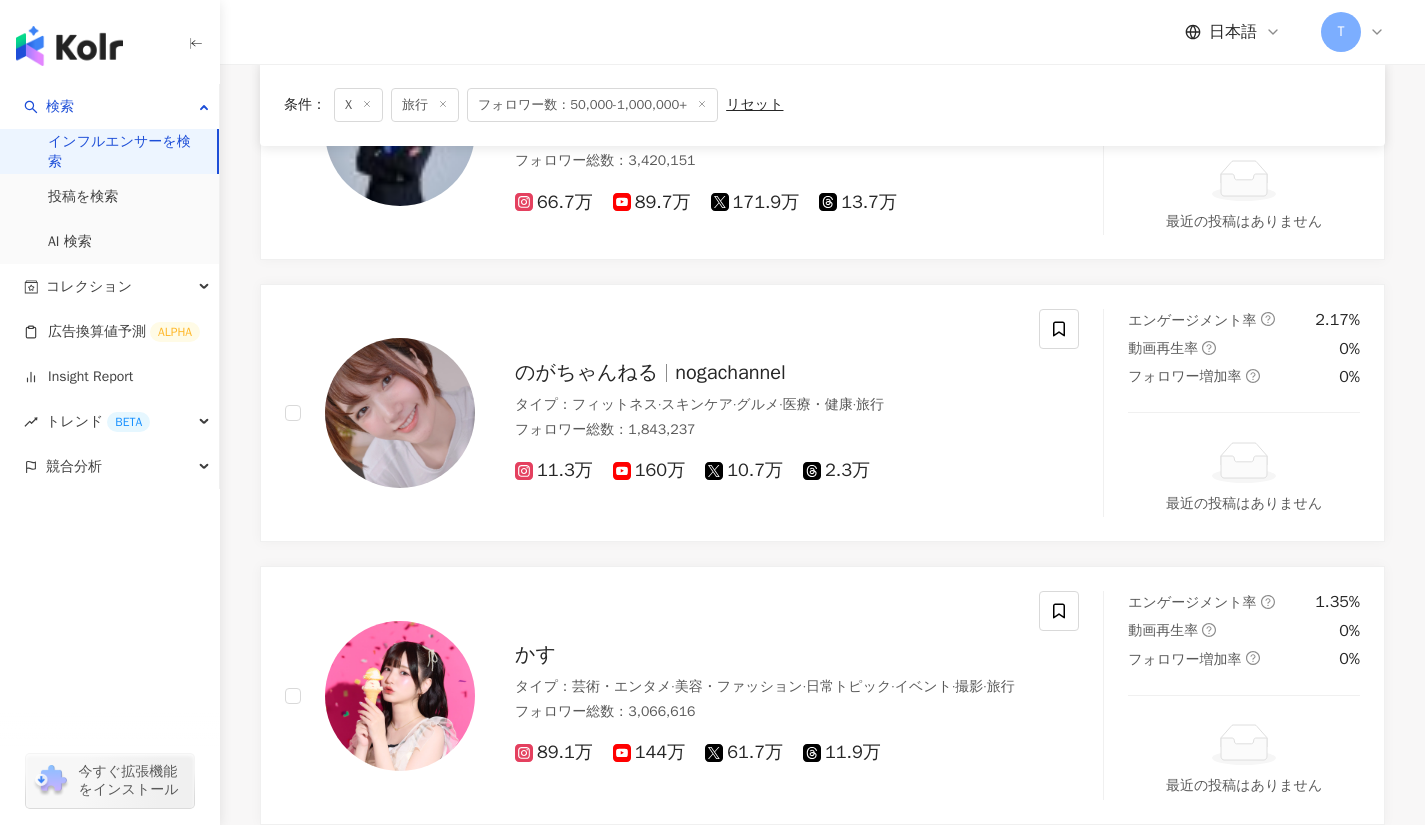 click on "nogachannel" at bounding box center [730, 372] 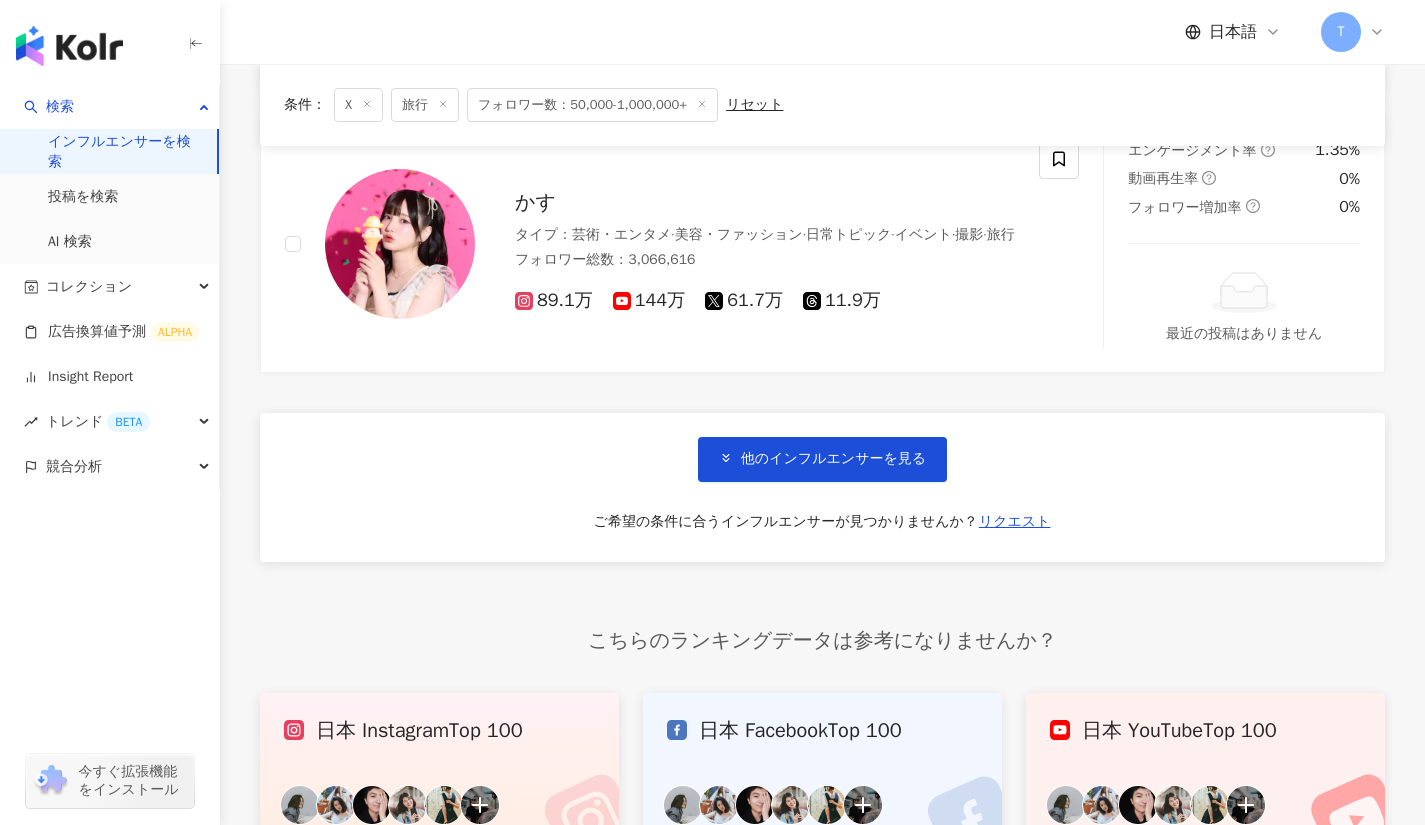 scroll, scrollTop: 3457, scrollLeft: 0, axis: vertical 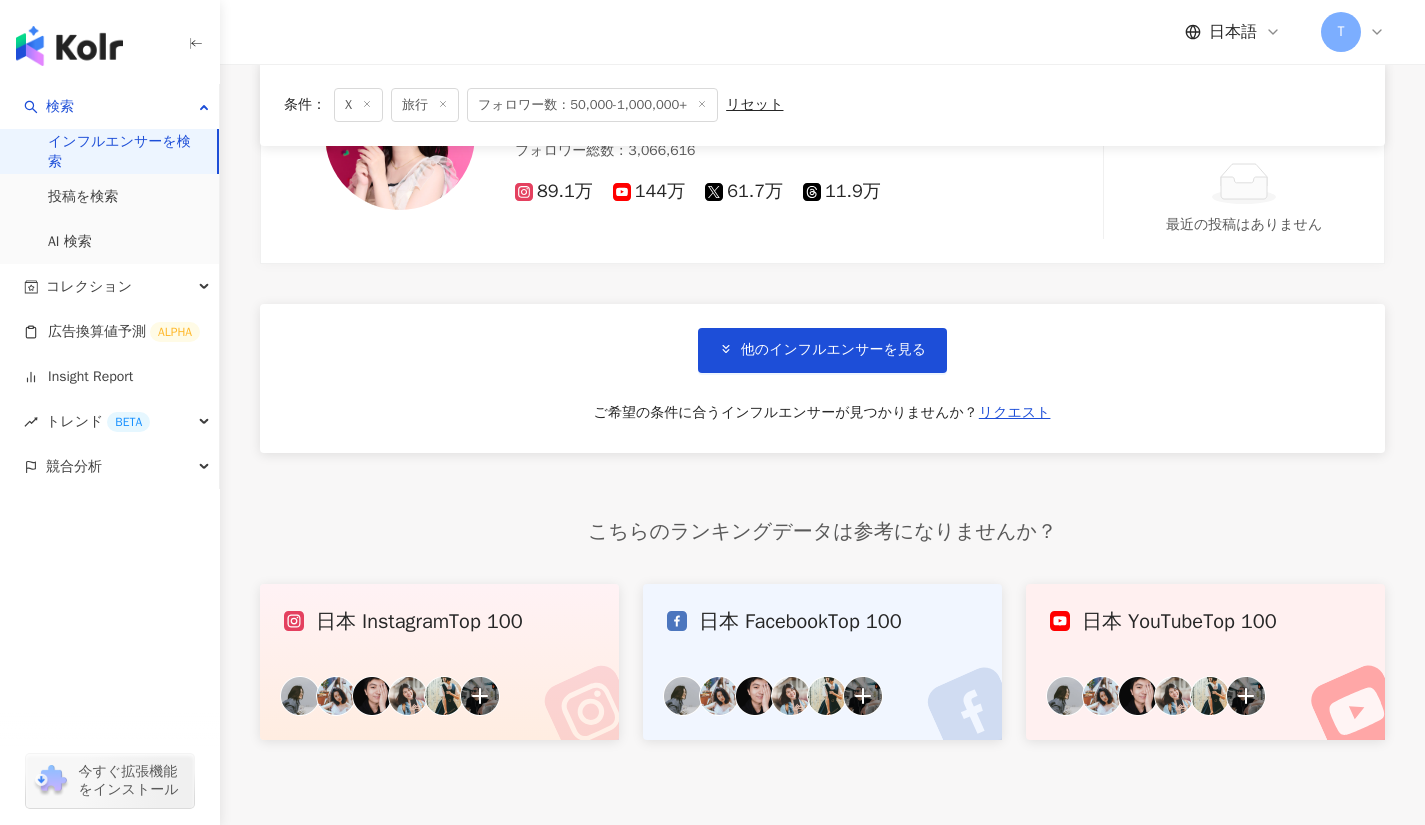 click on "他のインフルエンサーを見る" at bounding box center [822, 350] 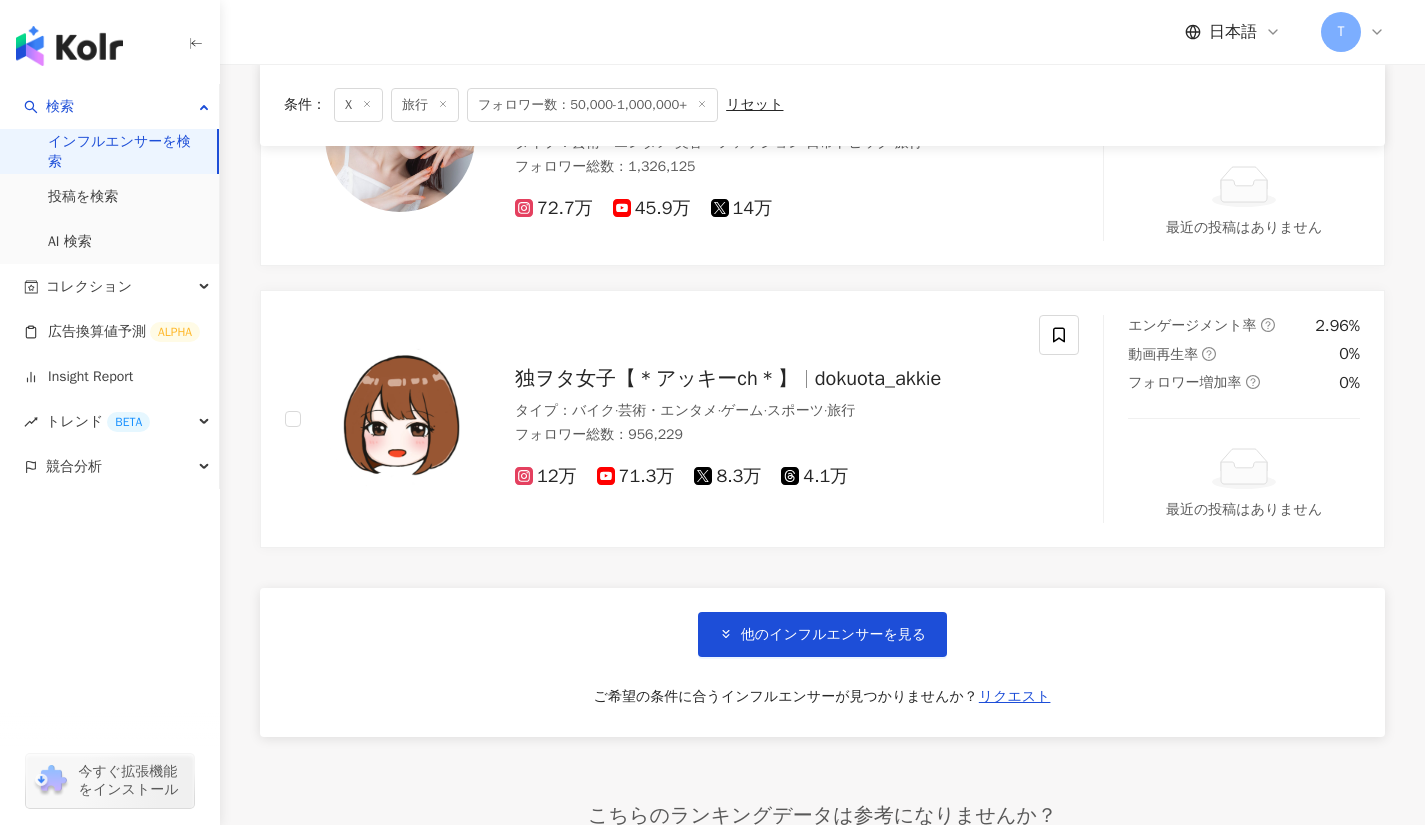 scroll, scrollTop: 6615, scrollLeft: 0, axis: vertical 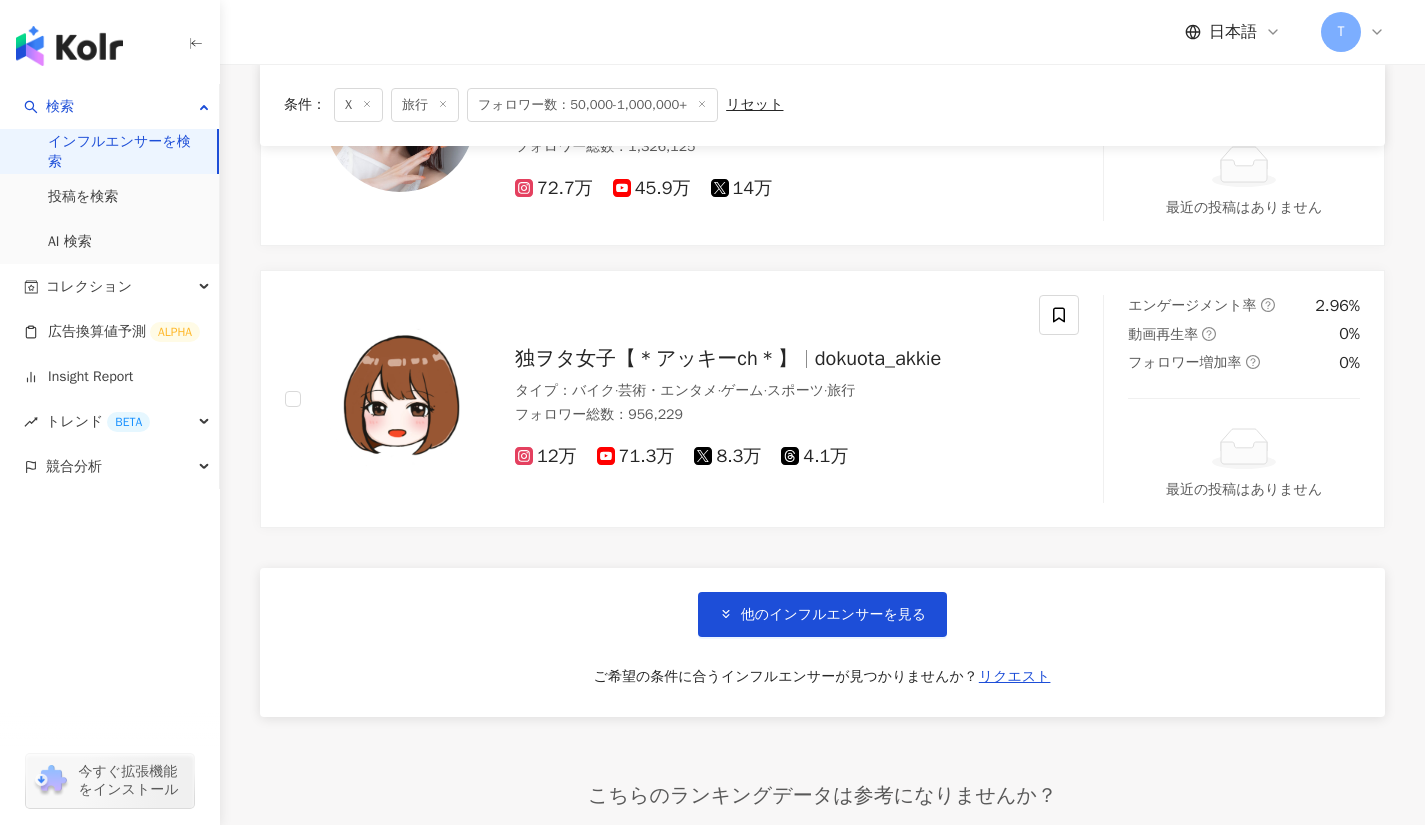 click on "独ヲタ女子【＊アッキーch＊】" at bounding box center (656, 358) 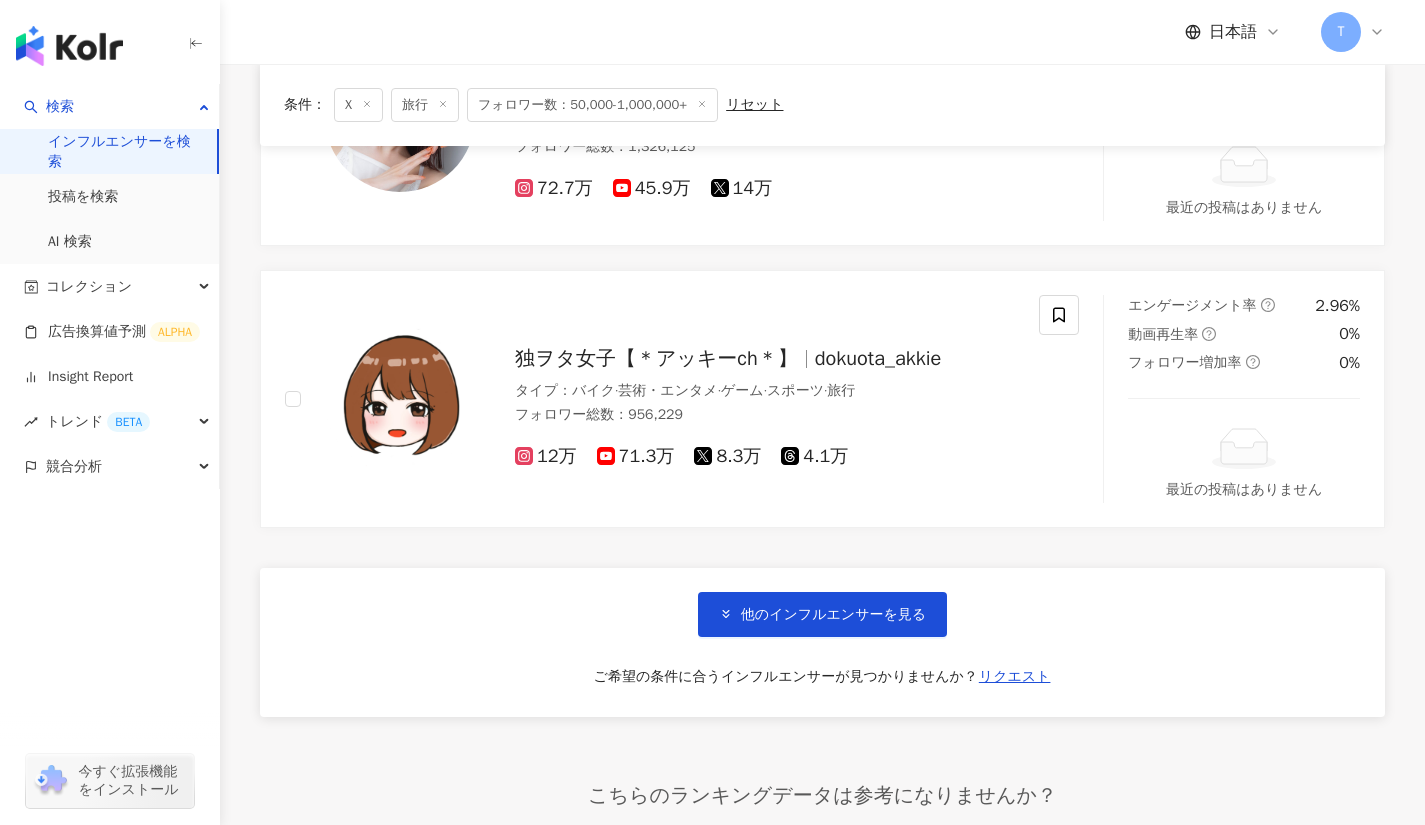 click on "他のインフルエンサーを見る" at bounding box center [822, 614] 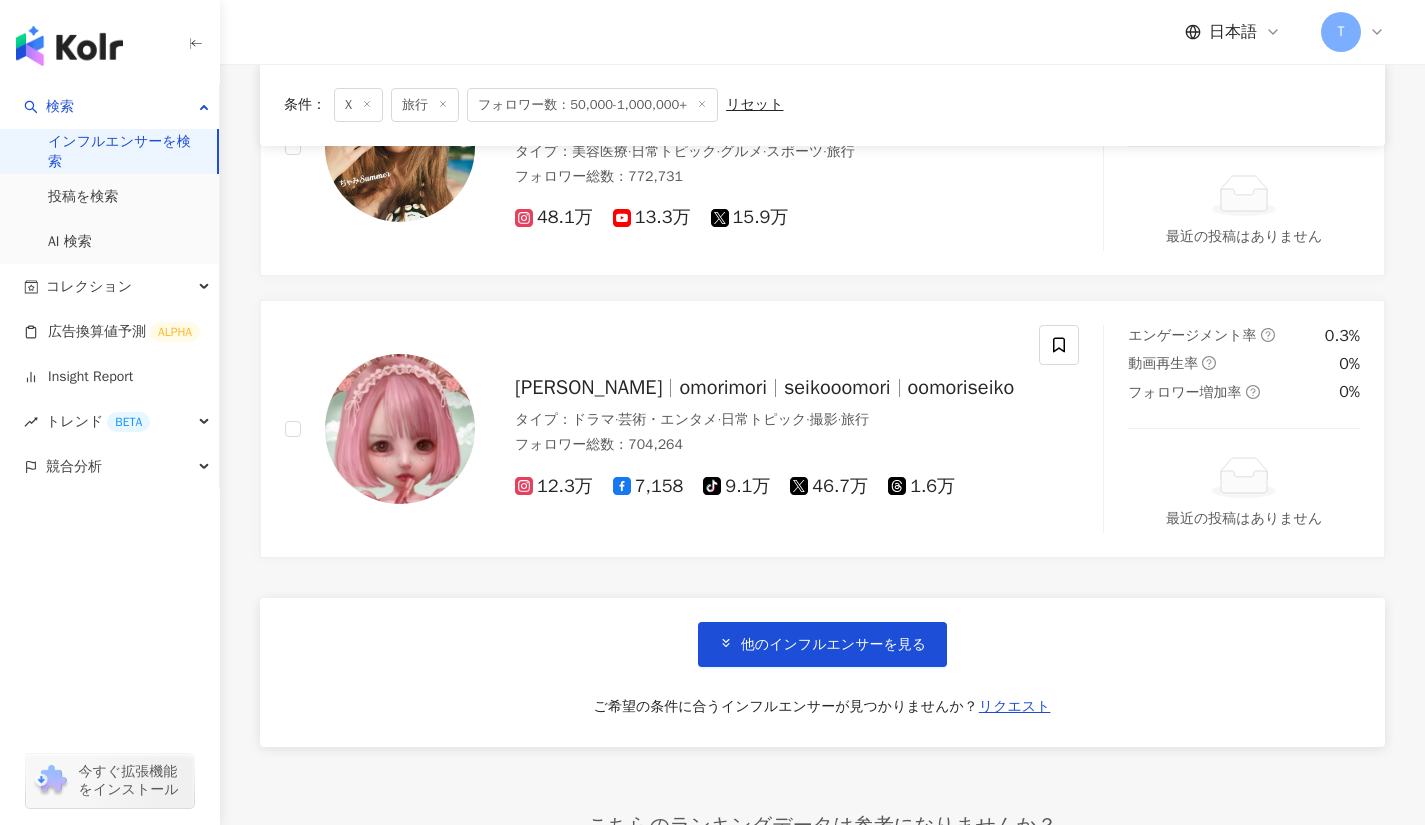 scroll, scrollTop: 9978, scrollLeft: 0, axis: vertical 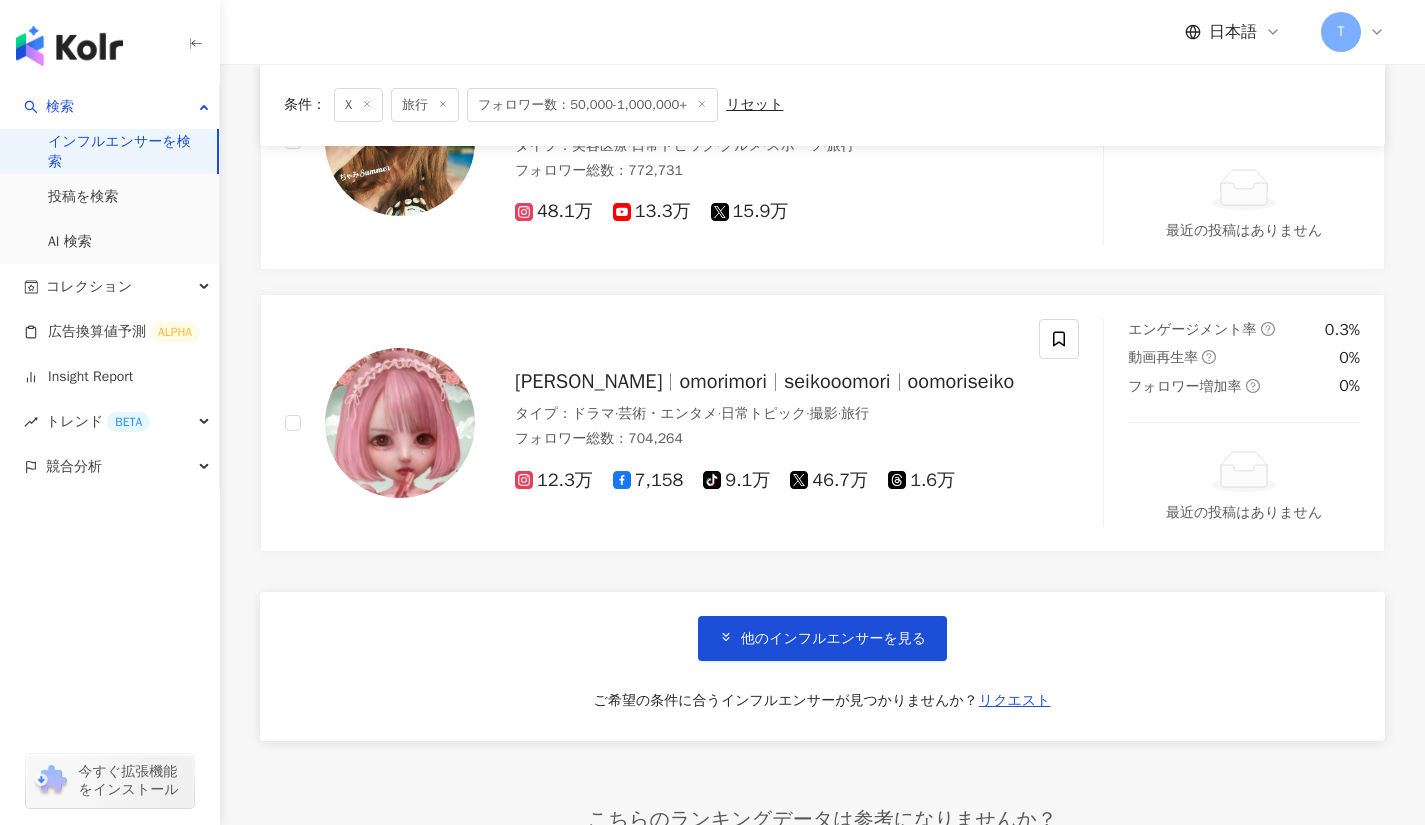 click on "他のインフルエンサーを見る" at bounding box center [822, 638] 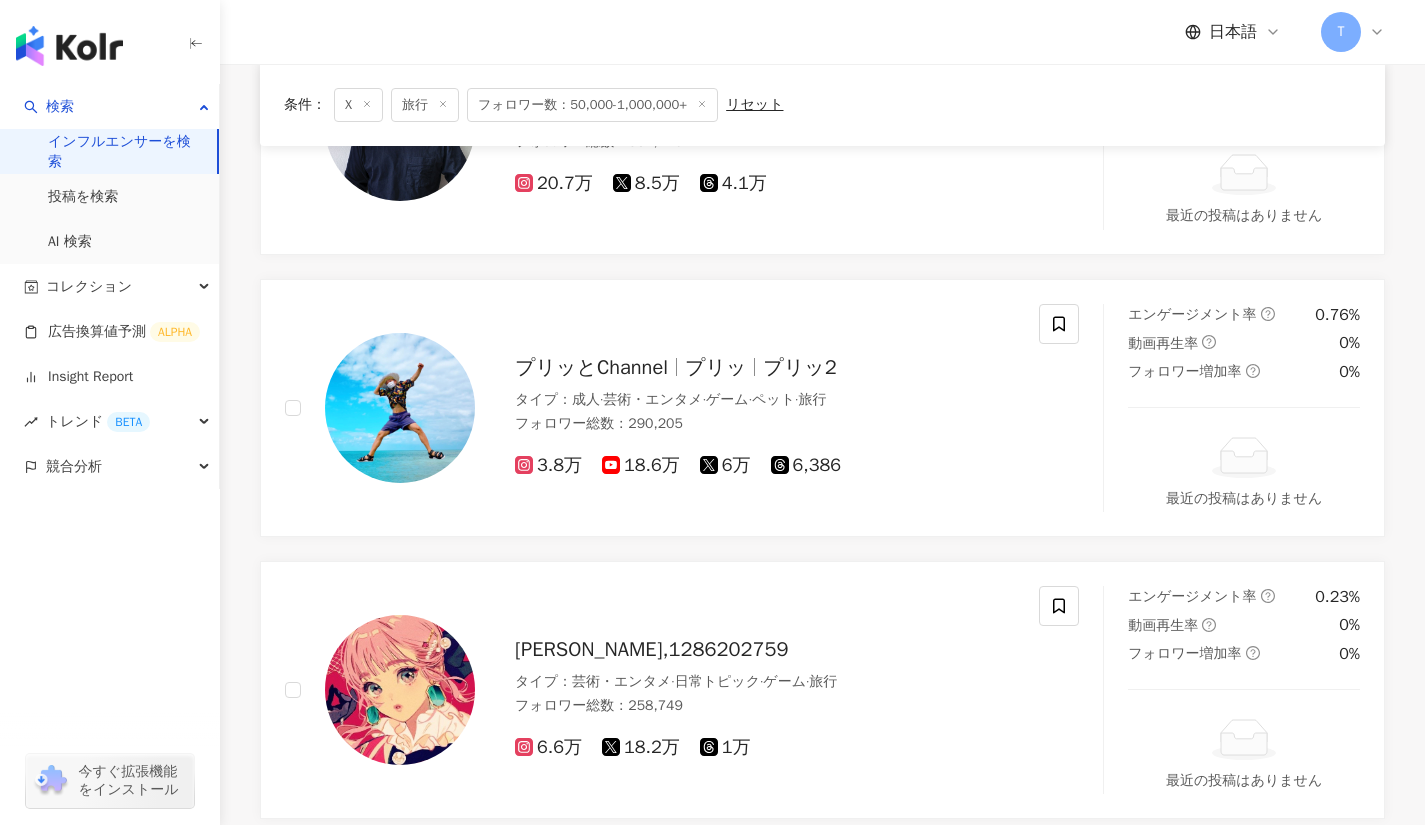 scroll, scrollTop: 12816, scrollLeft: 0, axis: vertical 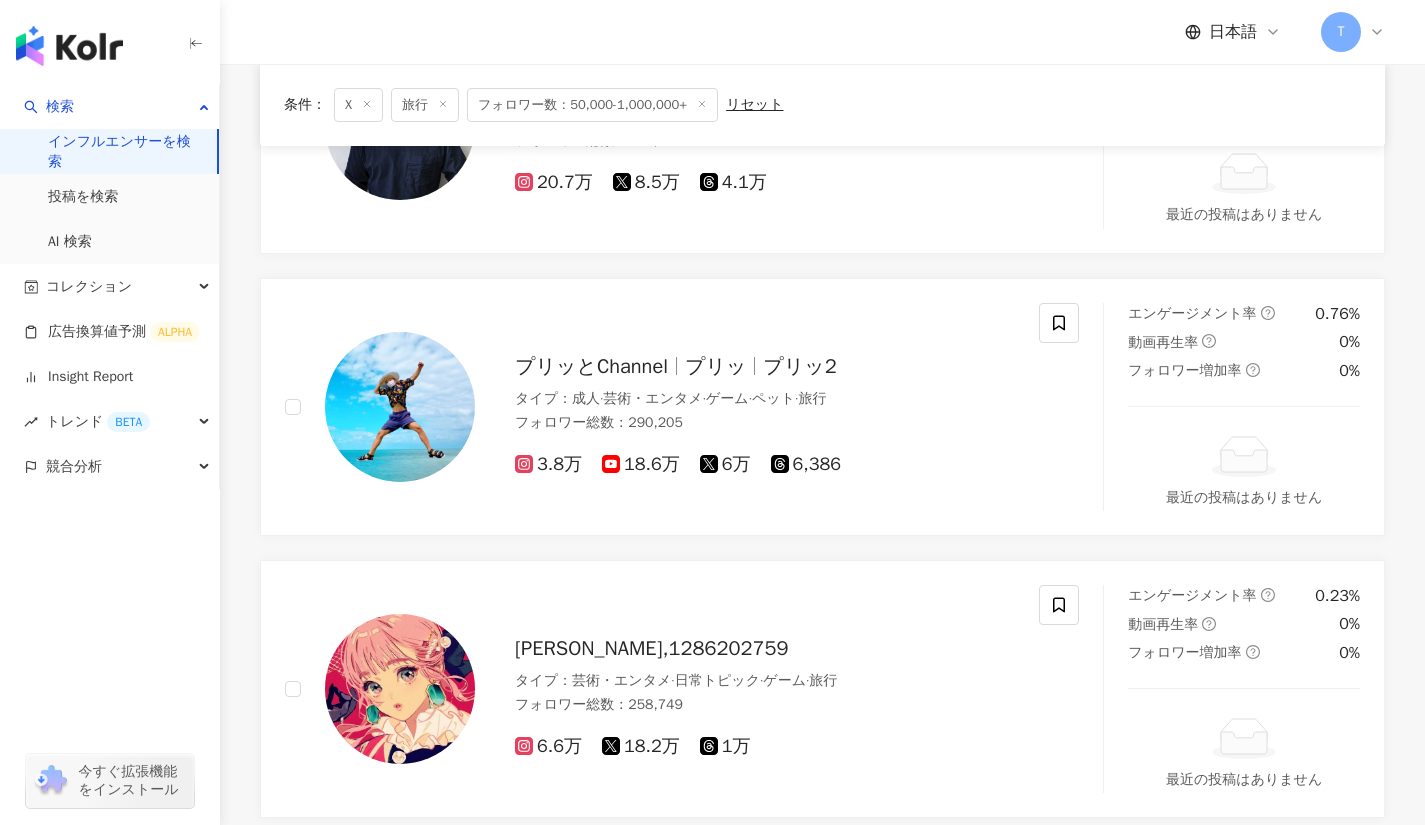 click on "プリッ" at bounding box center (715, 366) 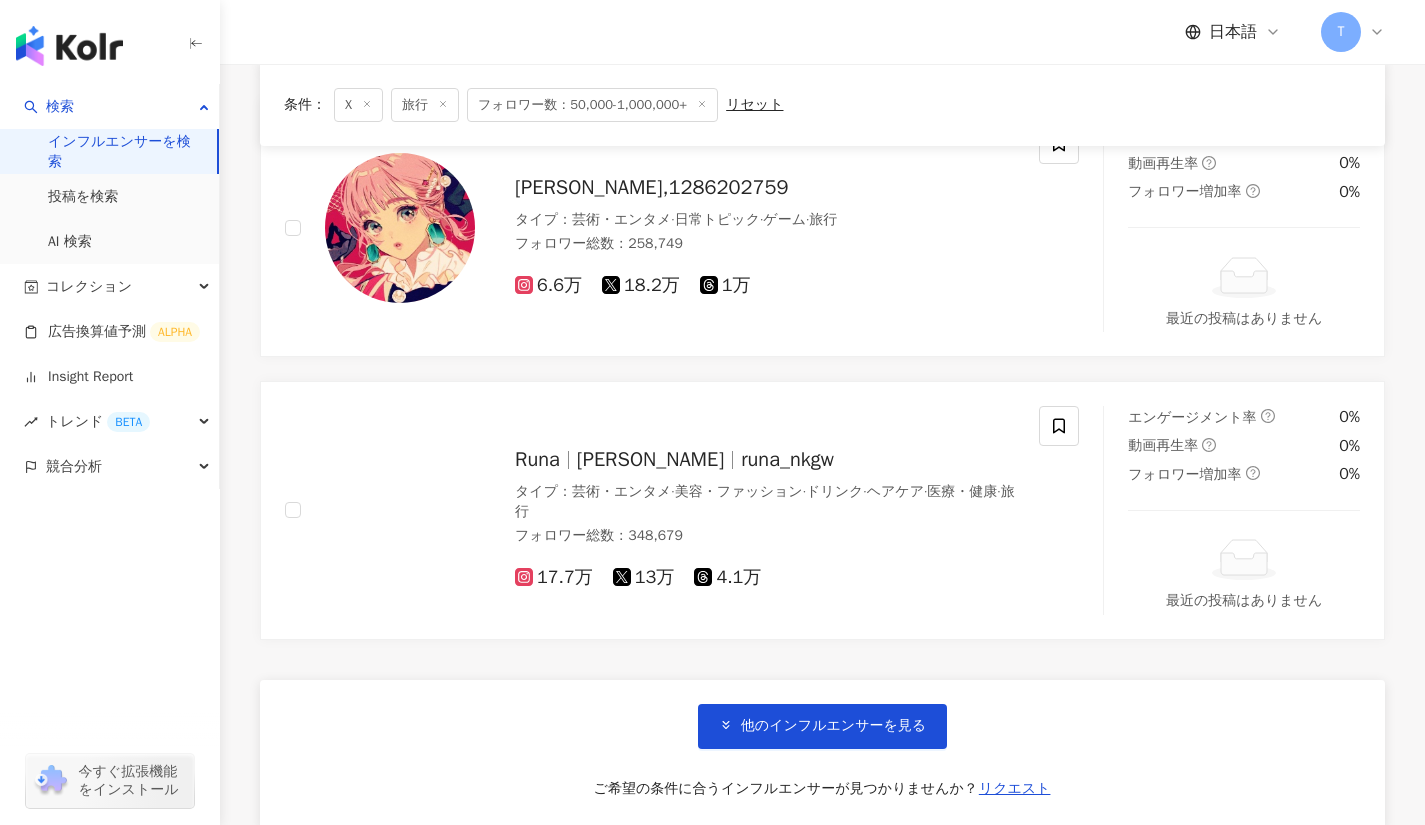 scroll, scrollTop: 13279, scrollLeft: 0, axis: vertical 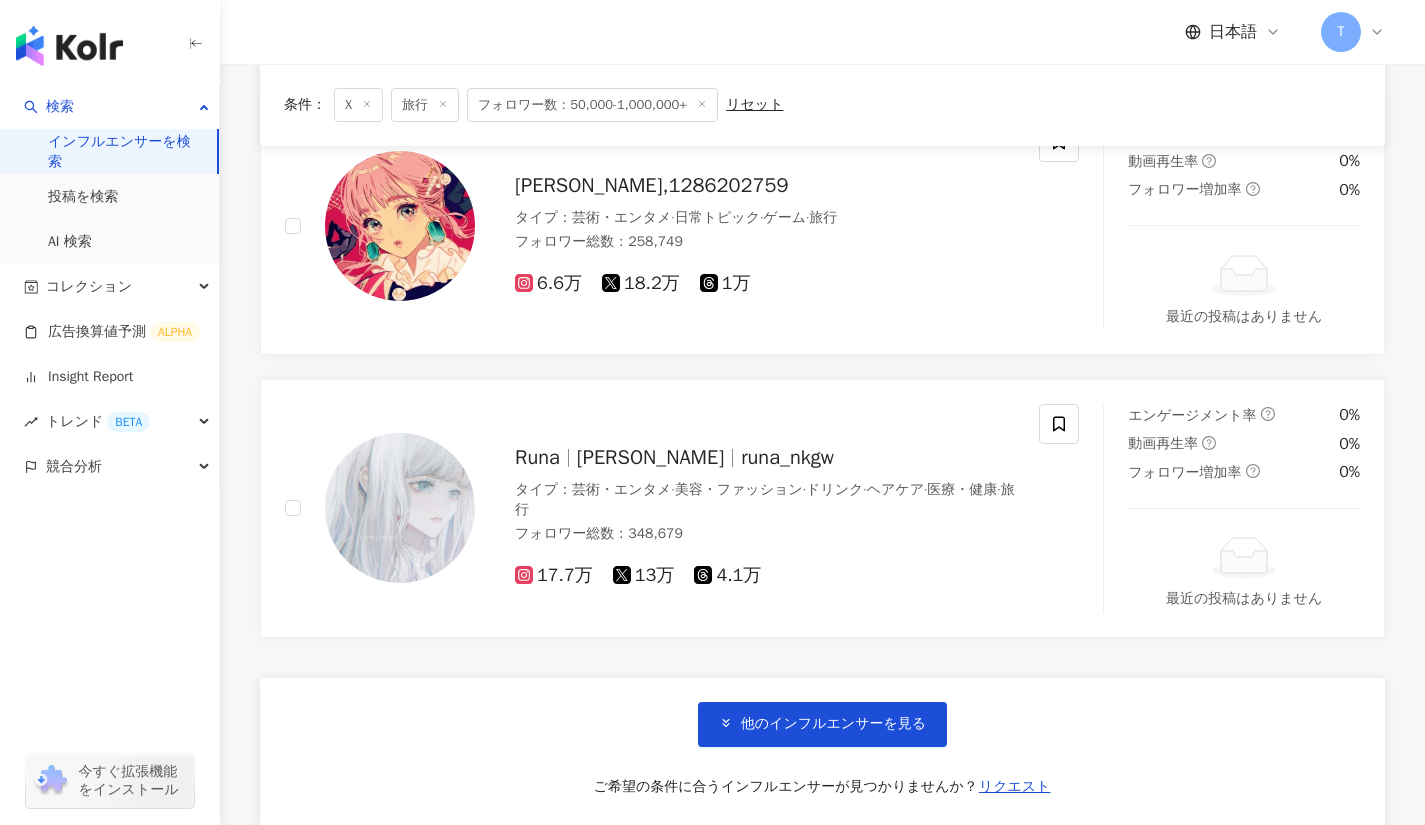click on "他のインフルエンサーを見る" at bounding box center [833, 724] 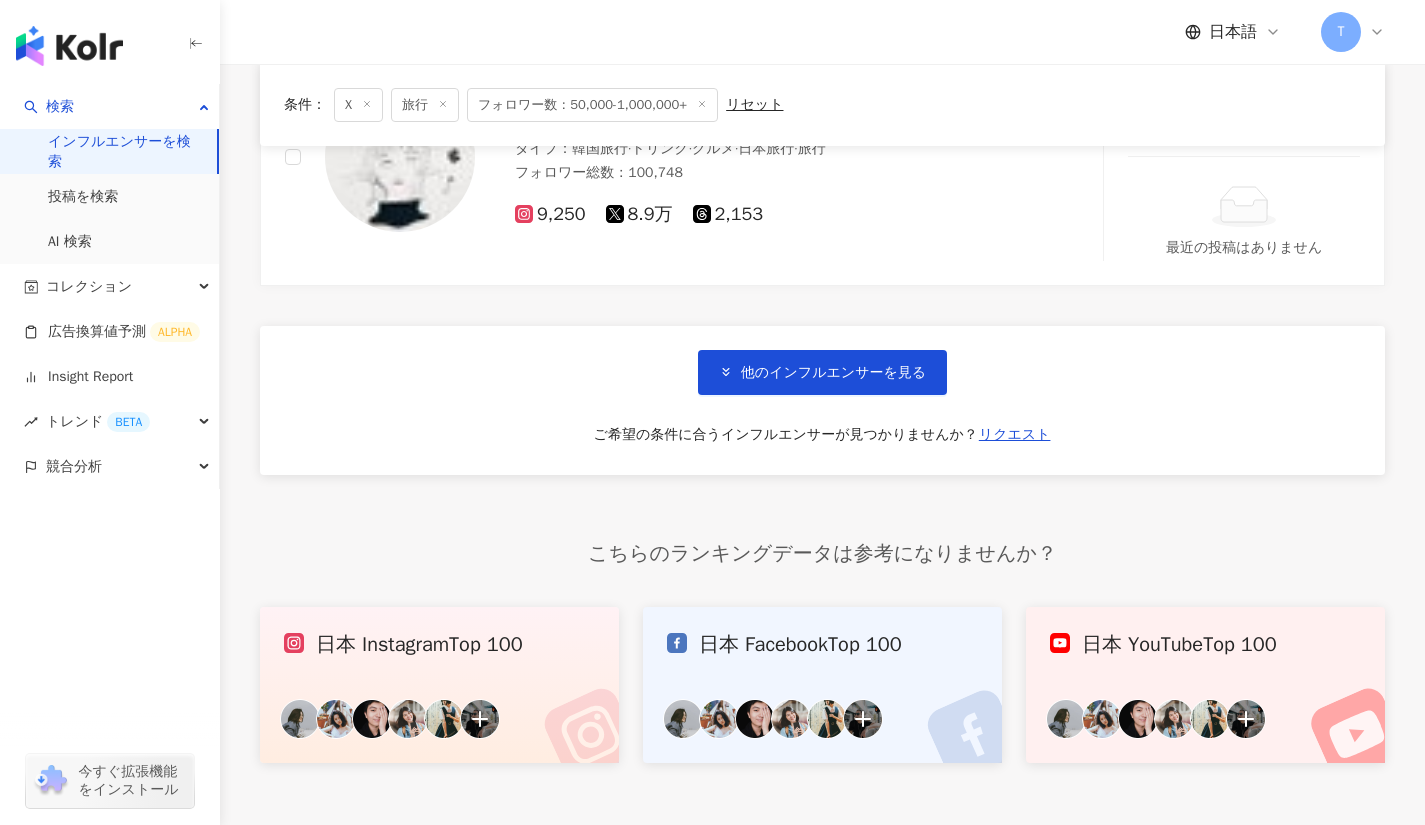 scroll, scrollTop: 17041, scrollLeft: 0, axis: vertical 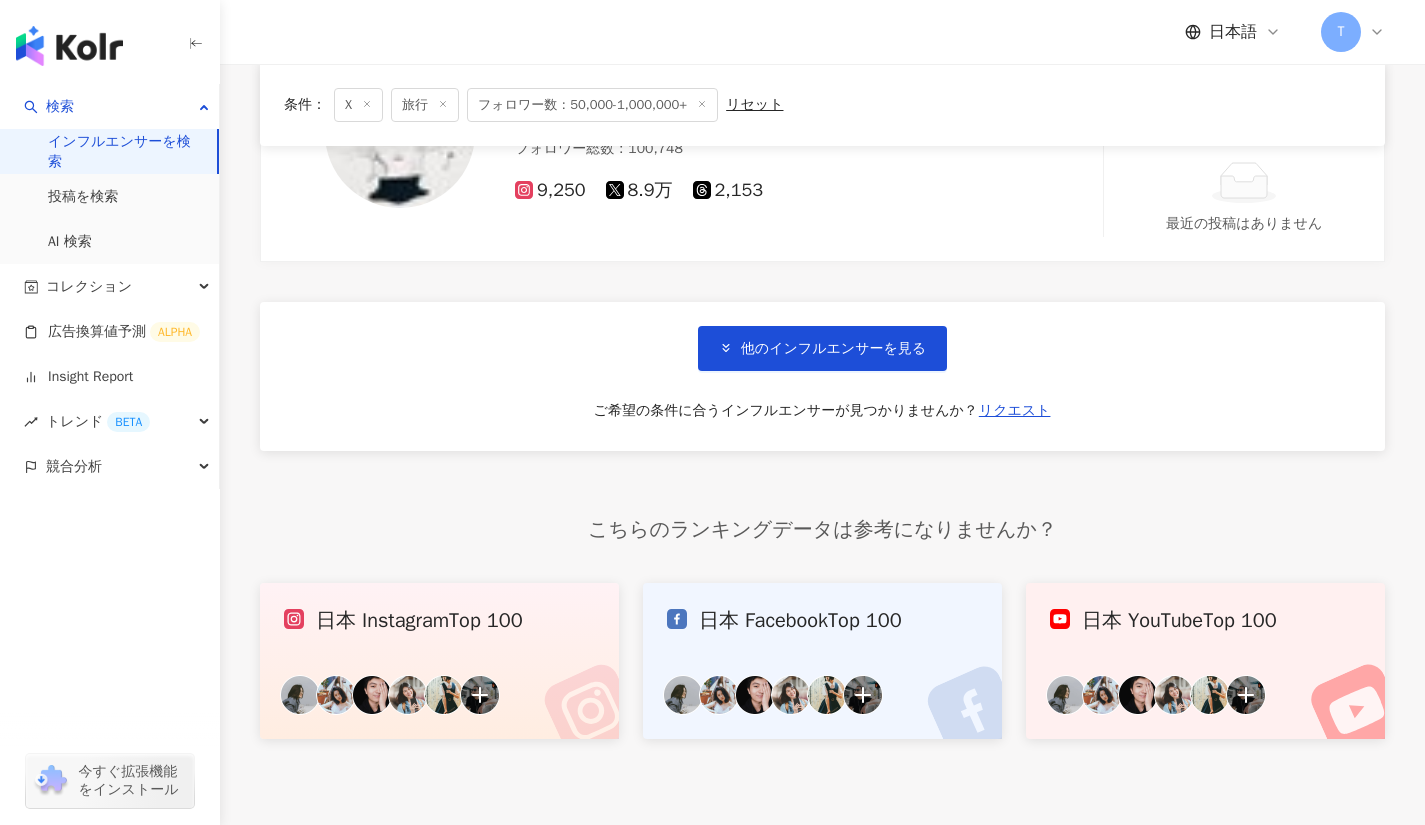 click on "他のインフルエンサーを見る" at bounding box center [833, 349] 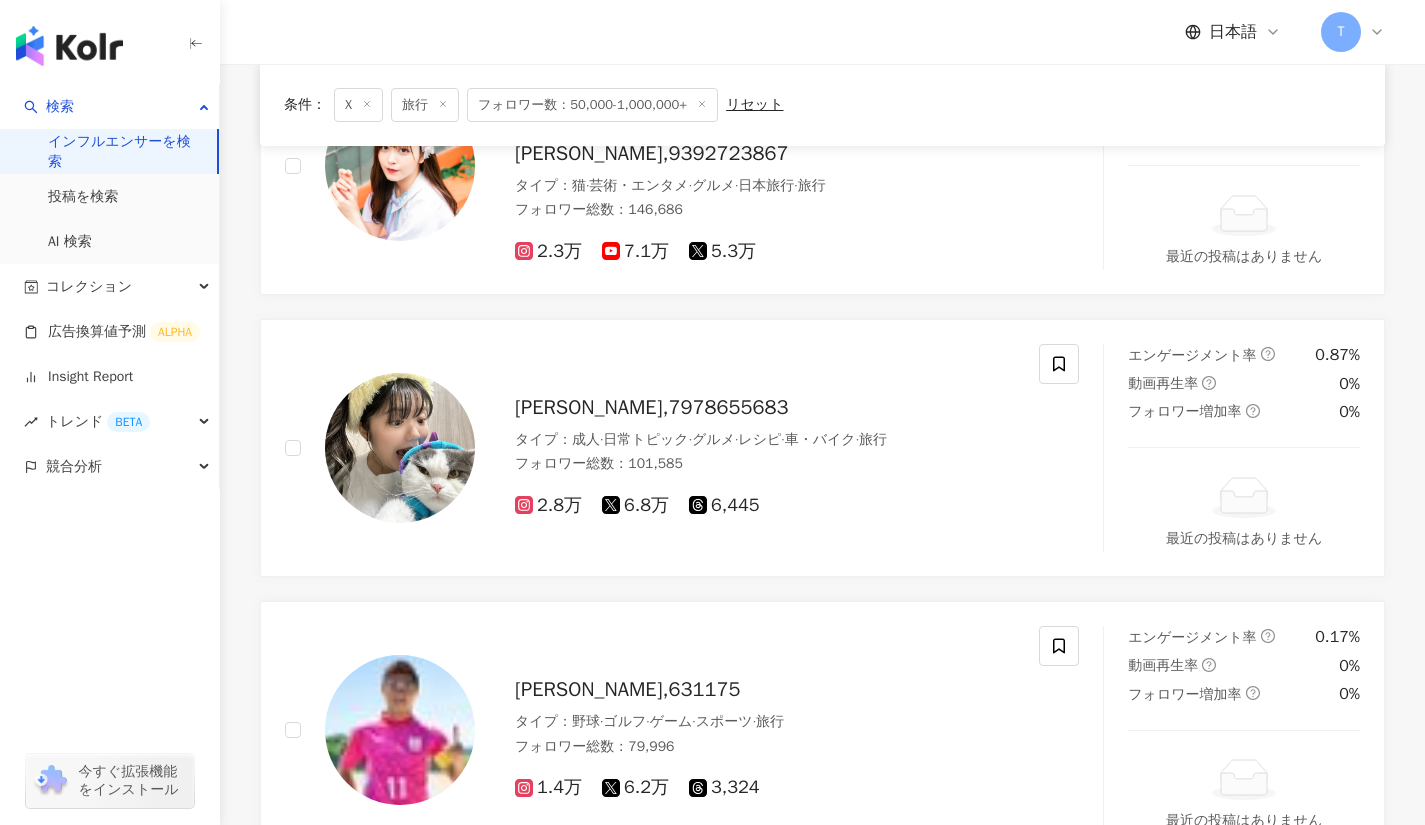 scroll, scrollTop: 19547, scrollLeft: 0, axis: vertical 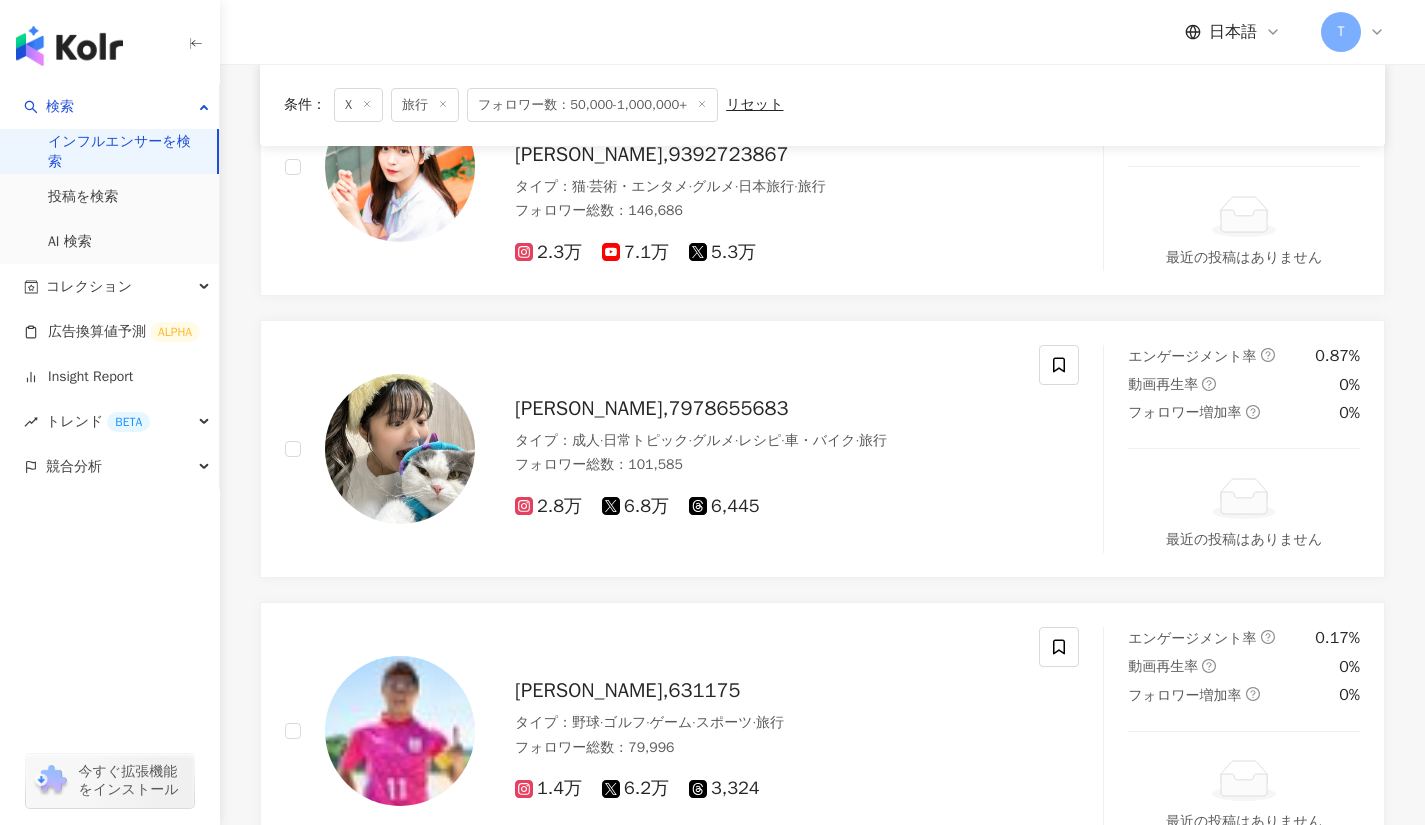 click on "村田和哉,631175" at bounding box center [627, 690] 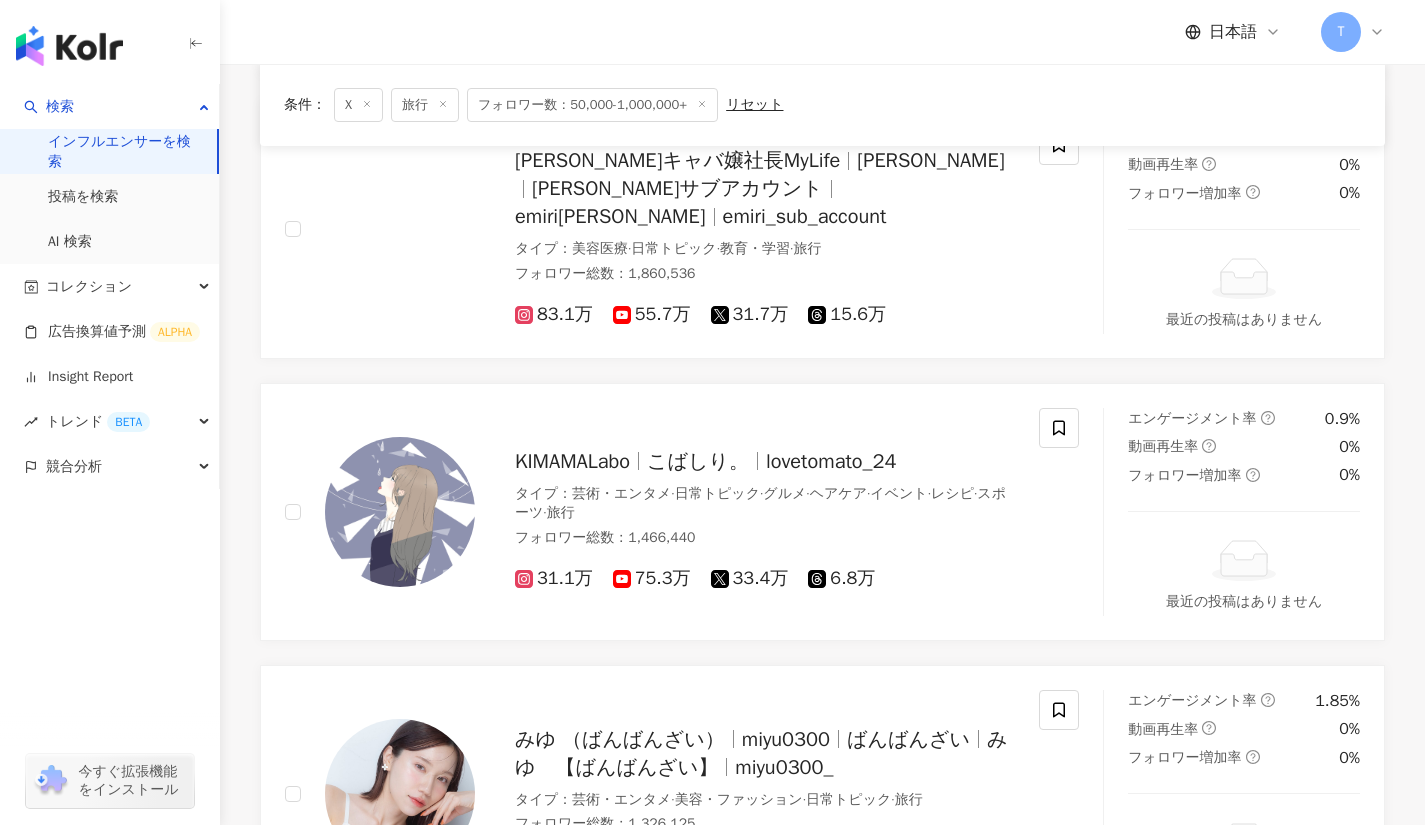 scroll, scrollTop: 5887, scrollLeft: 0, axis: vertical 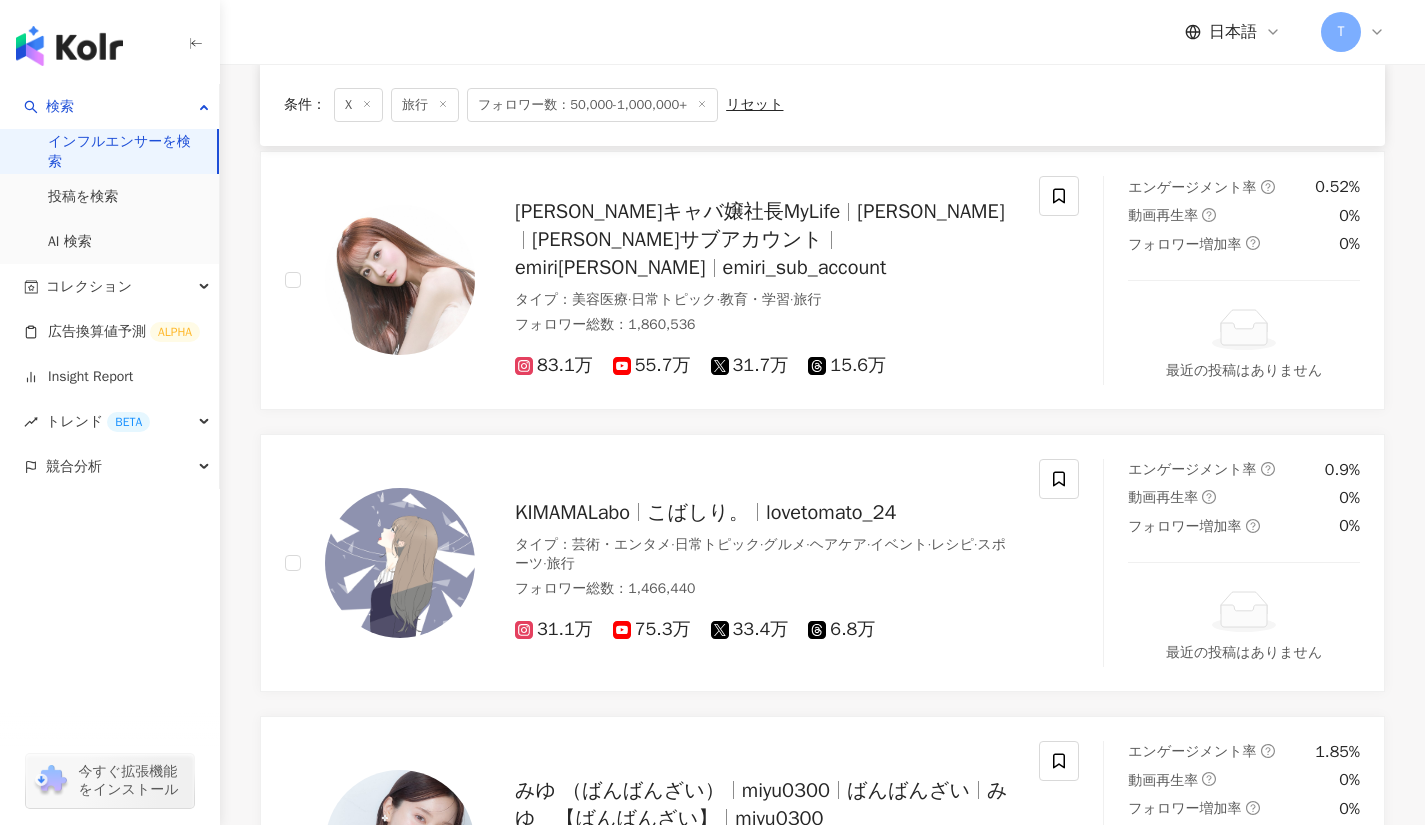 click on "こばしり。" at bounding box center (698, 512) 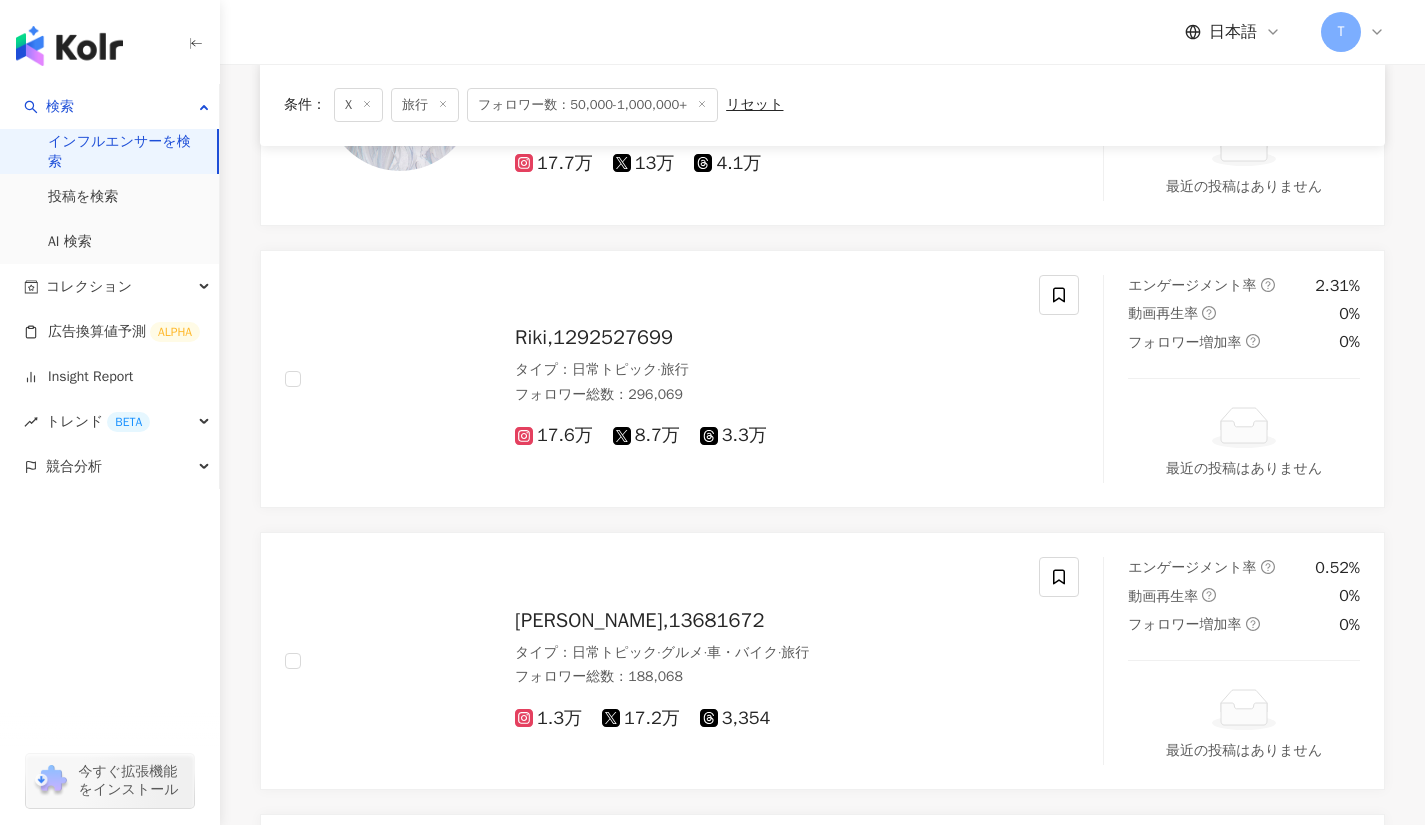 scroll, scrollTop: 13692, scrollLeft: 0, axis: vertical 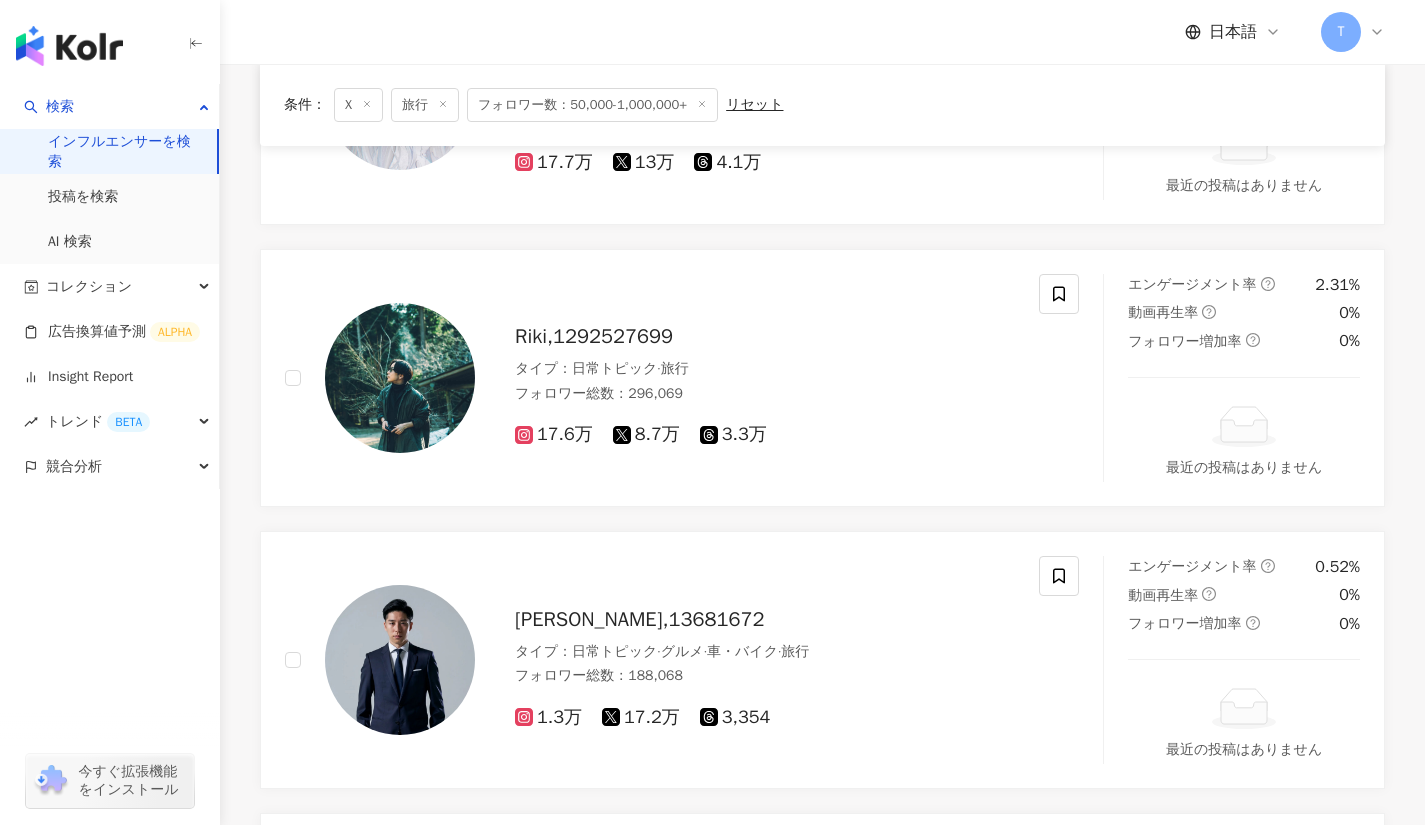 click on "Riki,1292527699" at bounding box center (594, 336) 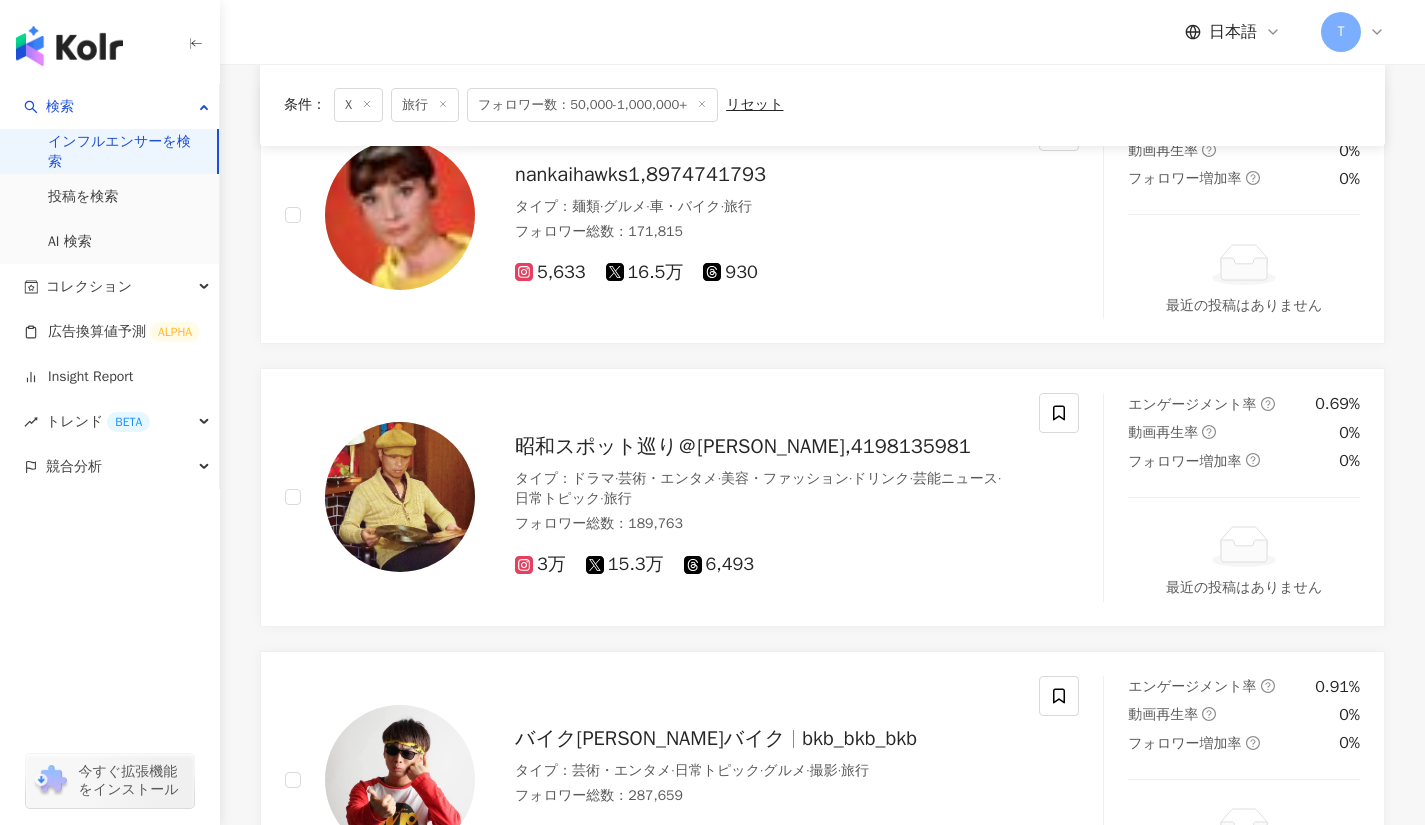 scroll, scrollTop: 14702, scrollLeft: 0, axis: vertical 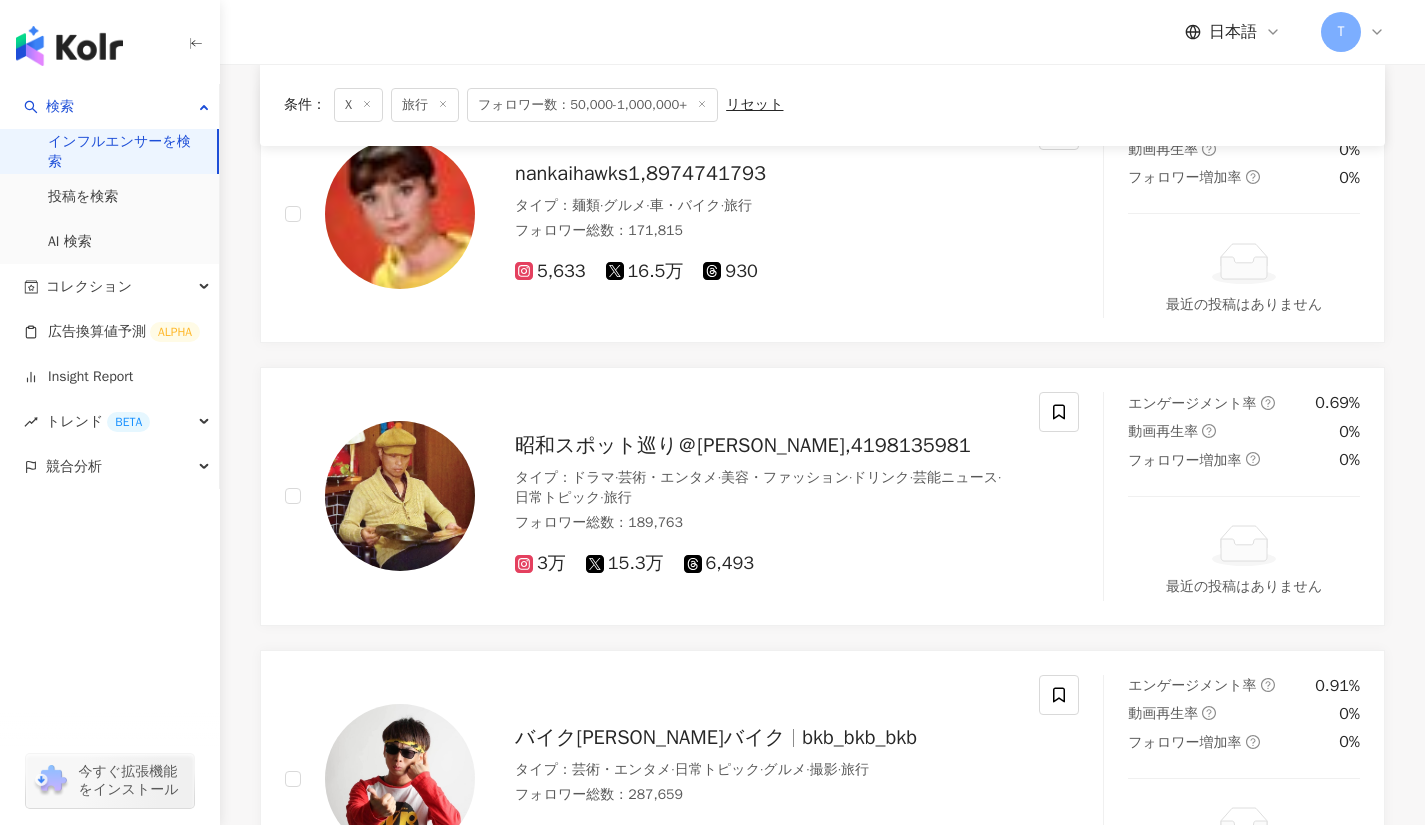 click on "昭和スポット巡り＠平山 雄,4198135981" at bounding box center (743, 445) 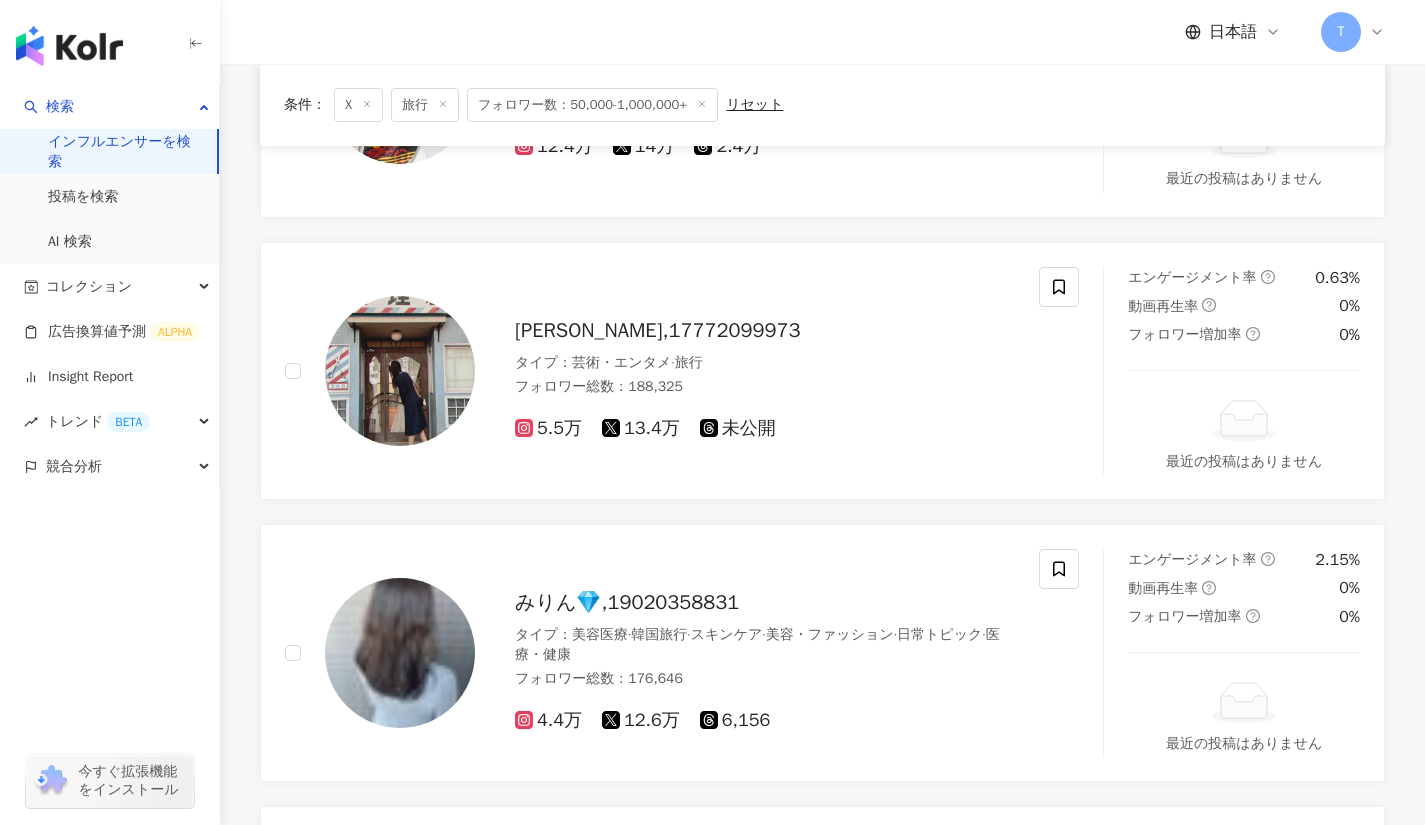 scroll, scrollTop: 15393, scrollLeft: 0, axis: vertical 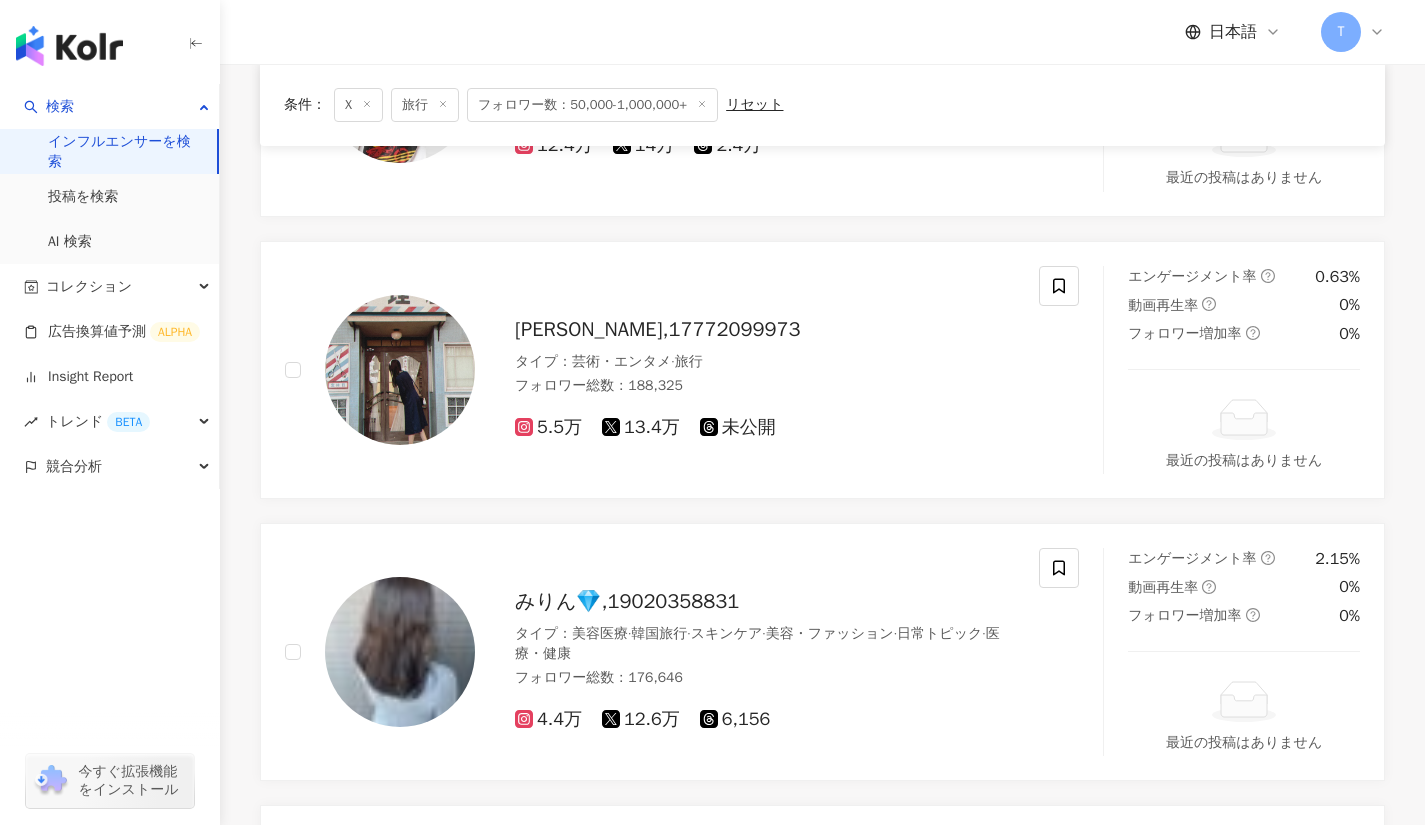 click on "田中美海,17772099973" at bounding box center (657, 329) 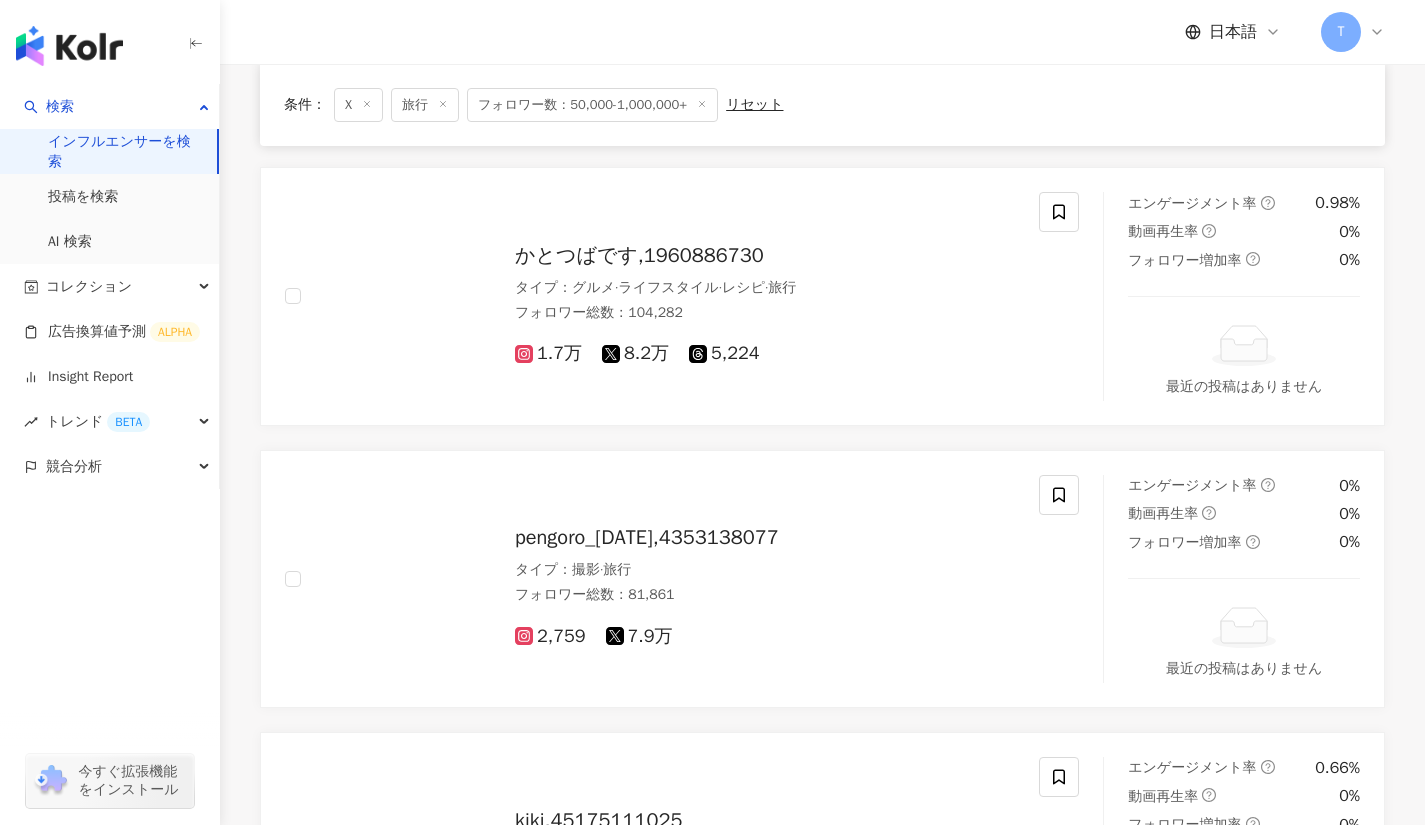 scroll, scrollTop: 17443, scrollLeft: 0, axis: vertical 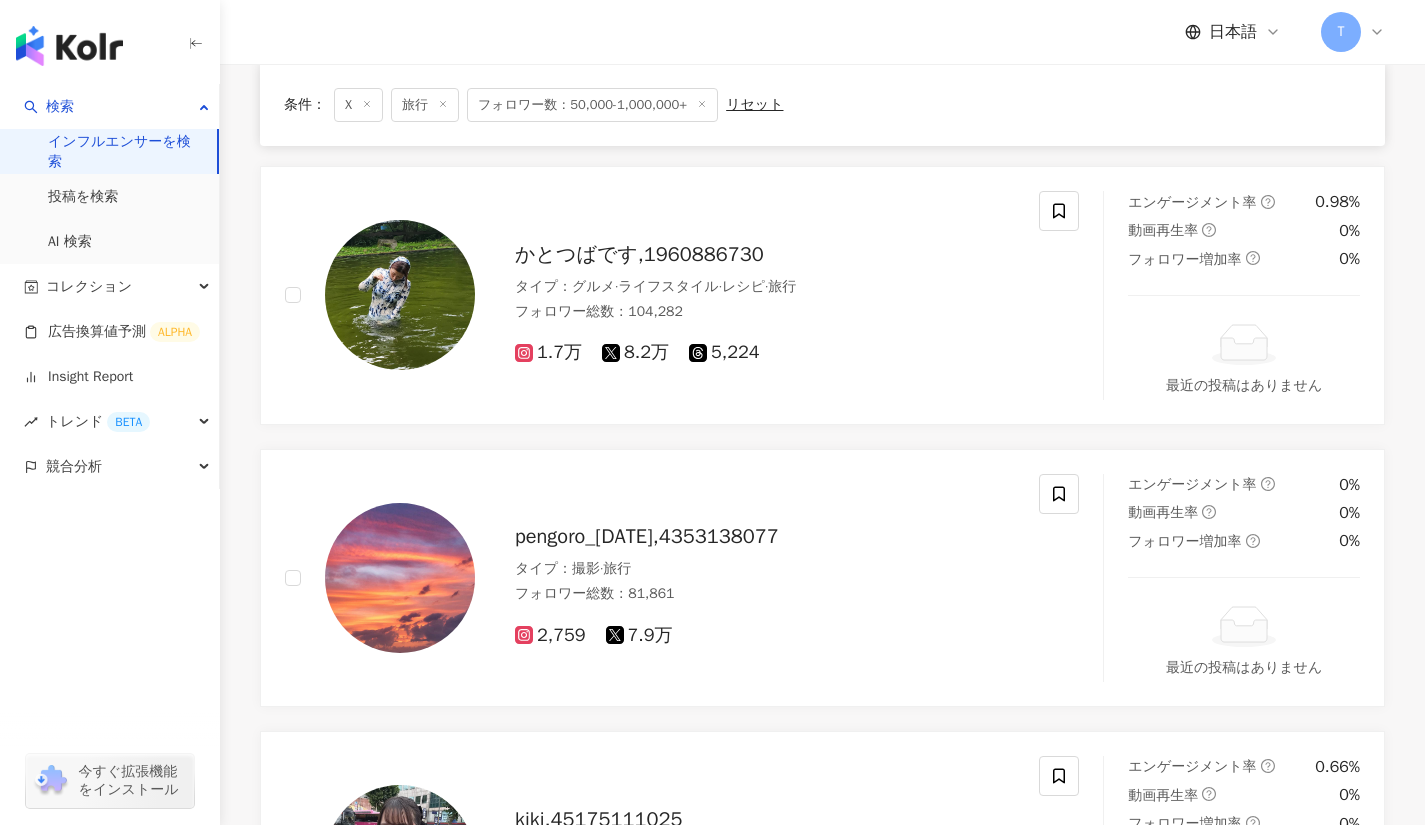 click on "かとつばです,1960886730" at bounding box center (639, 254) 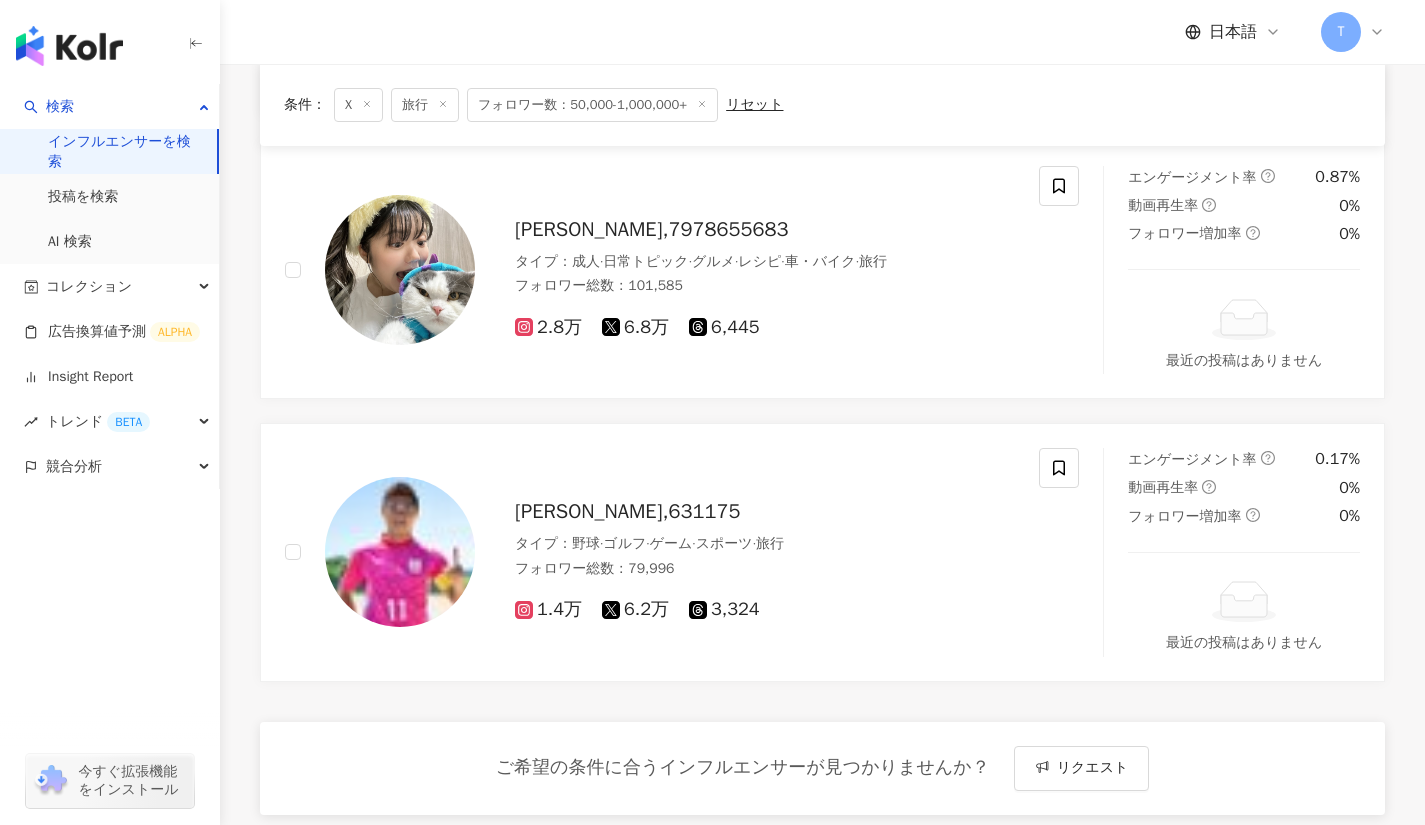 scroll, scrollTop: 19670, scrollLeft: 0, axis: vertical 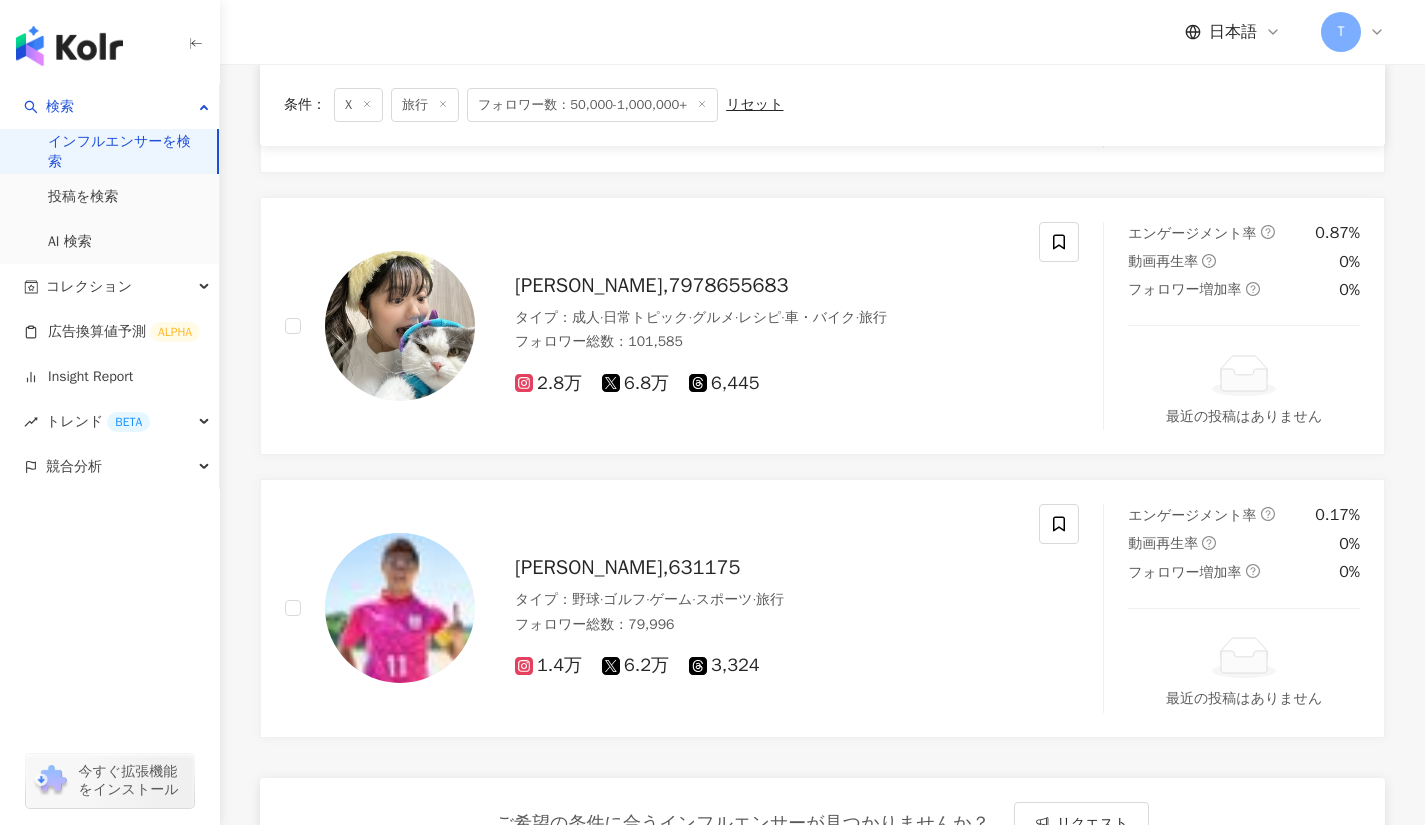 click on "長江里加,7978655683" at bounding box center [651, 285] 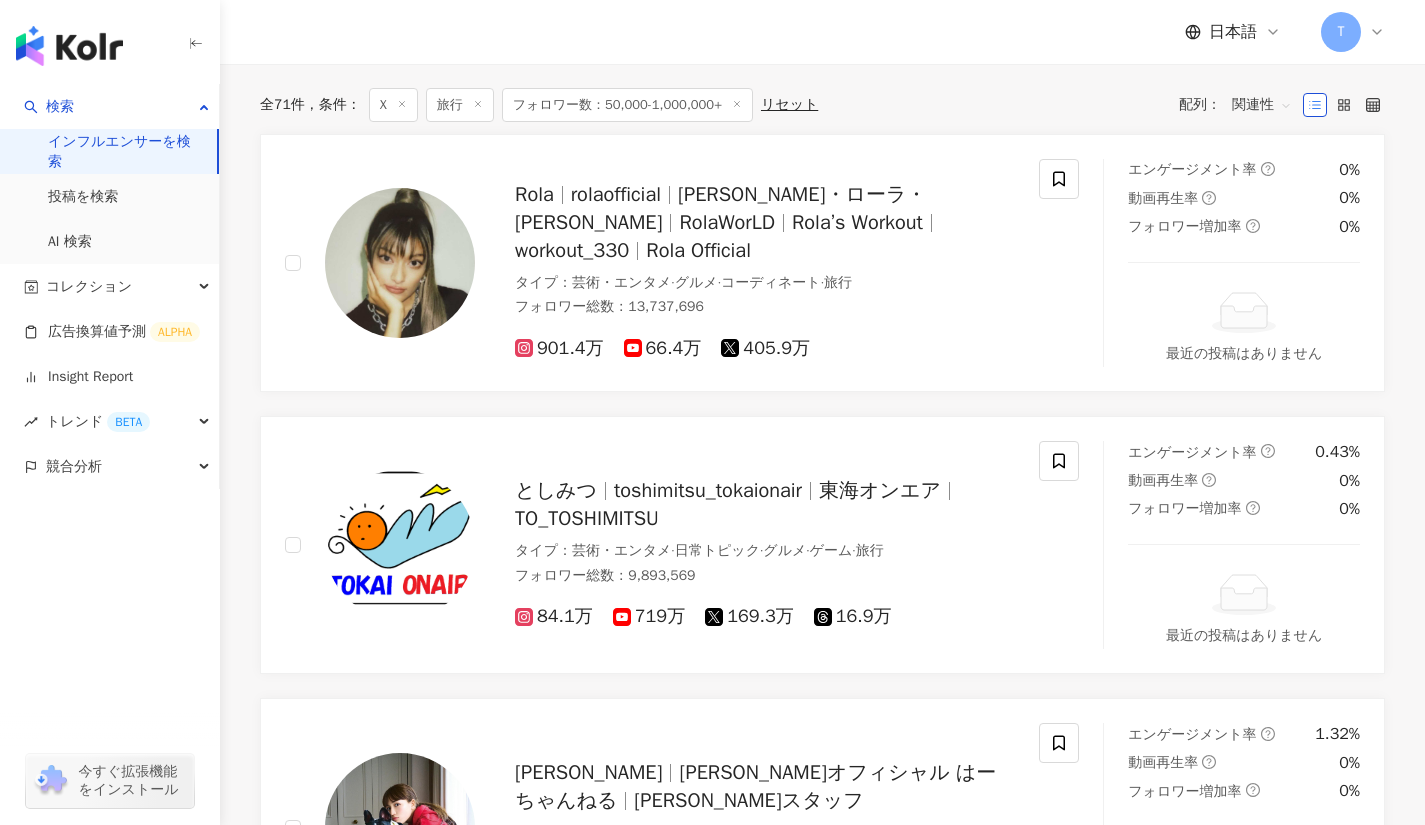 scroll, scrollTop: 0, scrollLeft: 0, axis: both 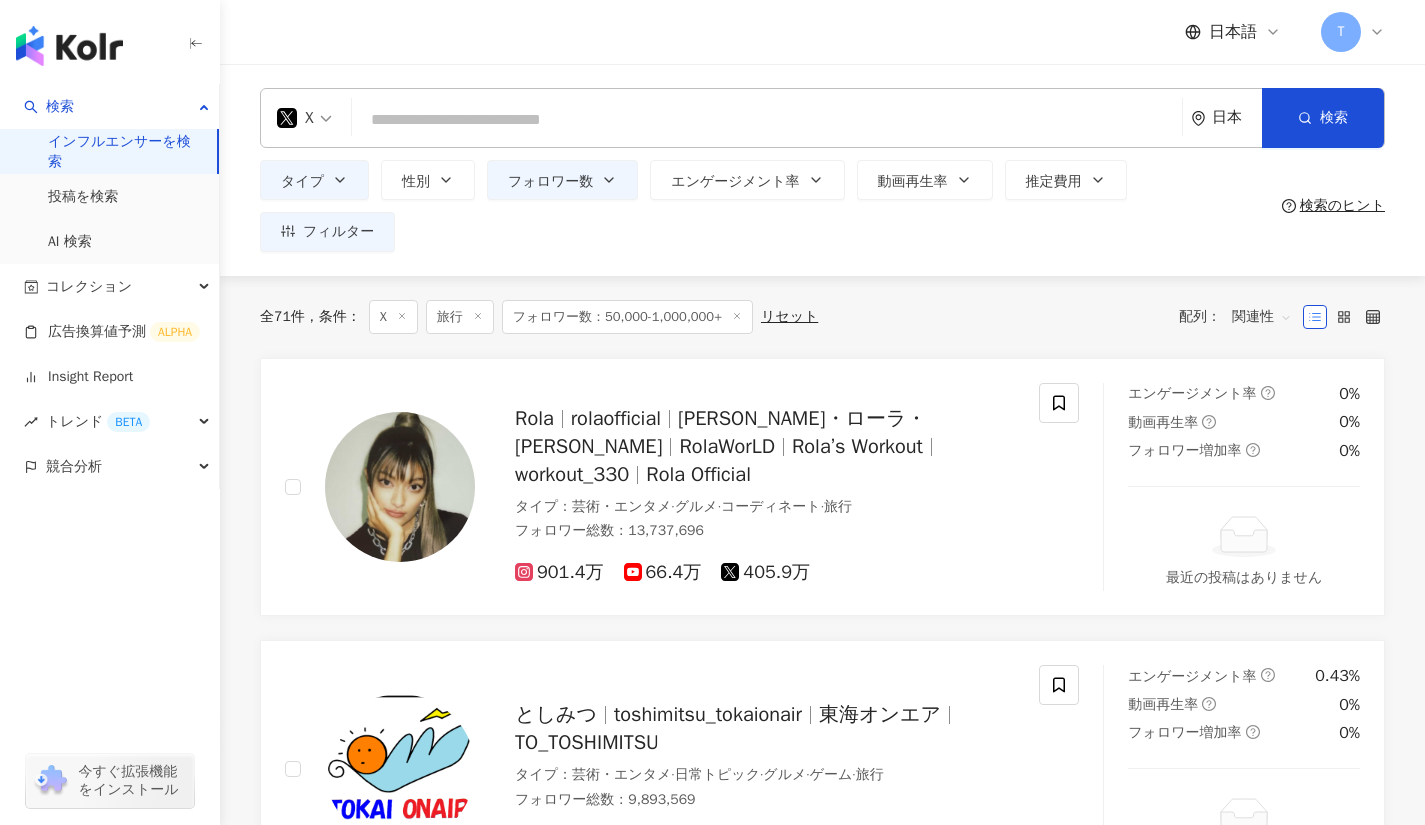 click on "X 日本 検索" at bounding box center (822, 118) 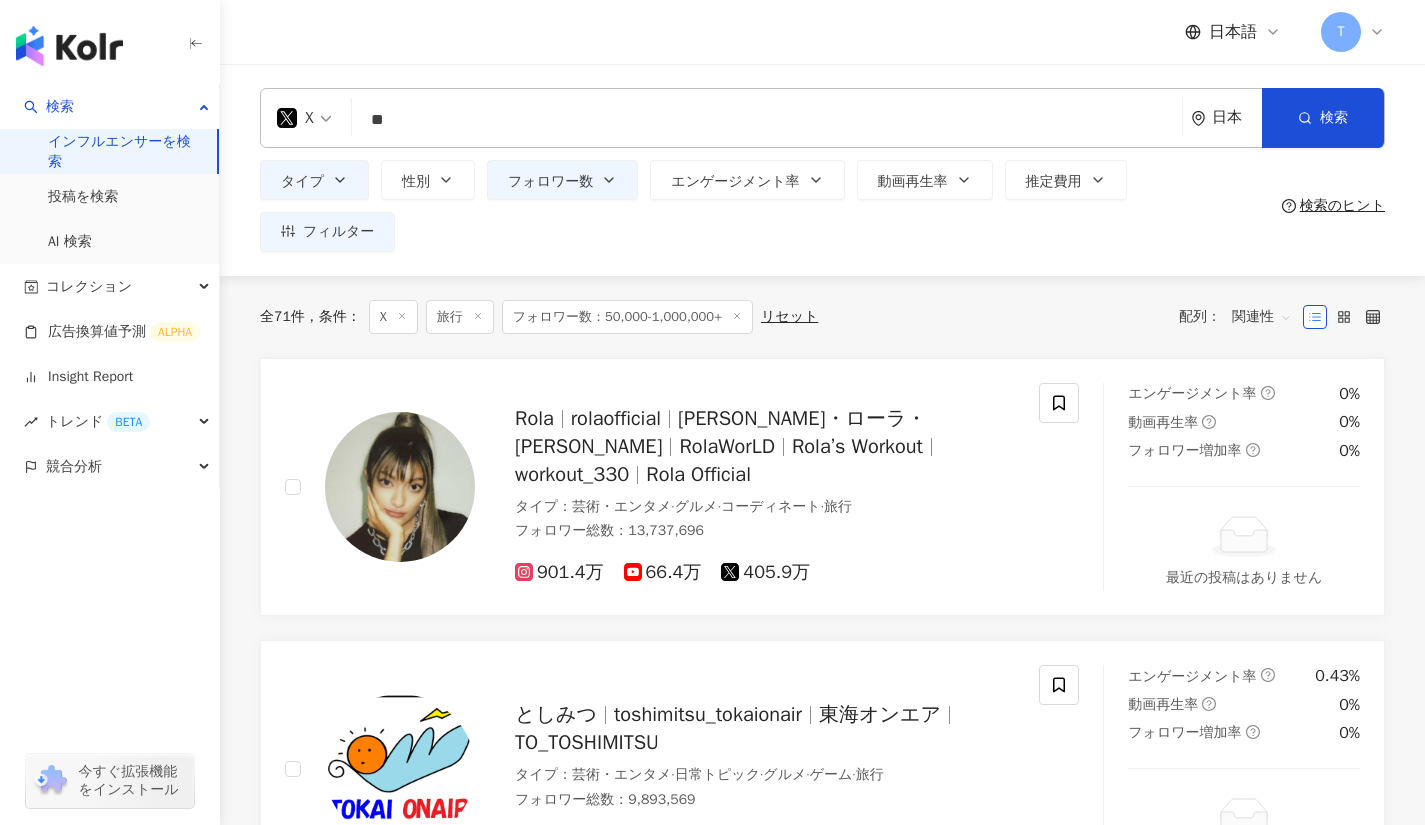 type on "**" 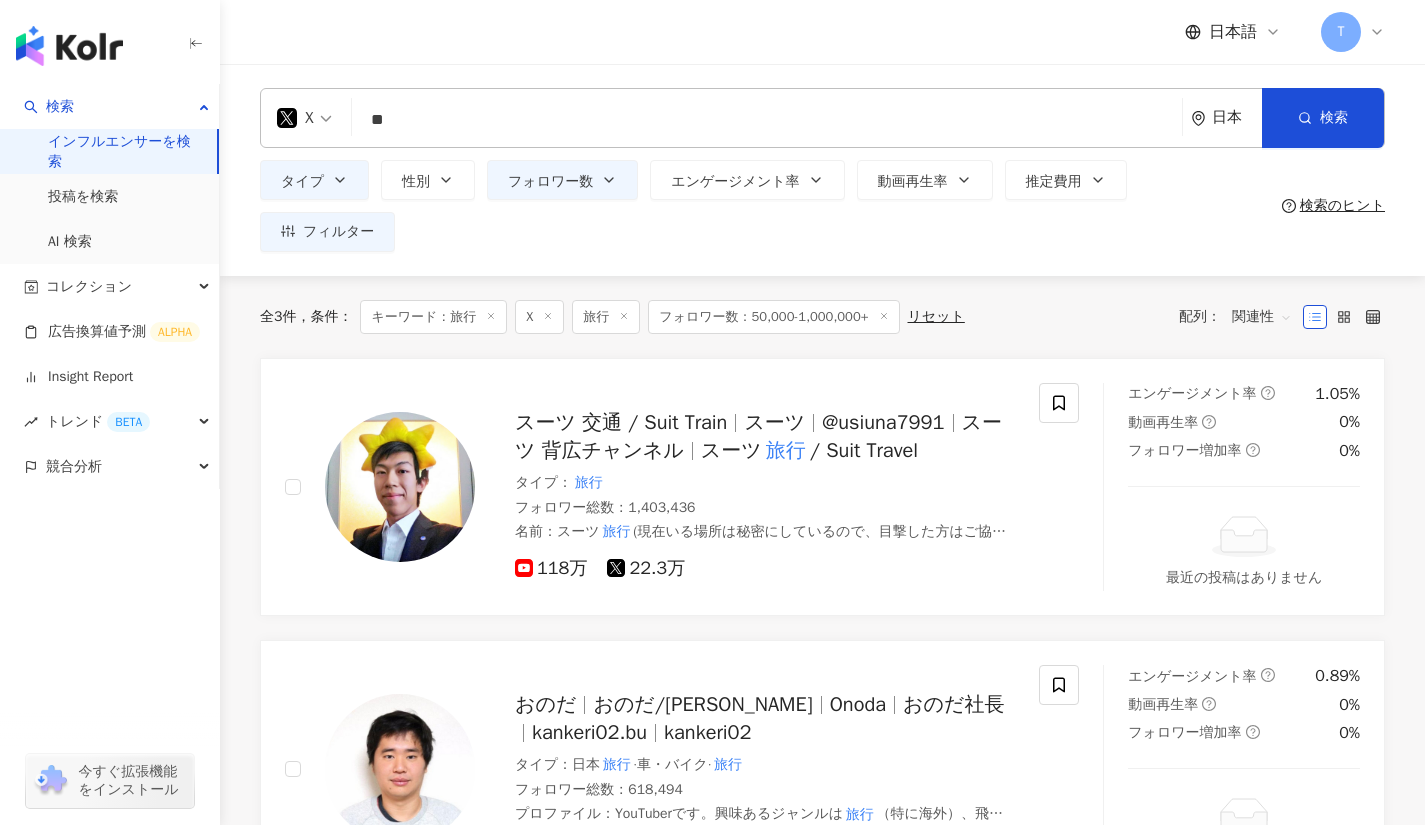 click on "スーツ 交通 / Suit Train" at bounding box center [621, 422] 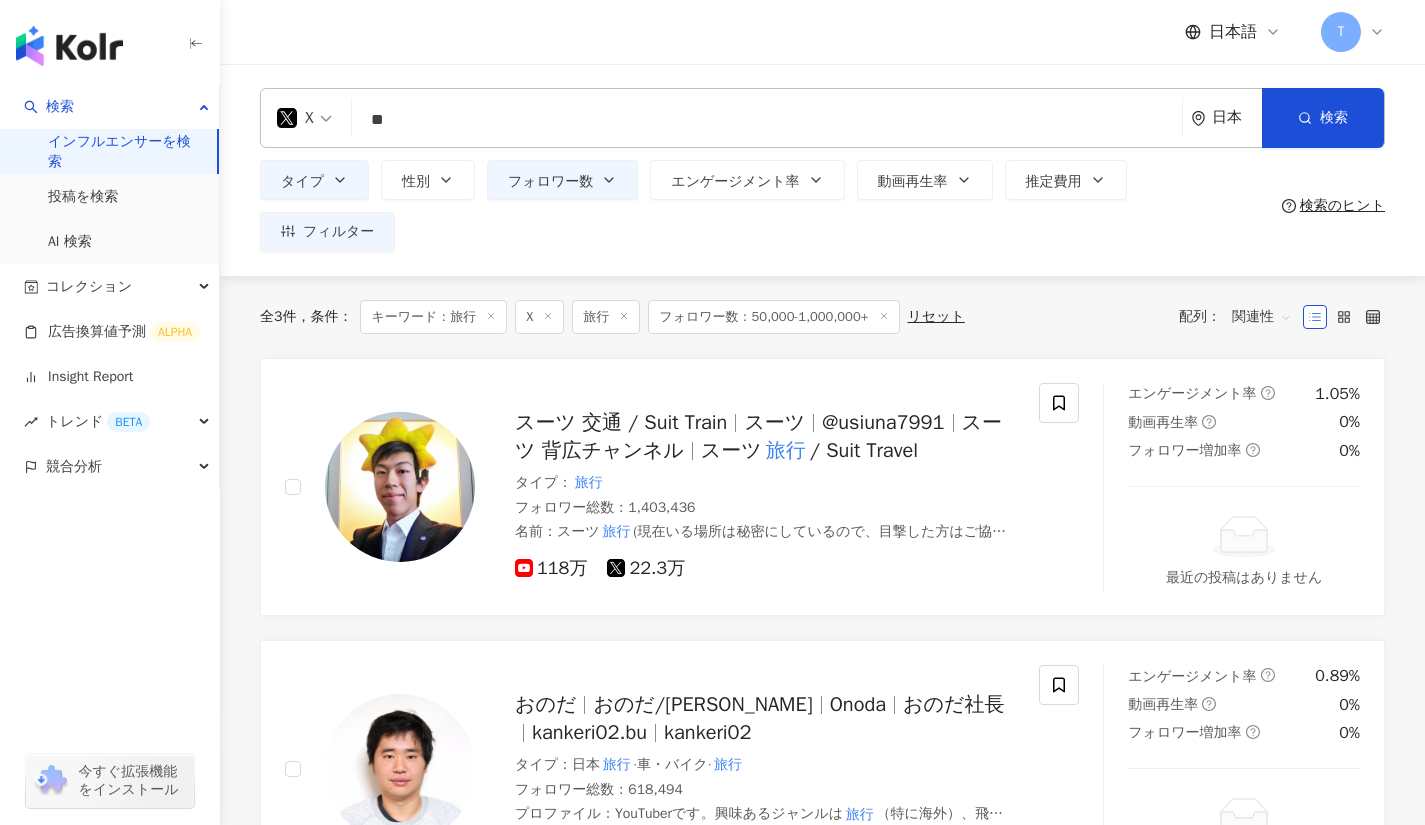 click on "kankeri02.bu" at bounding box center (589, 732) 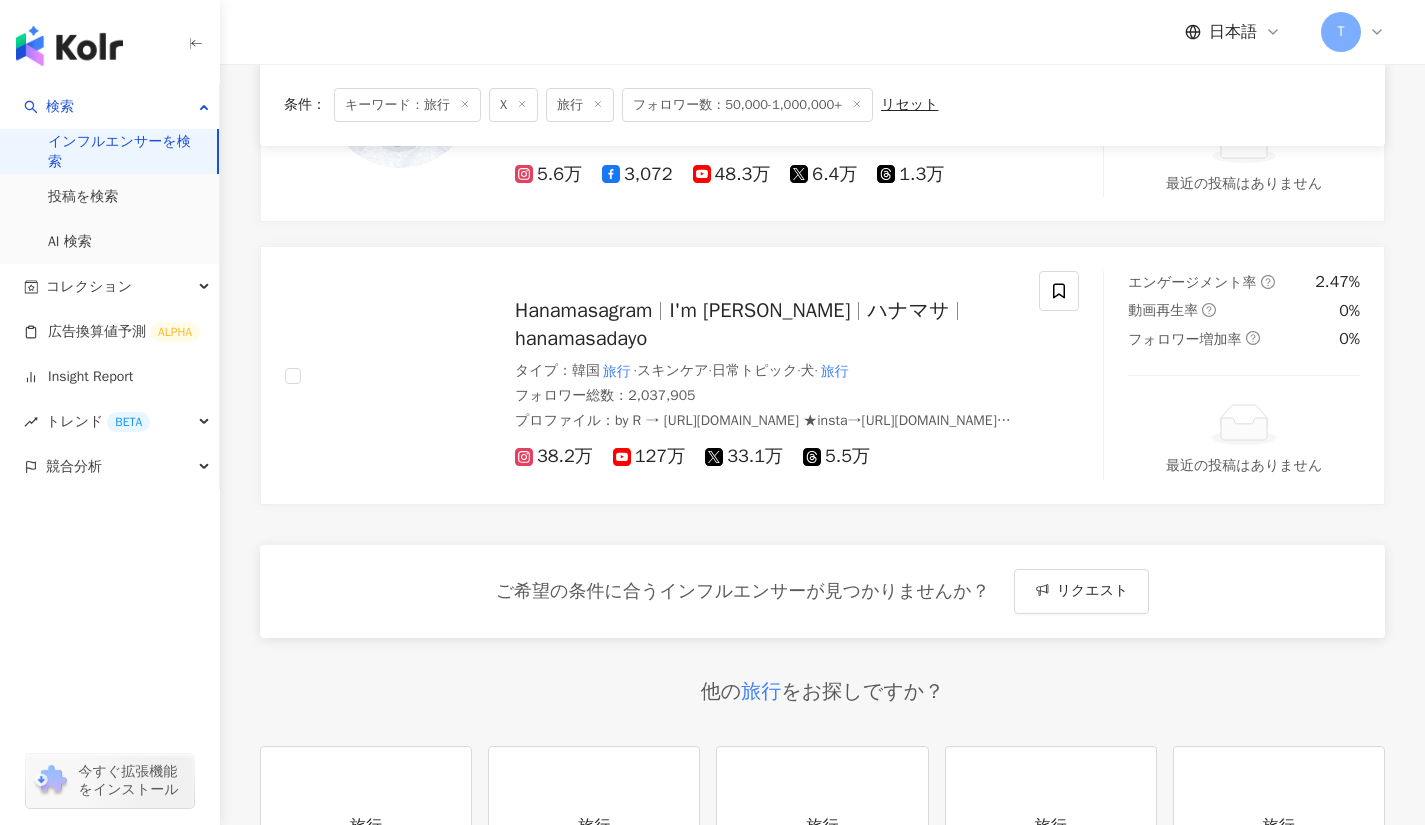 scroll, scrollTop: 677, scrollLeft: 0, axis: vertical 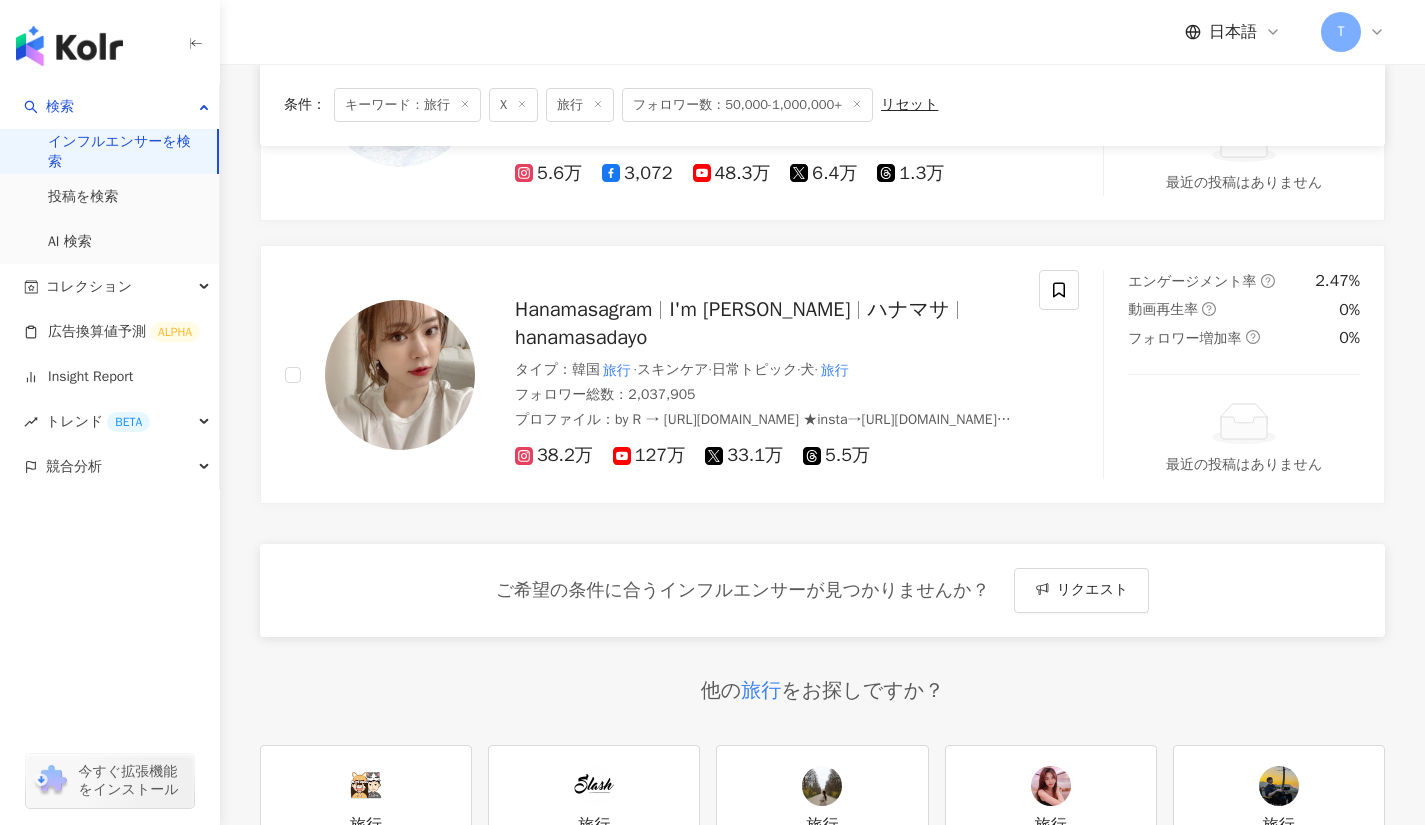 click on "hanamasadayo" at bounding box center [581, 337] 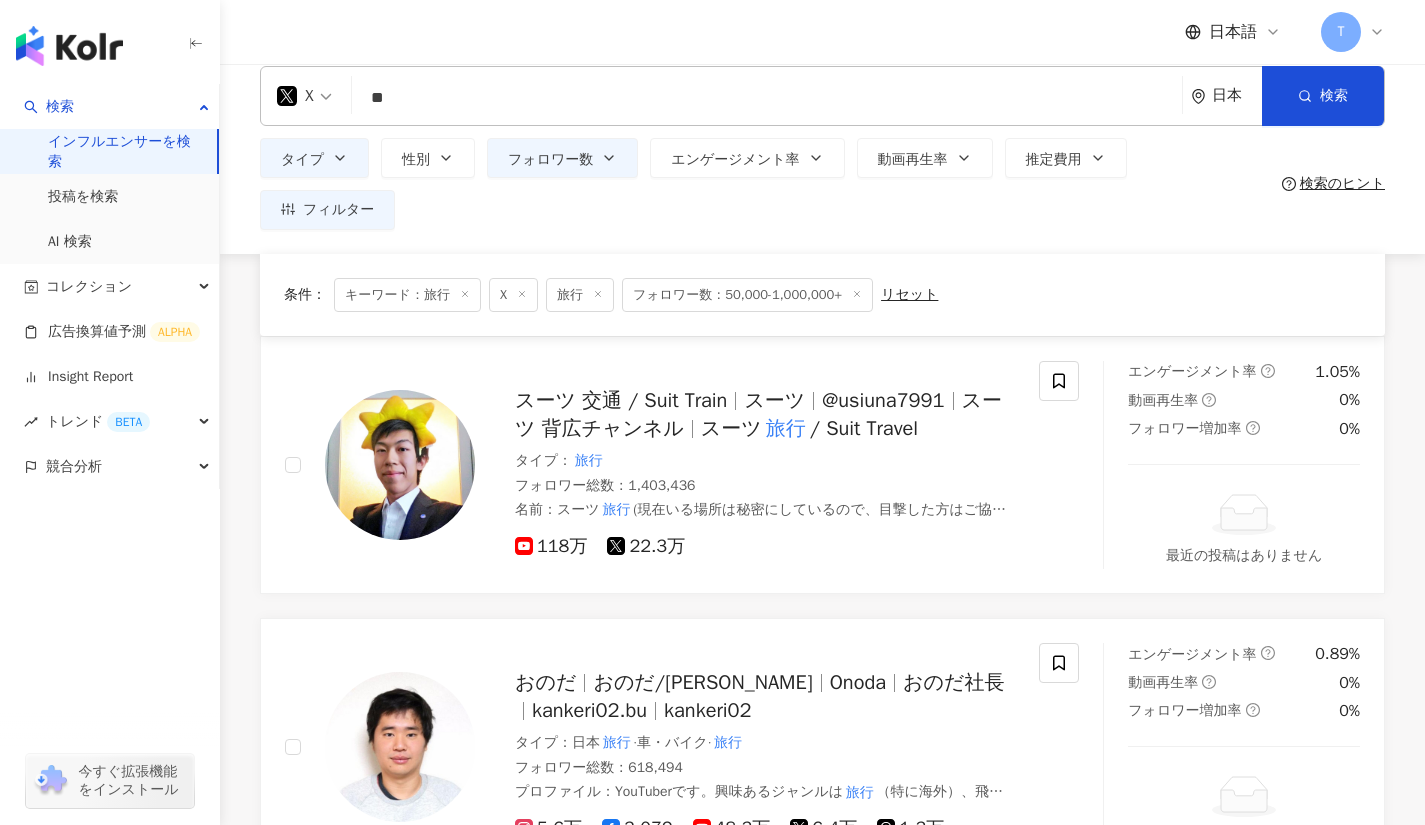 scroll, scrollTop: 0, scrollLeft: 0, axis: both 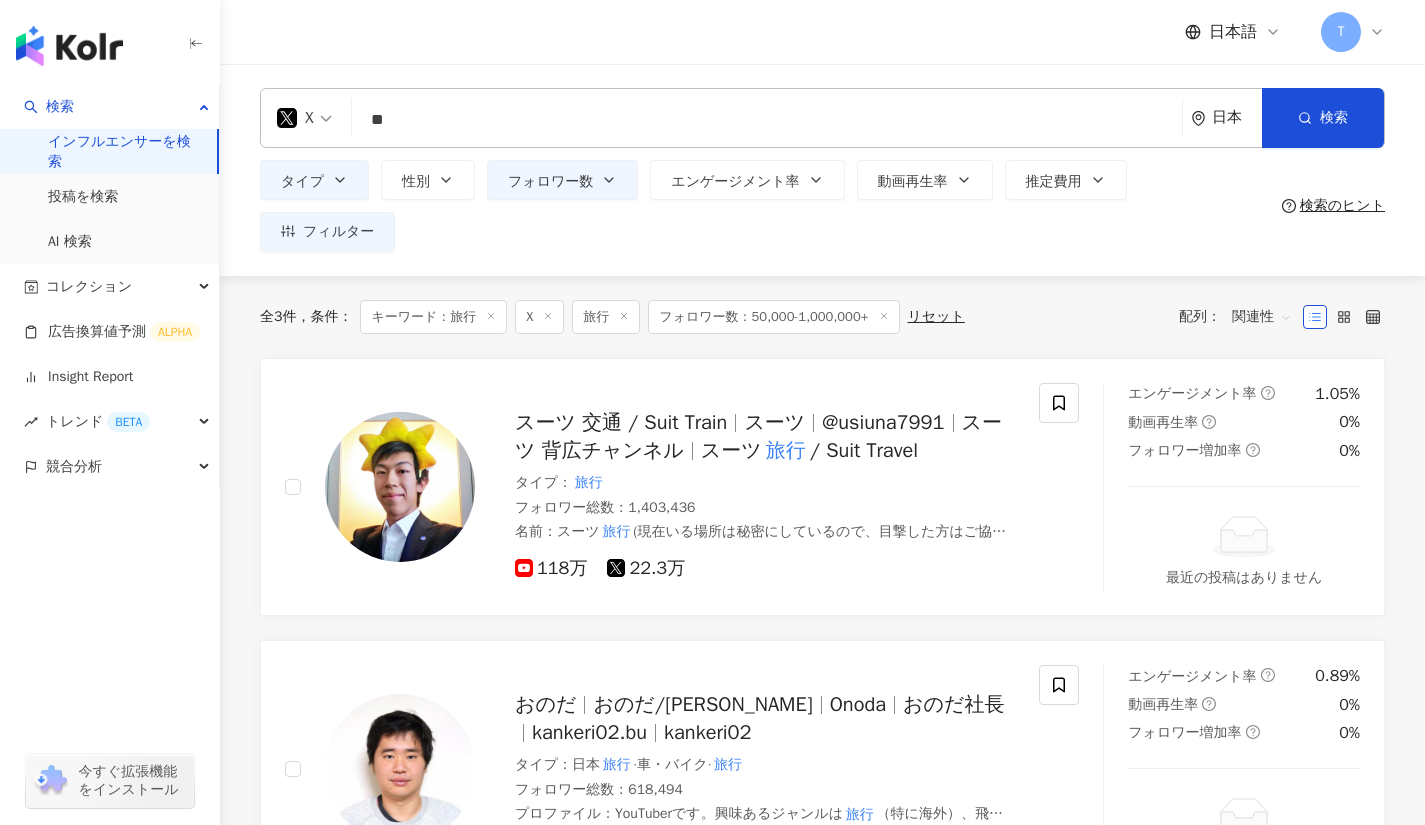click 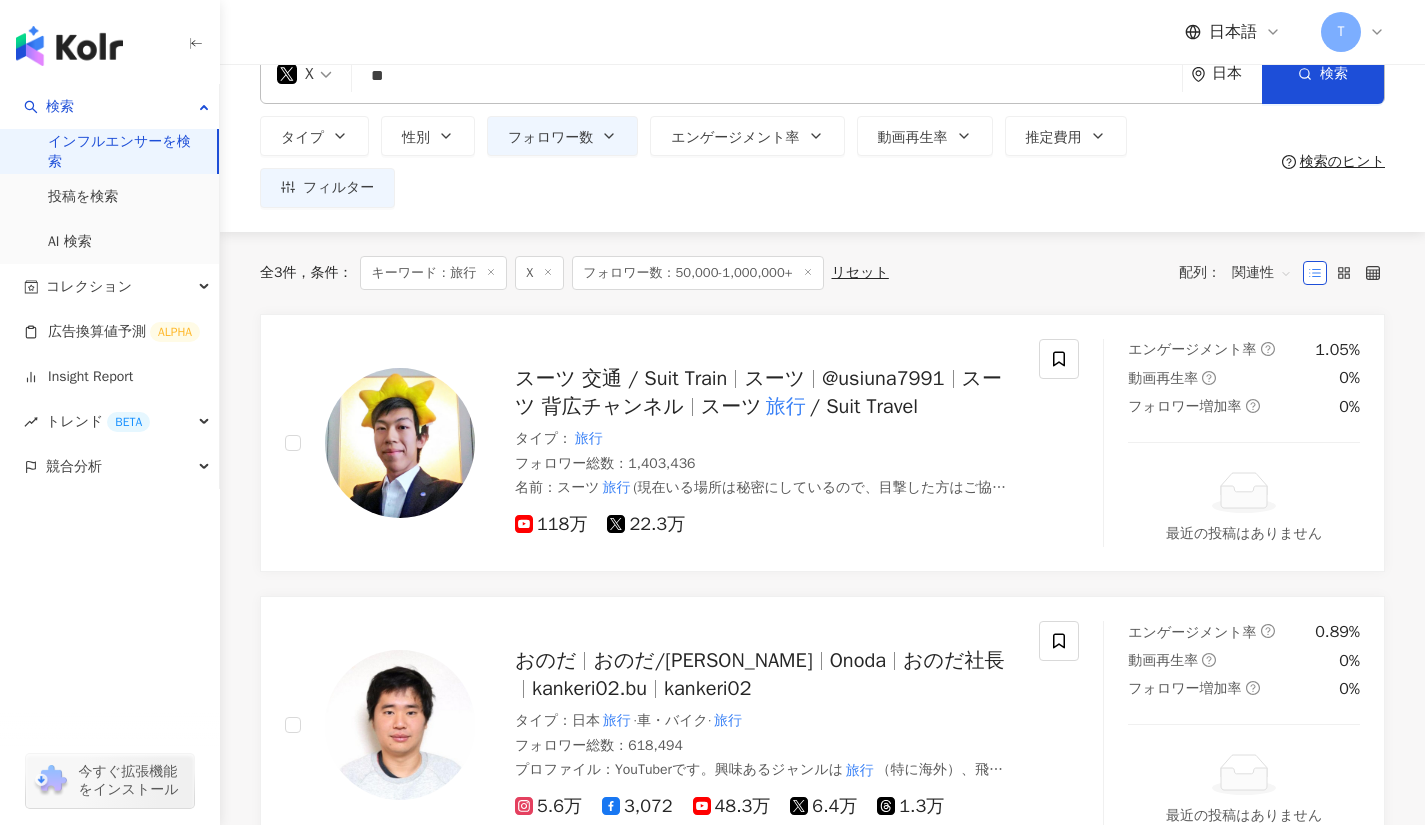 scroll, scrollTop: 0, scrollLeft: 0, axis: both 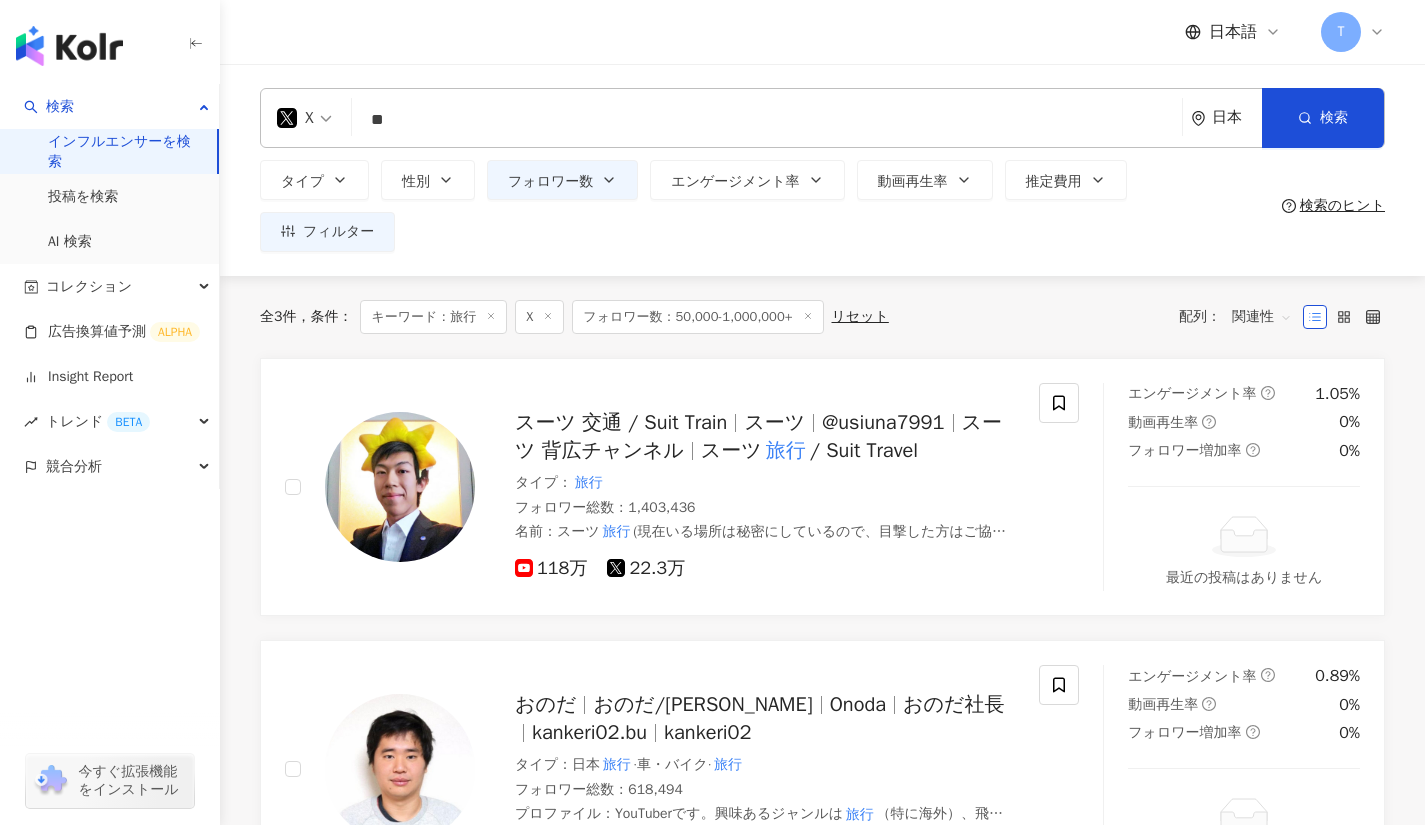 click 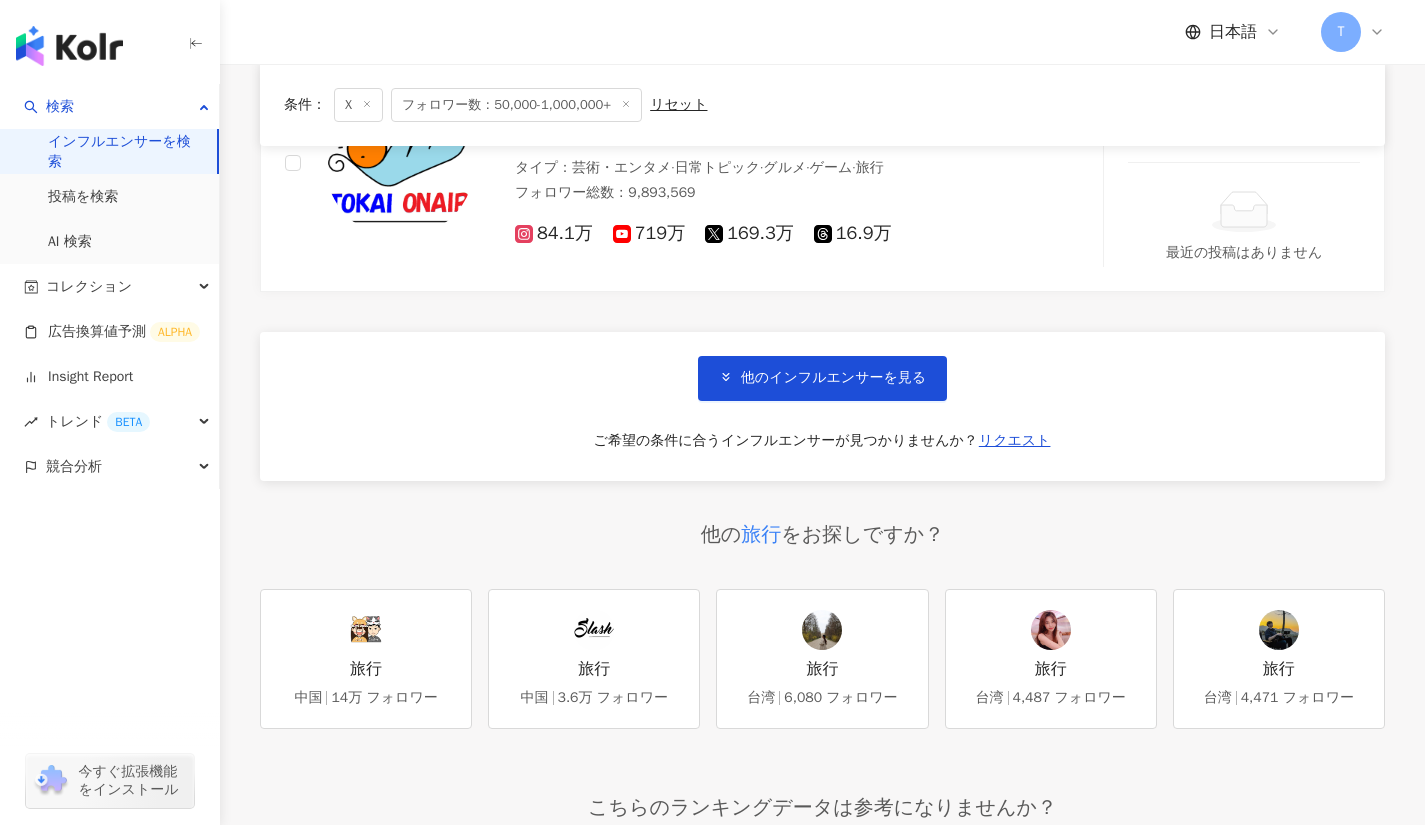 scroll, scrollTop: 3456, scrollLeft: 0, axis: vertical 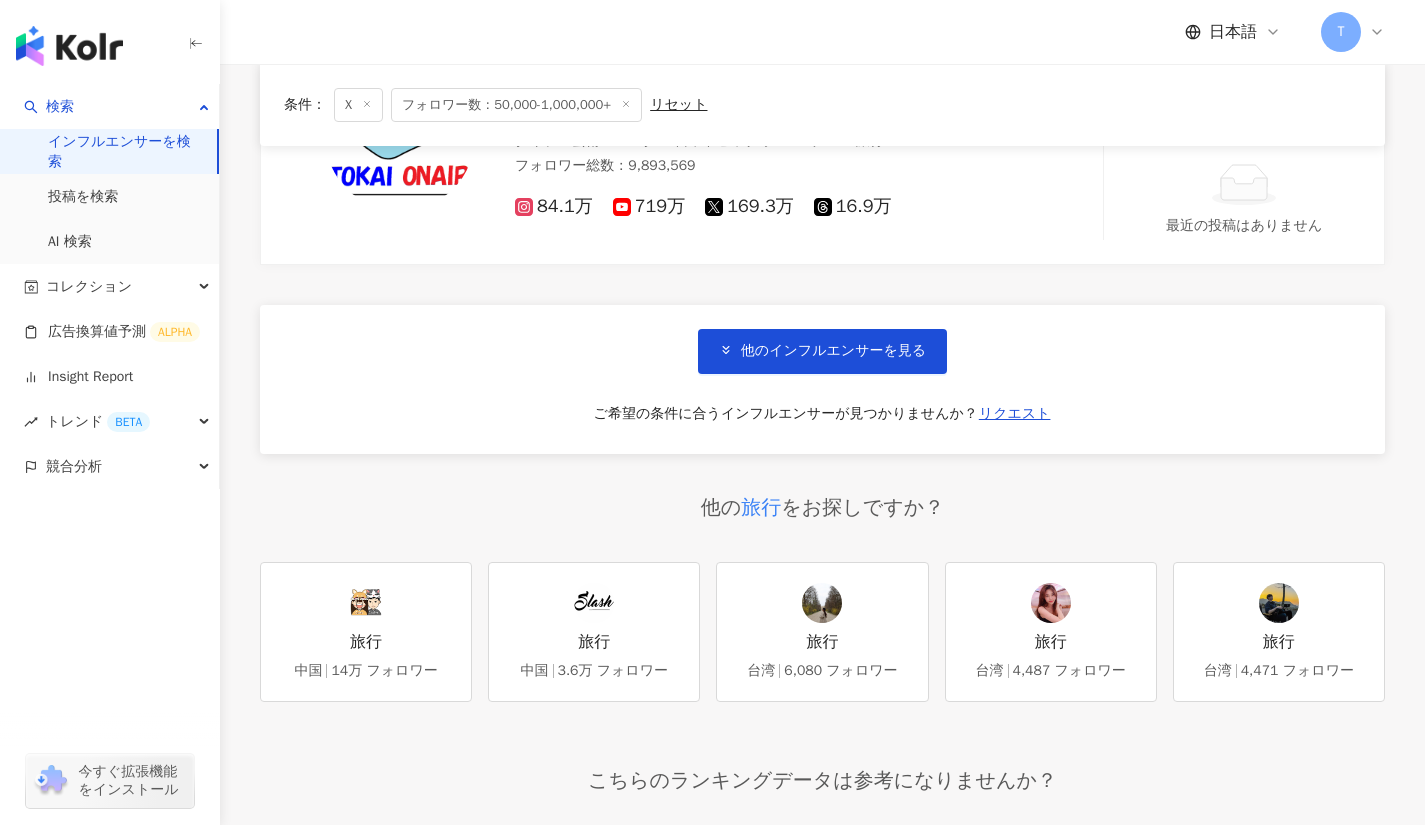 click on "他のインフルエンサーを見る" at bounding box center (822, 351) 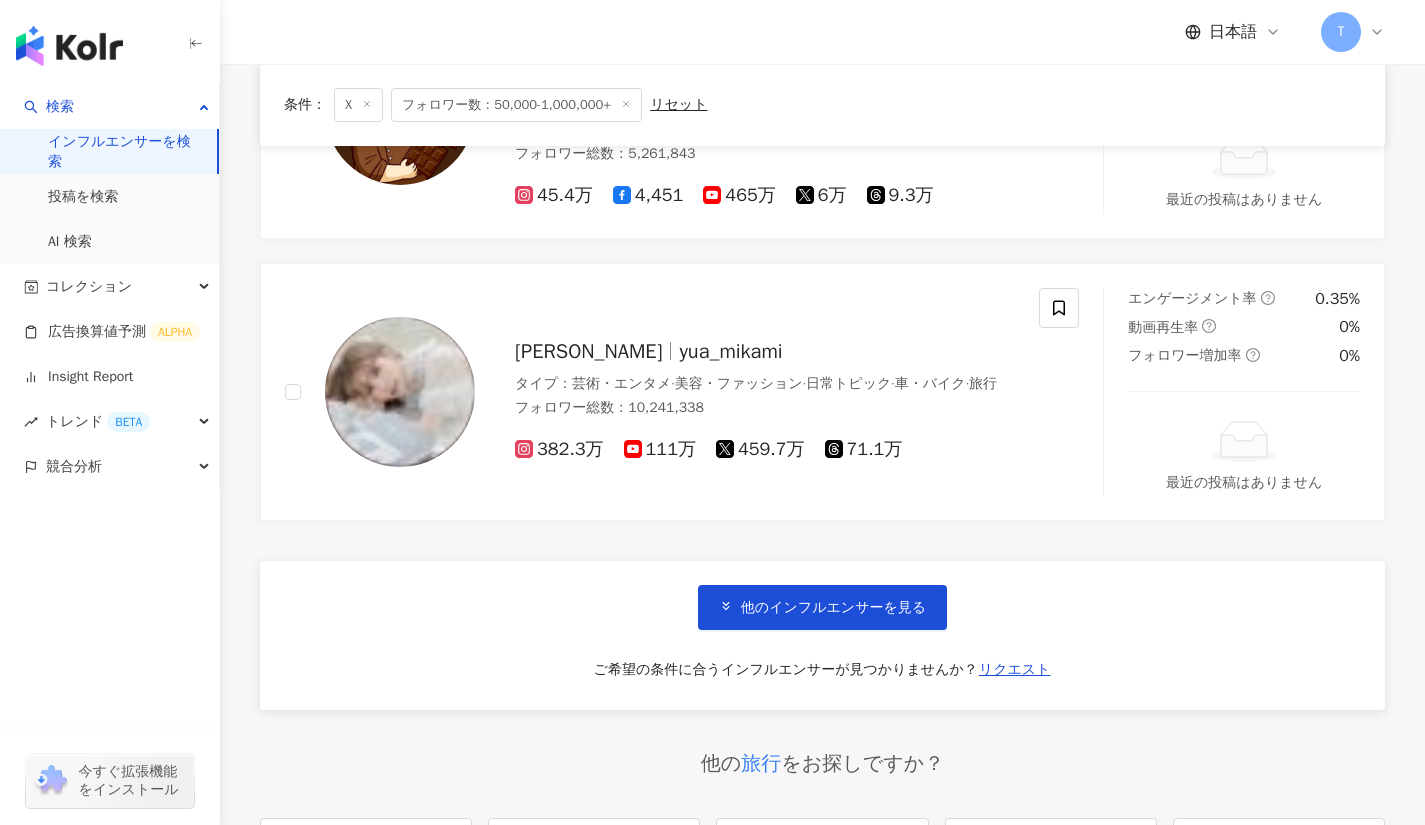 scroll, scrollTop: 6591, scrollLeft: 0, axis: vertical 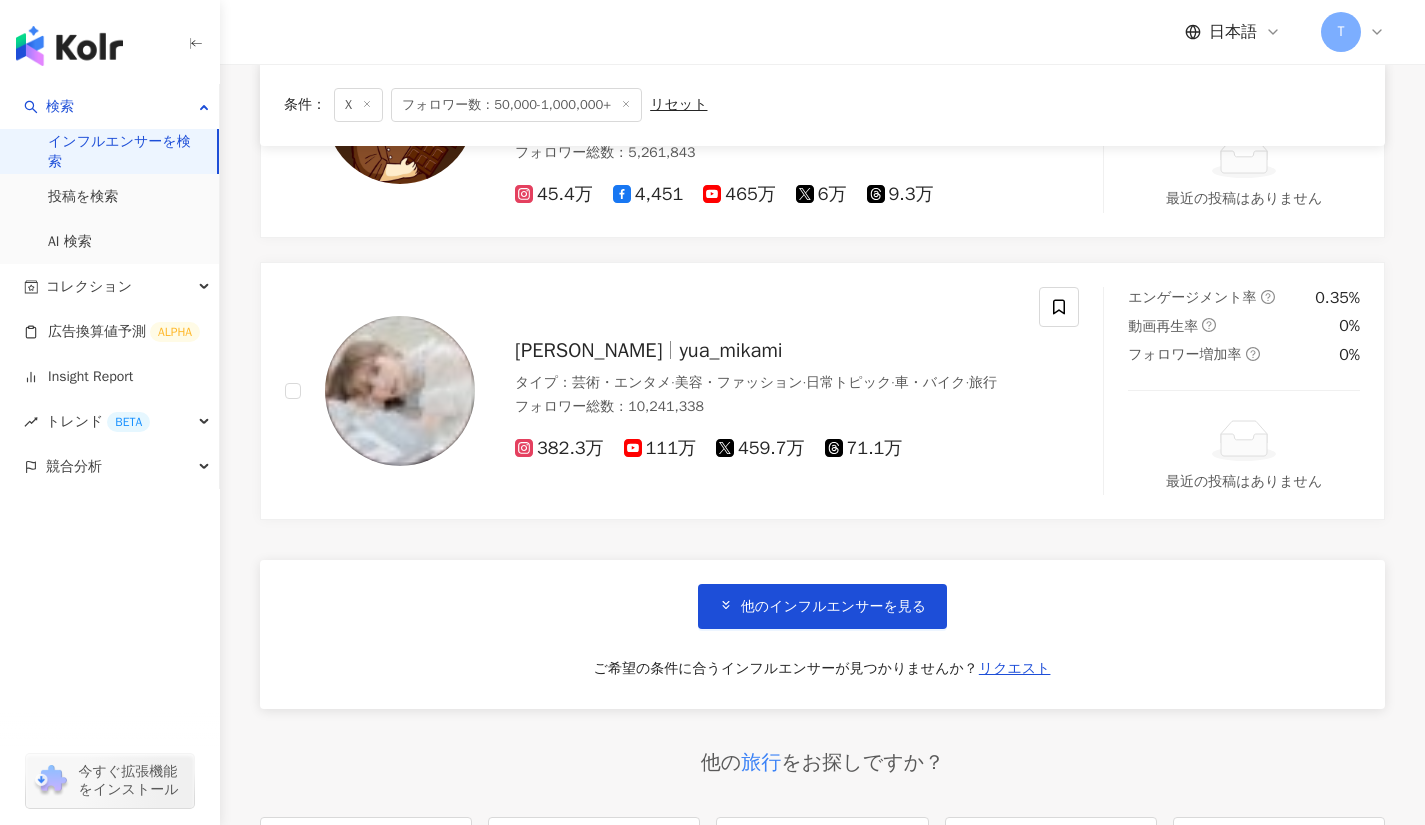 click on "他のインフルエンサーを見る" at bounding box center (822, 606) 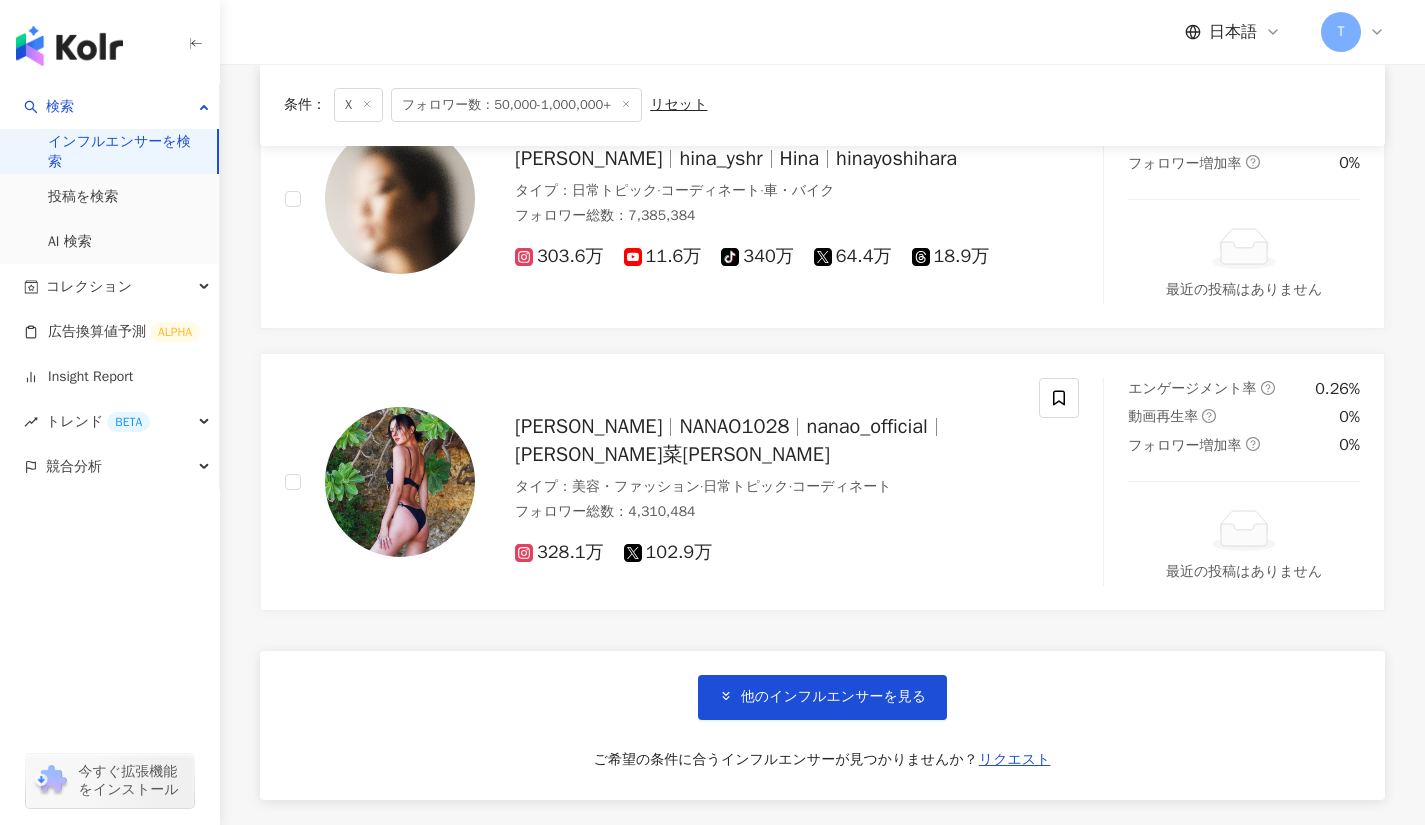 scroll, scrollTop: 9915, scrollLeft: 0, axis: vertical 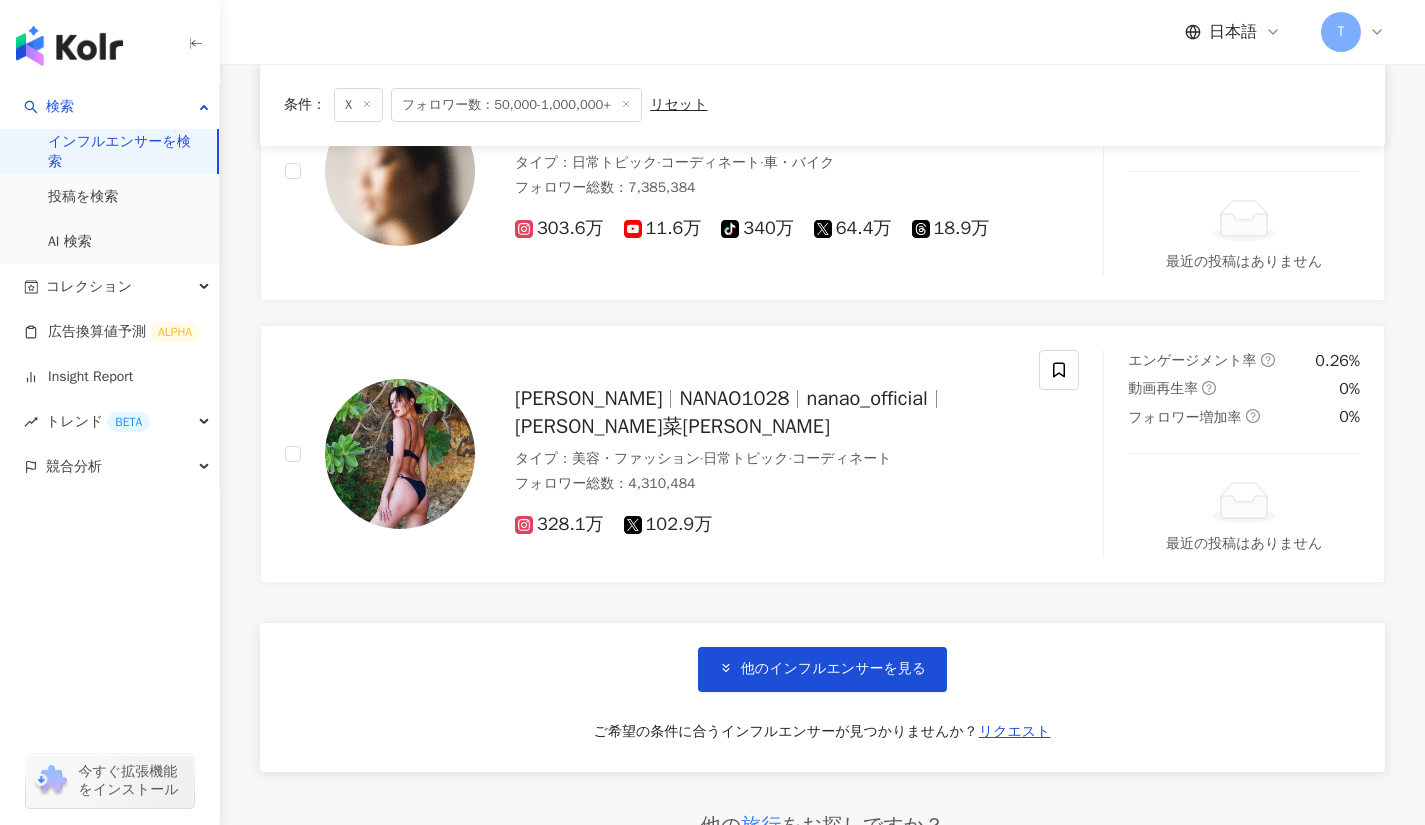 click on "他のインフルエンサーを見る" at bounding box center [833, 669] 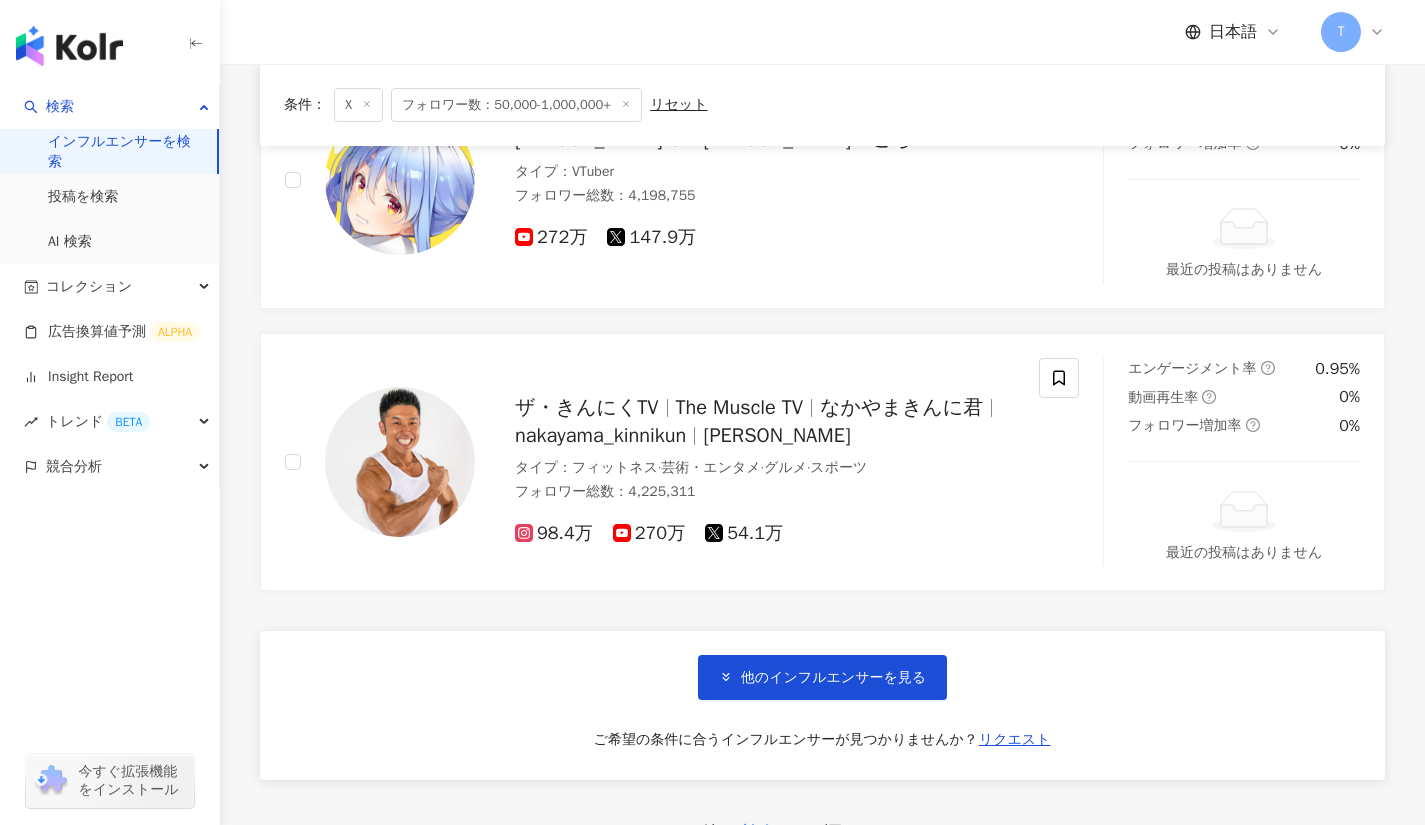 scroll, scrollTop: 13299, scrollLeft: 0, axis: vertical 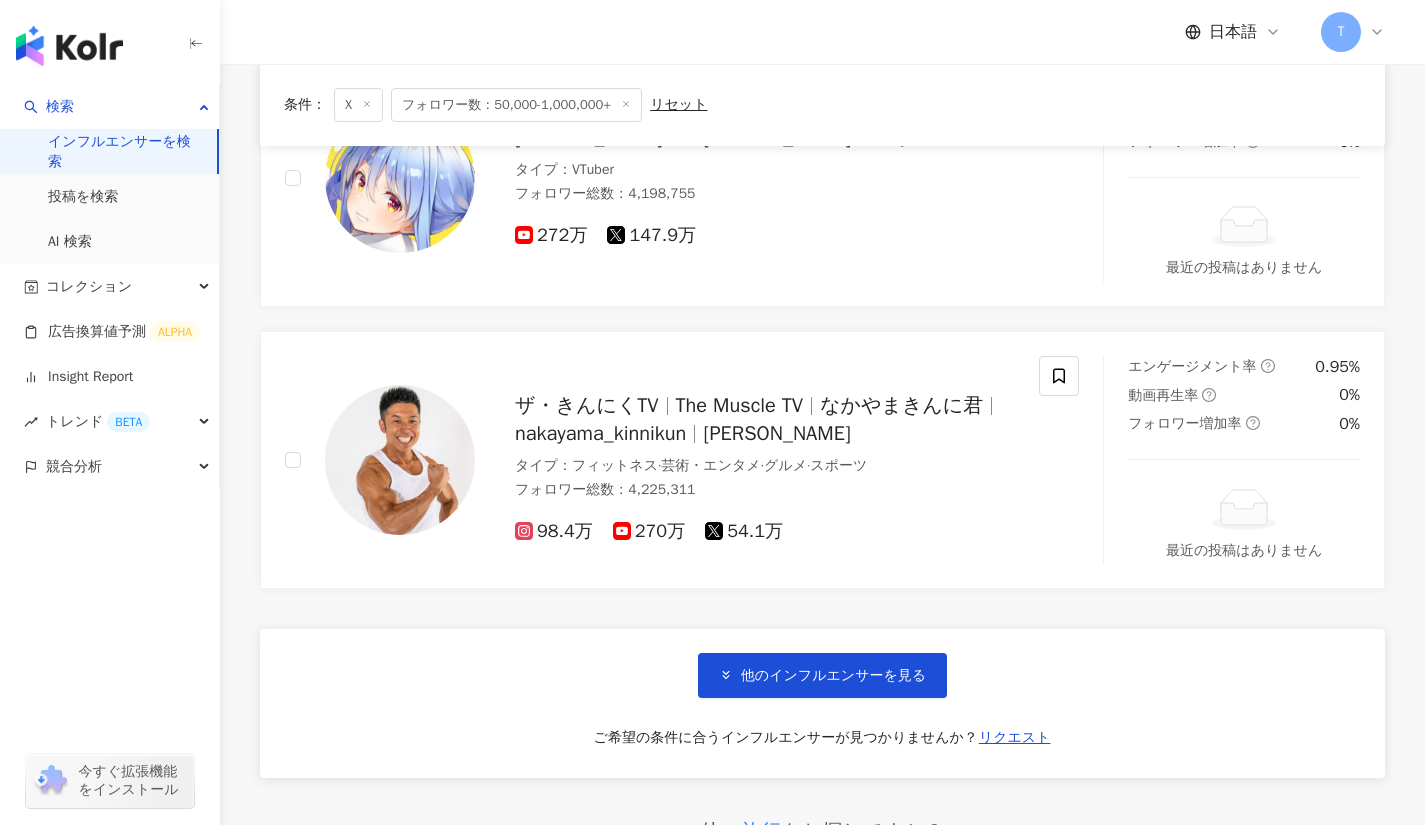 click on "他のインフルエンサーを見る" at bounding box center [833, 676] 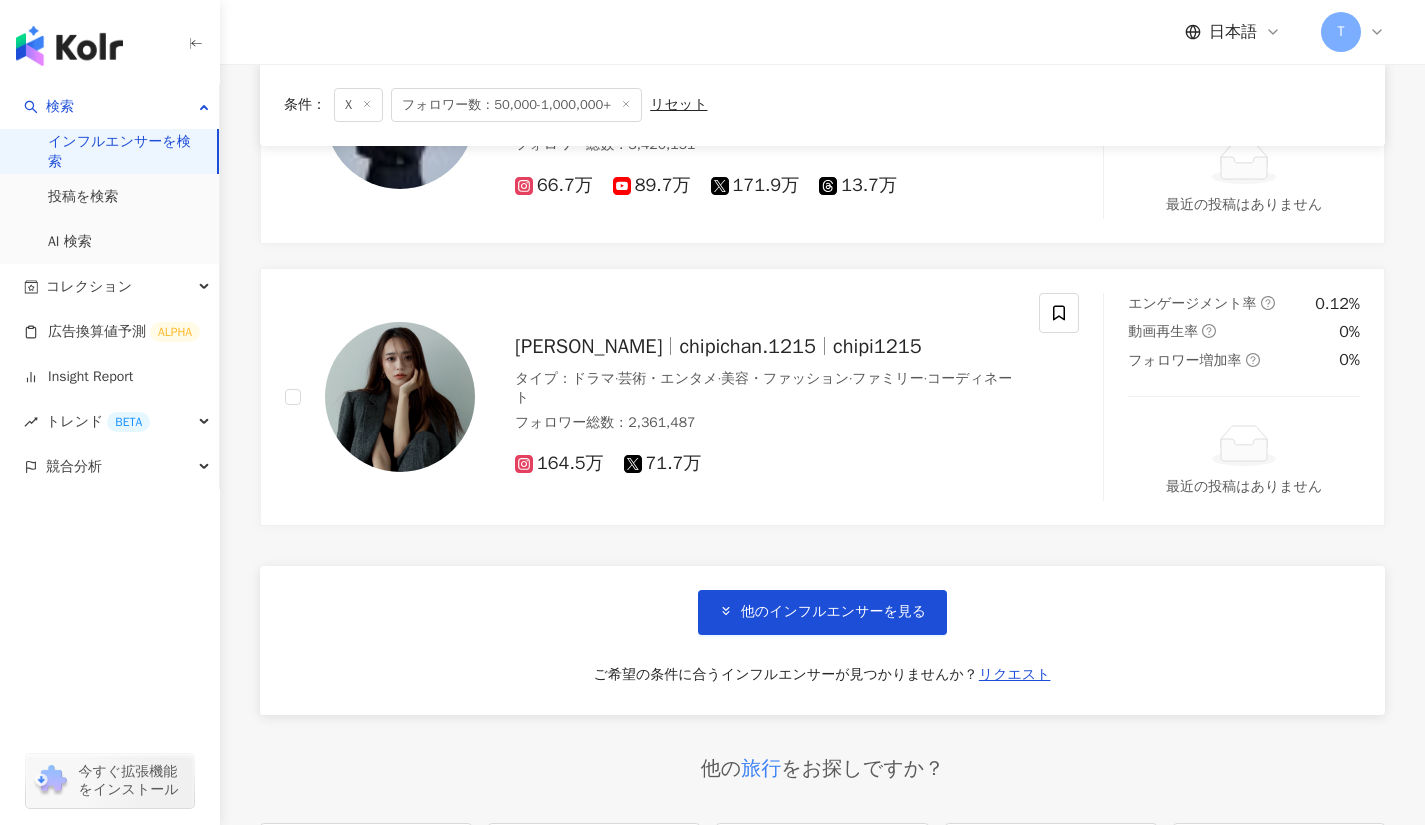 scroll, scrollTop: 16750, scrollLeft: 0, axis: vertical 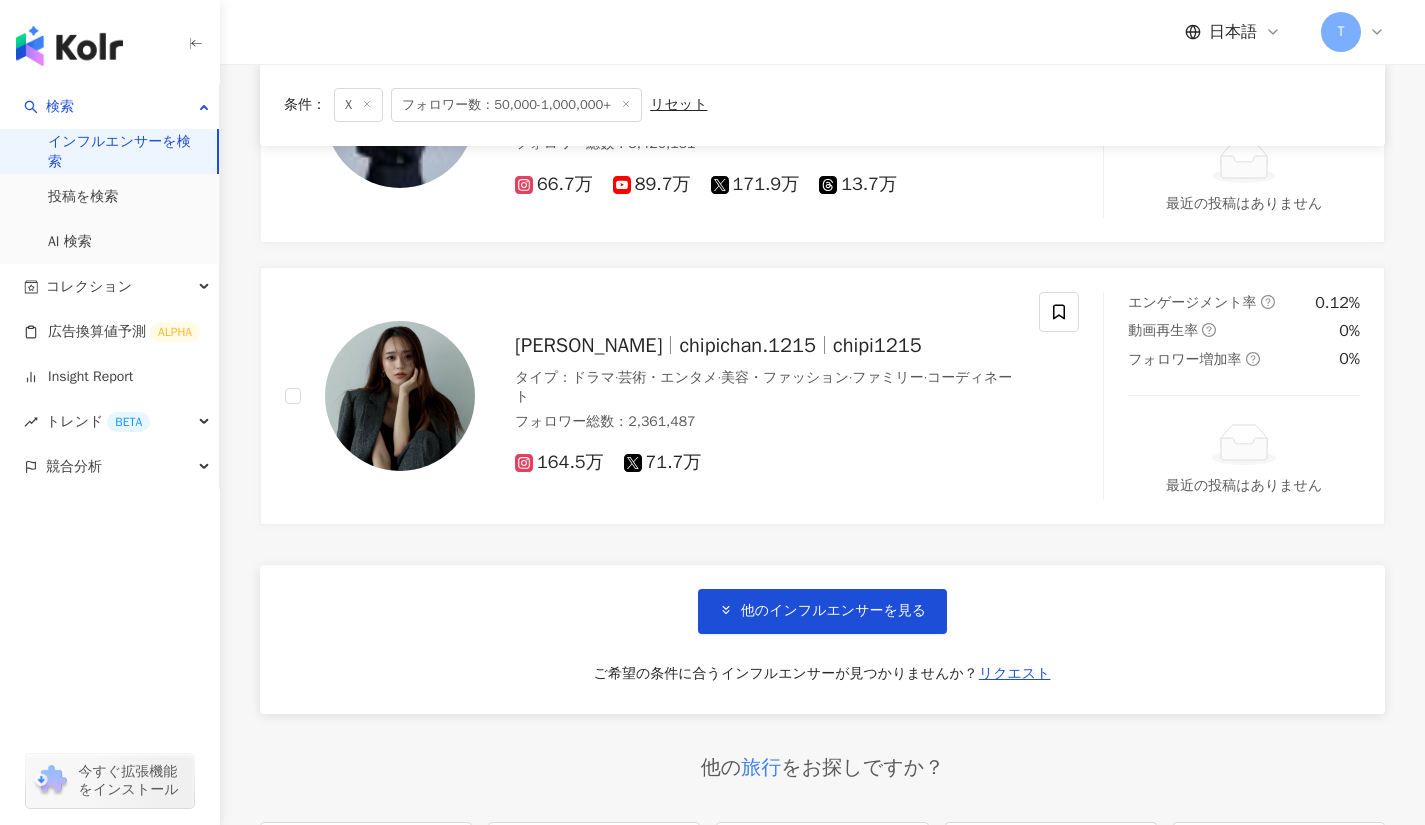 click on "他のインフルエンサーを見る" at bounding box center [822, 611] 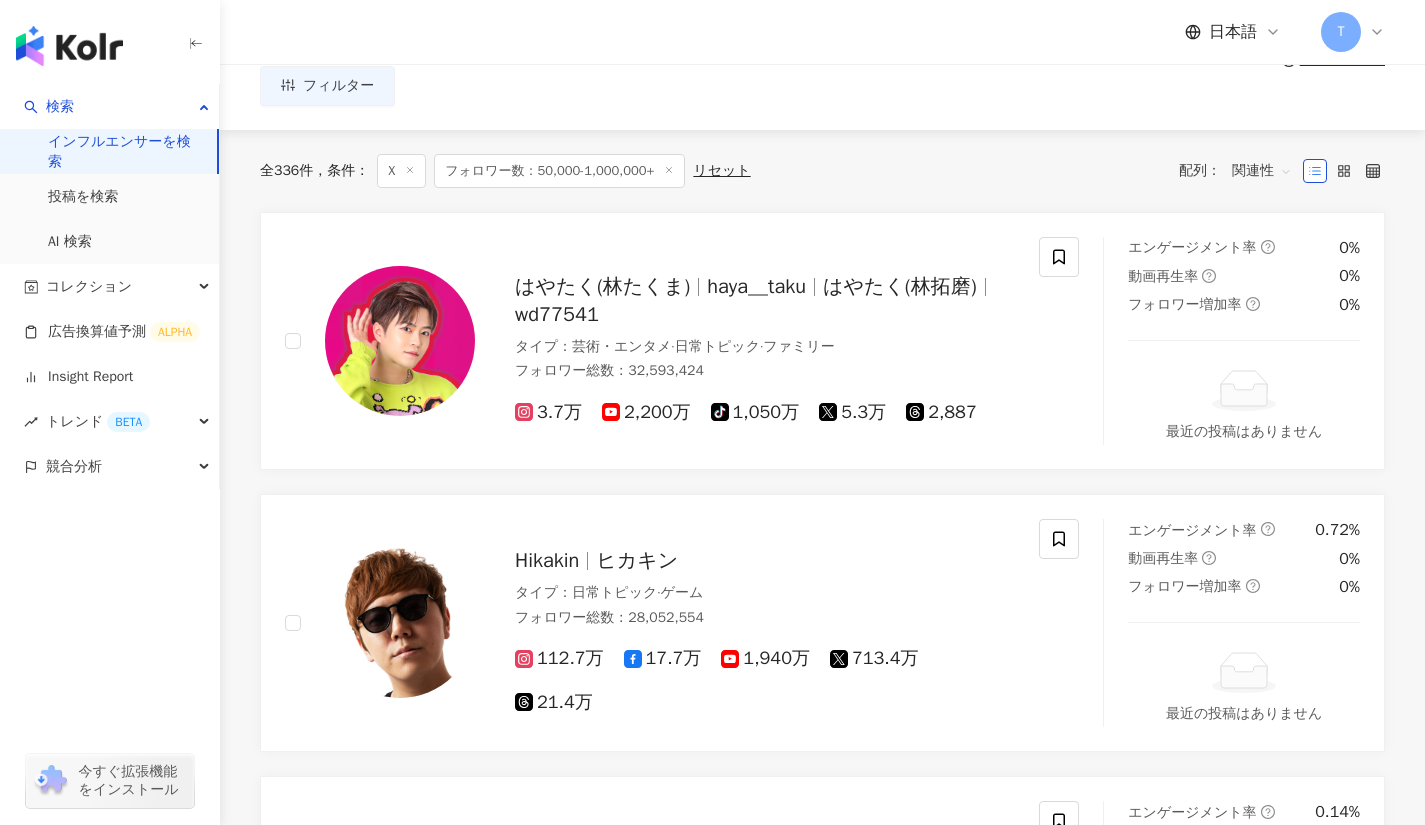 scroll, scrollTop: 0, scrollLeft: 0, axis: both 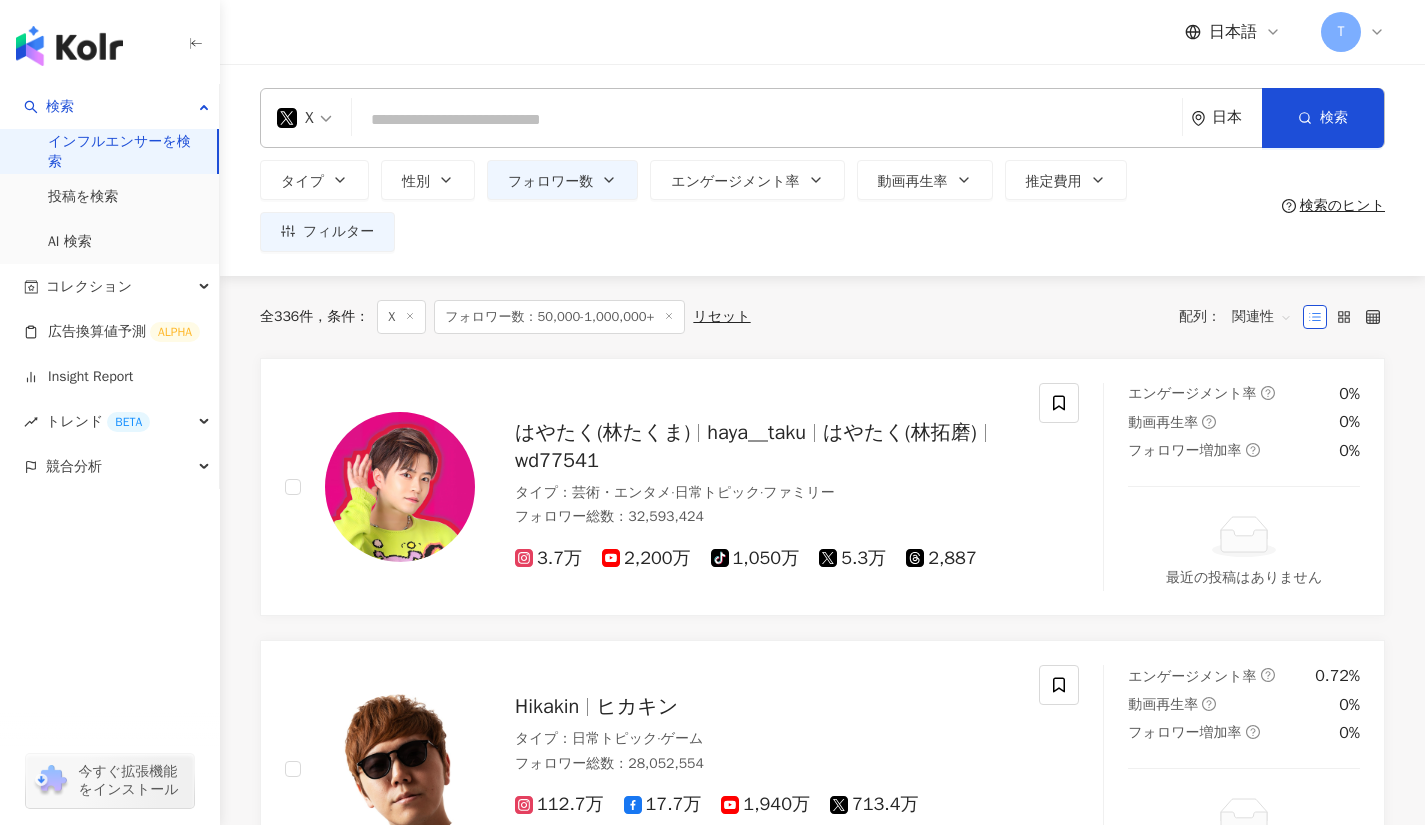 click at bounding box center (767, 120) 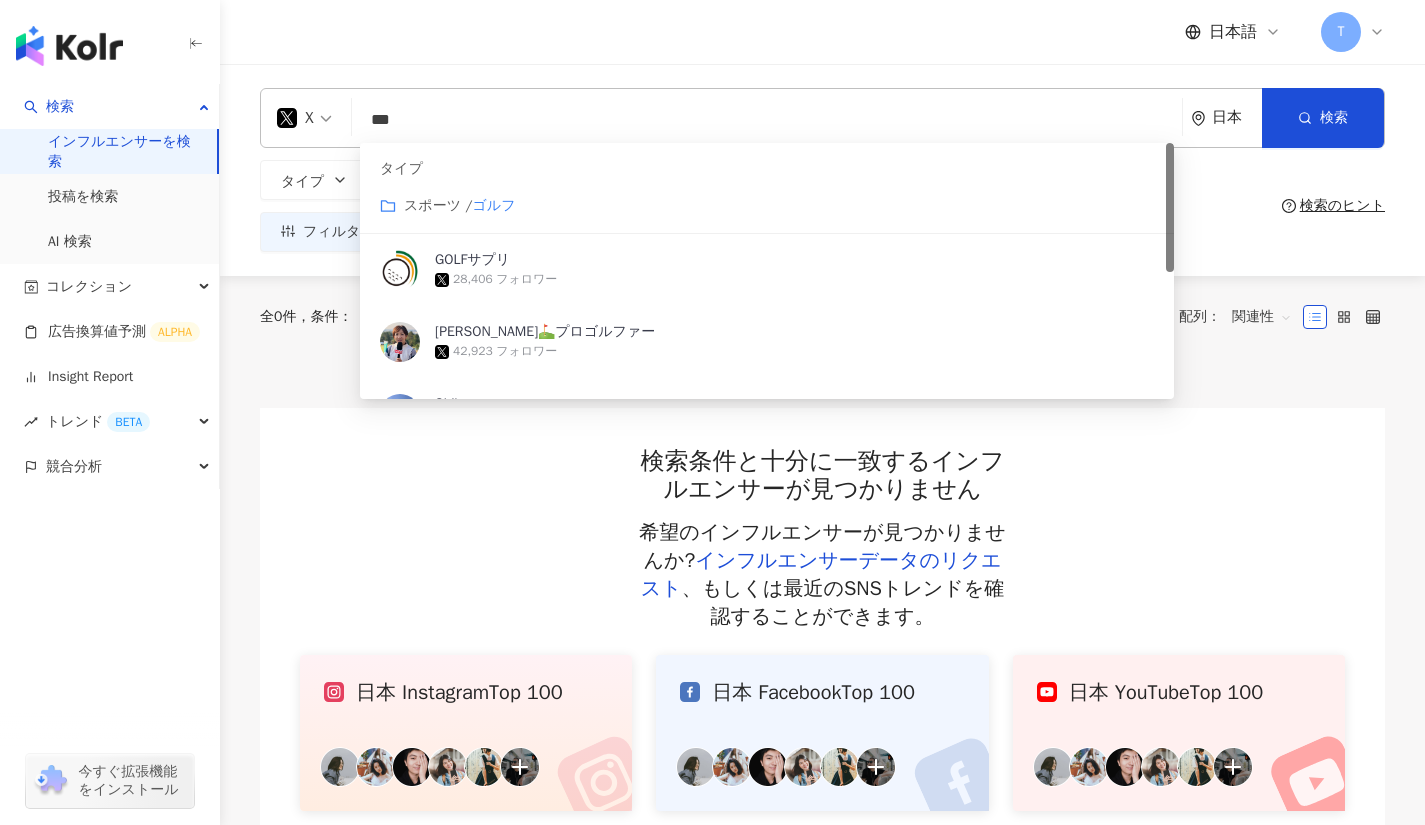 click on "***" at bounding box center [767, 120] 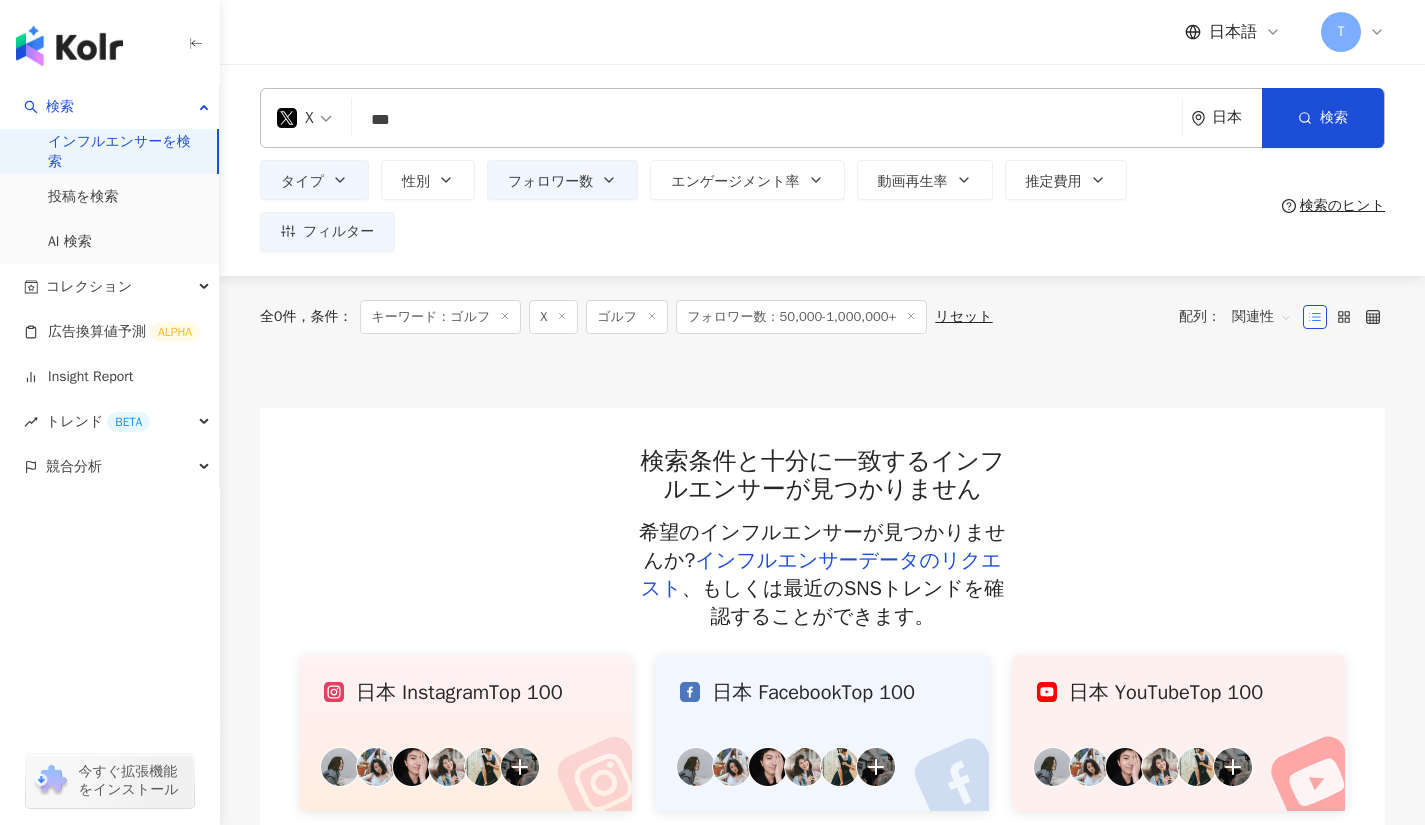 click on "***" at bounding box center [767, 120] 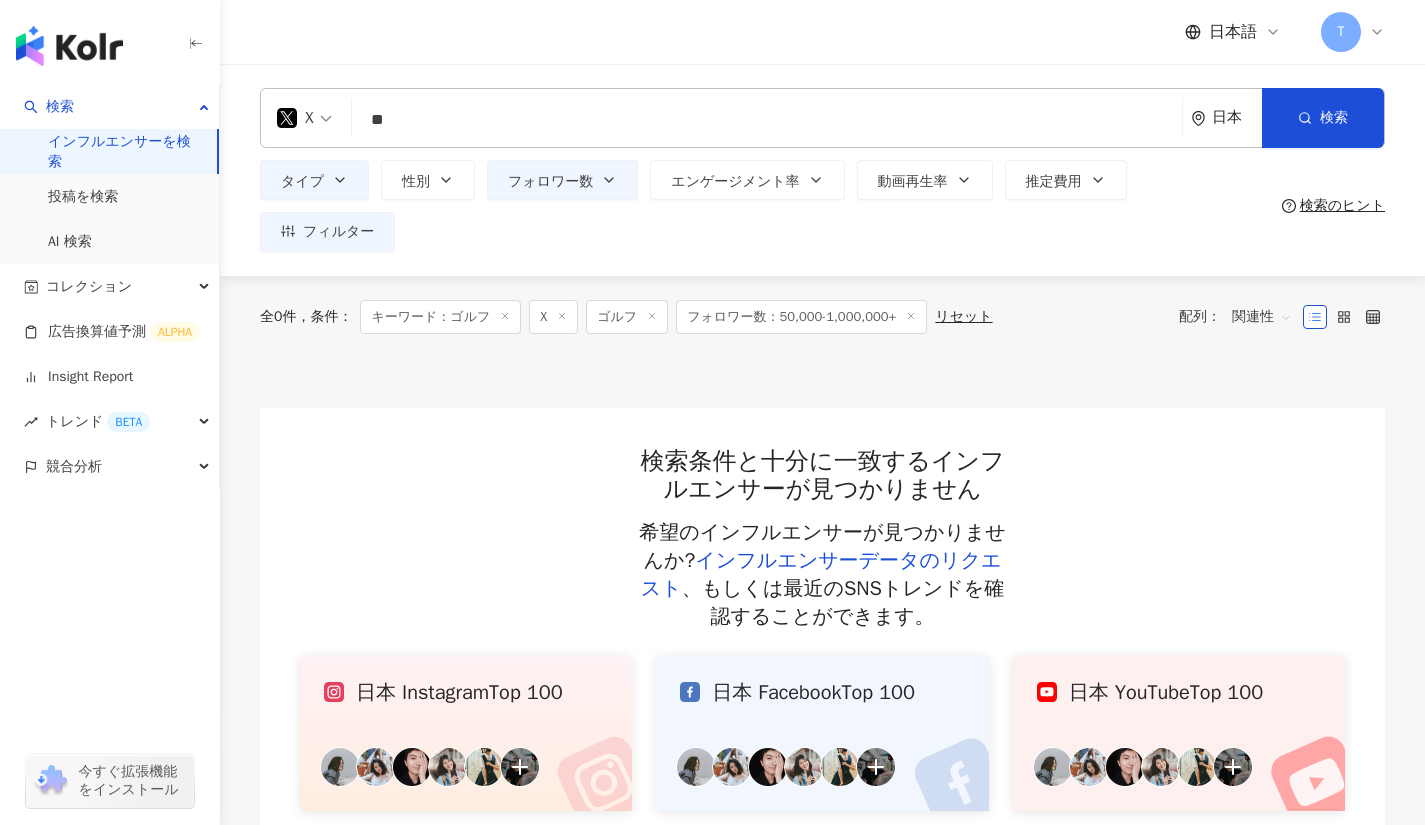 type on "*" 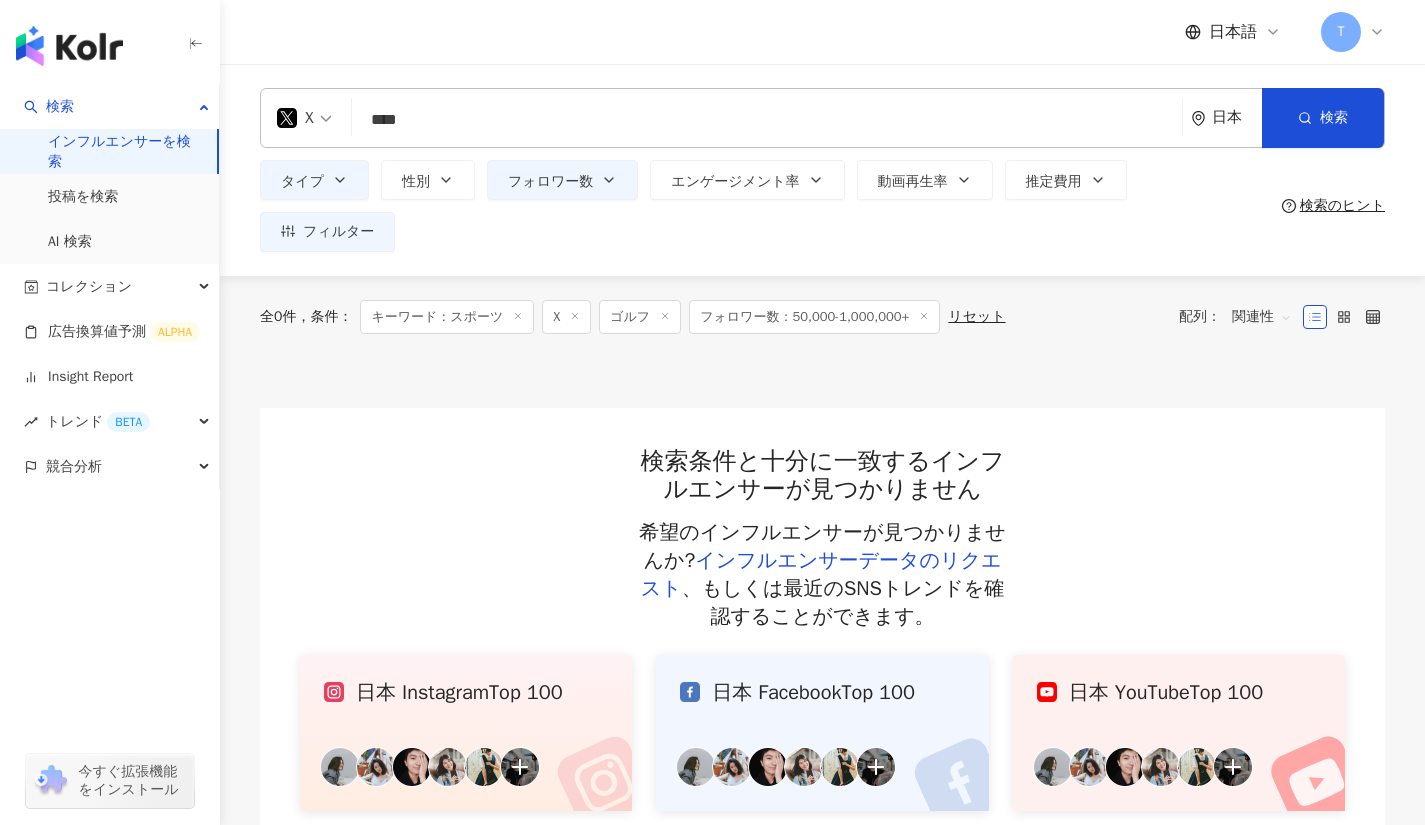 click 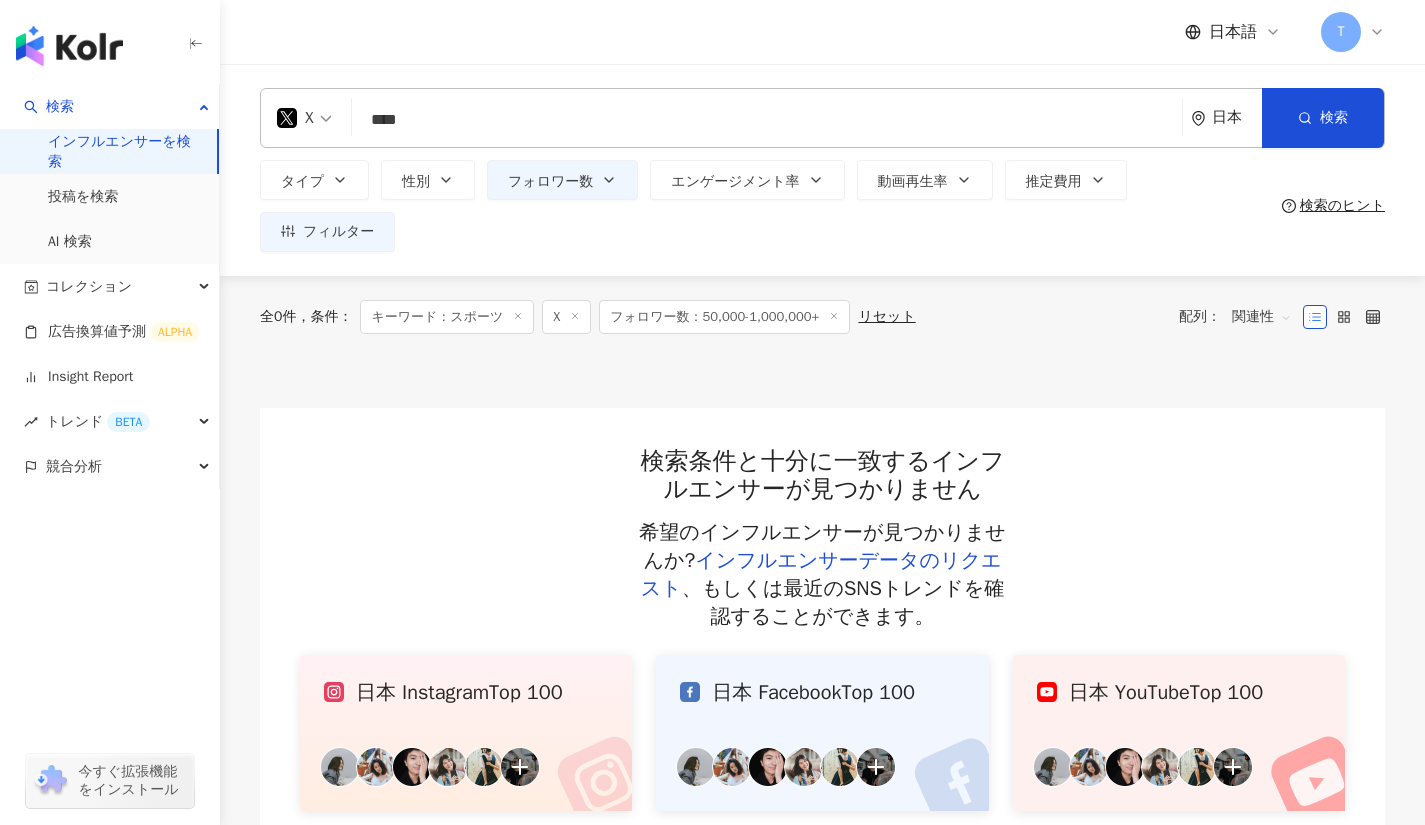 click on "****" at bounding box center (767, 120) 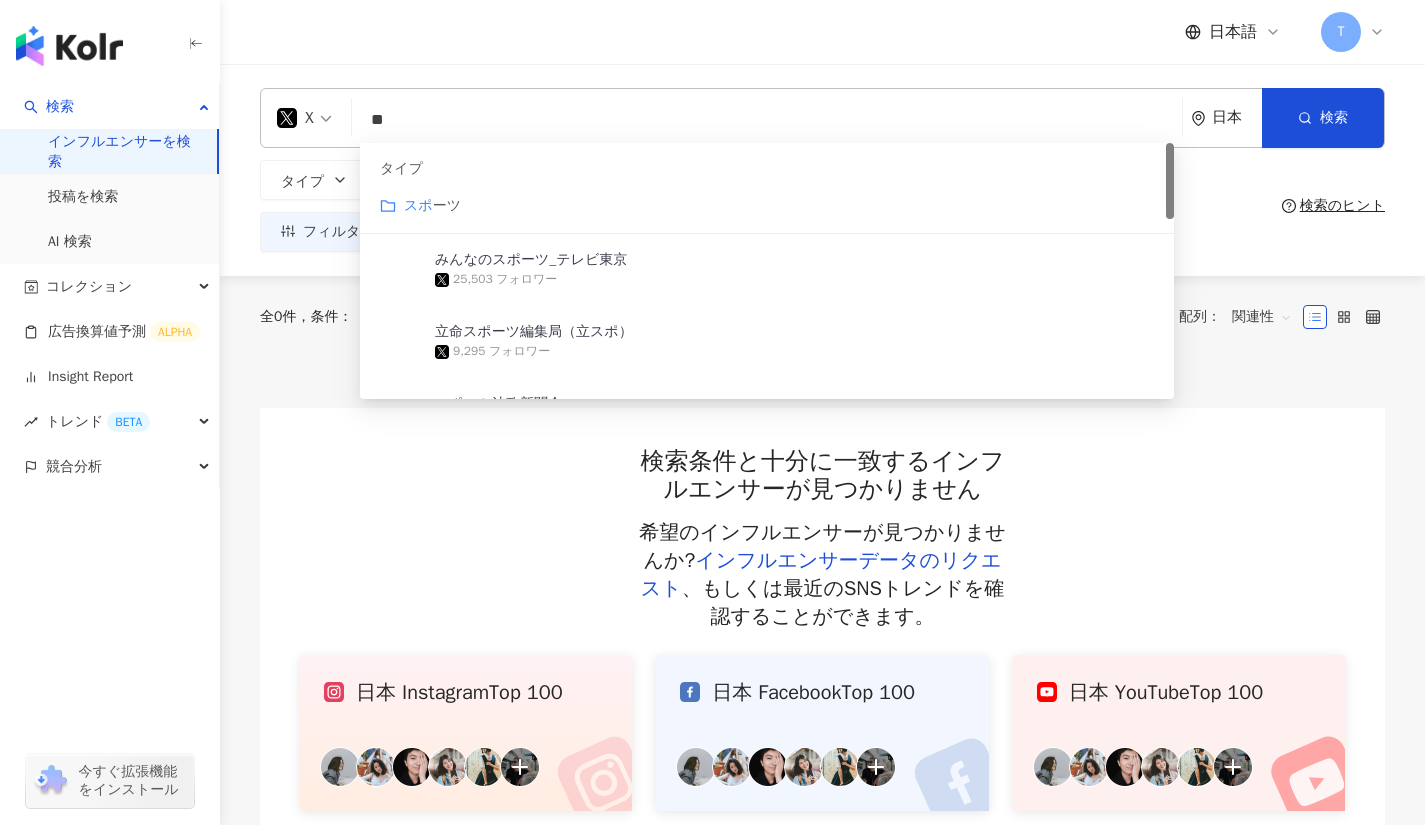 type on "*" 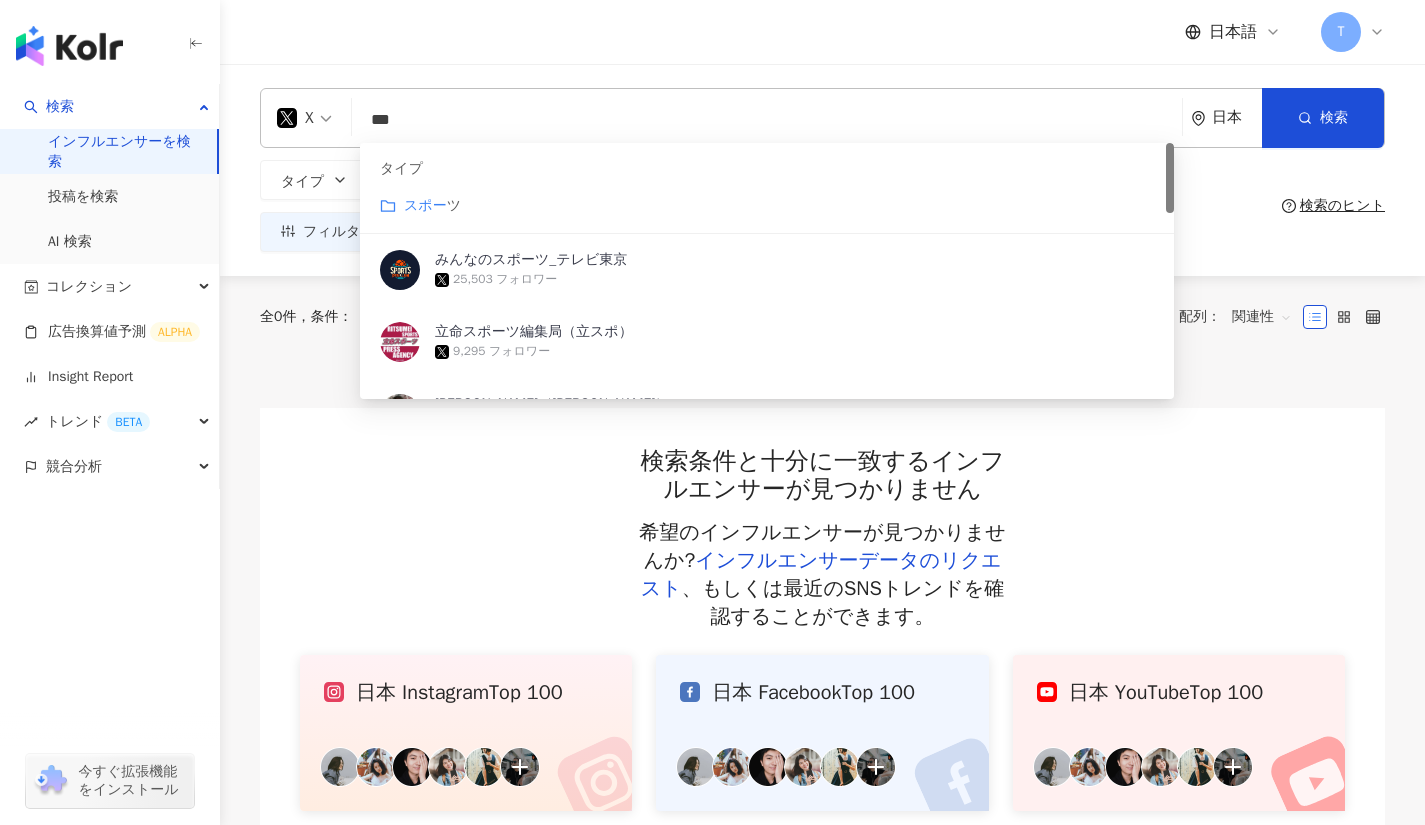 click on "ツ" at bounding box center [454, 205] 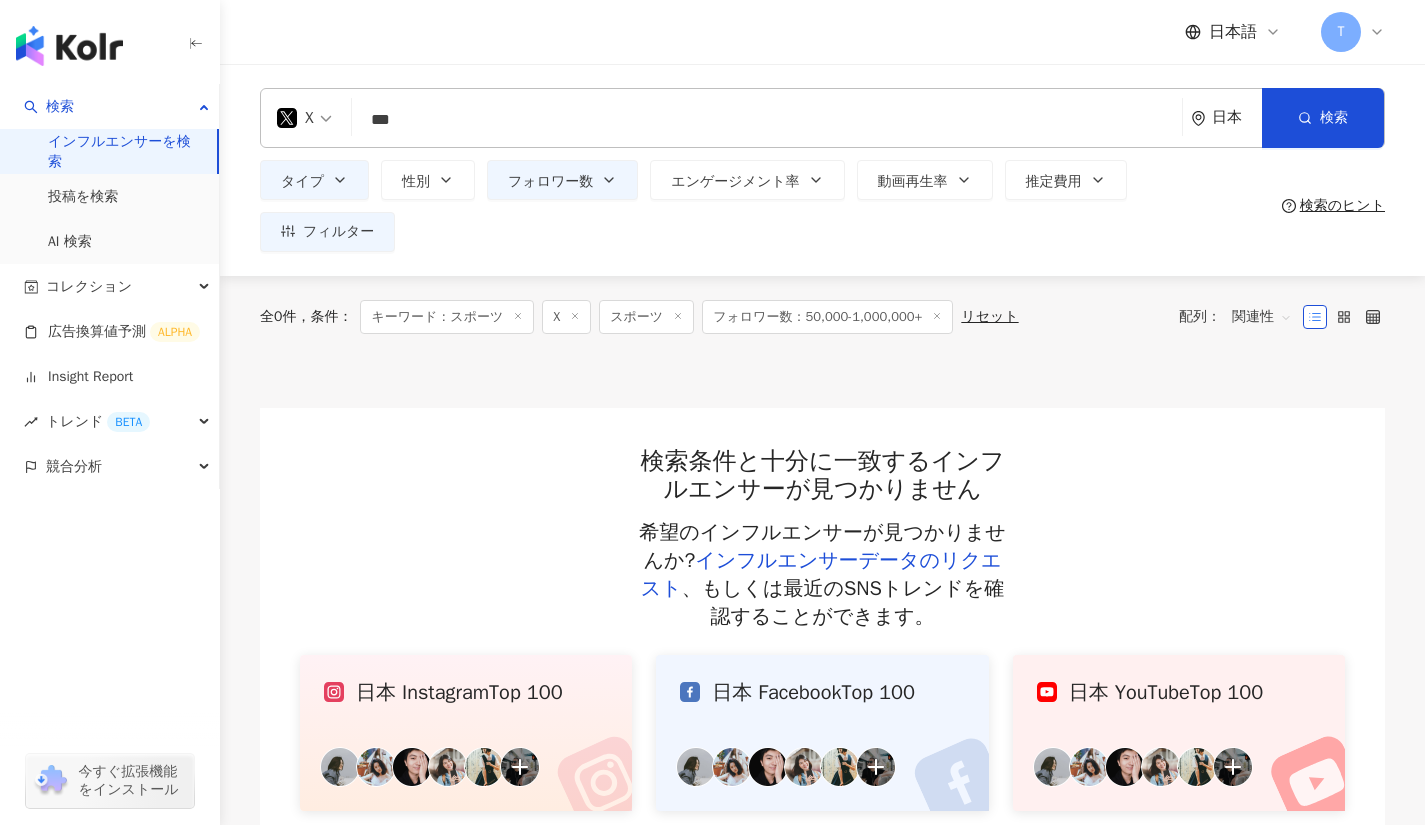 click on "スポーツ" at bounding box center [646, 317] 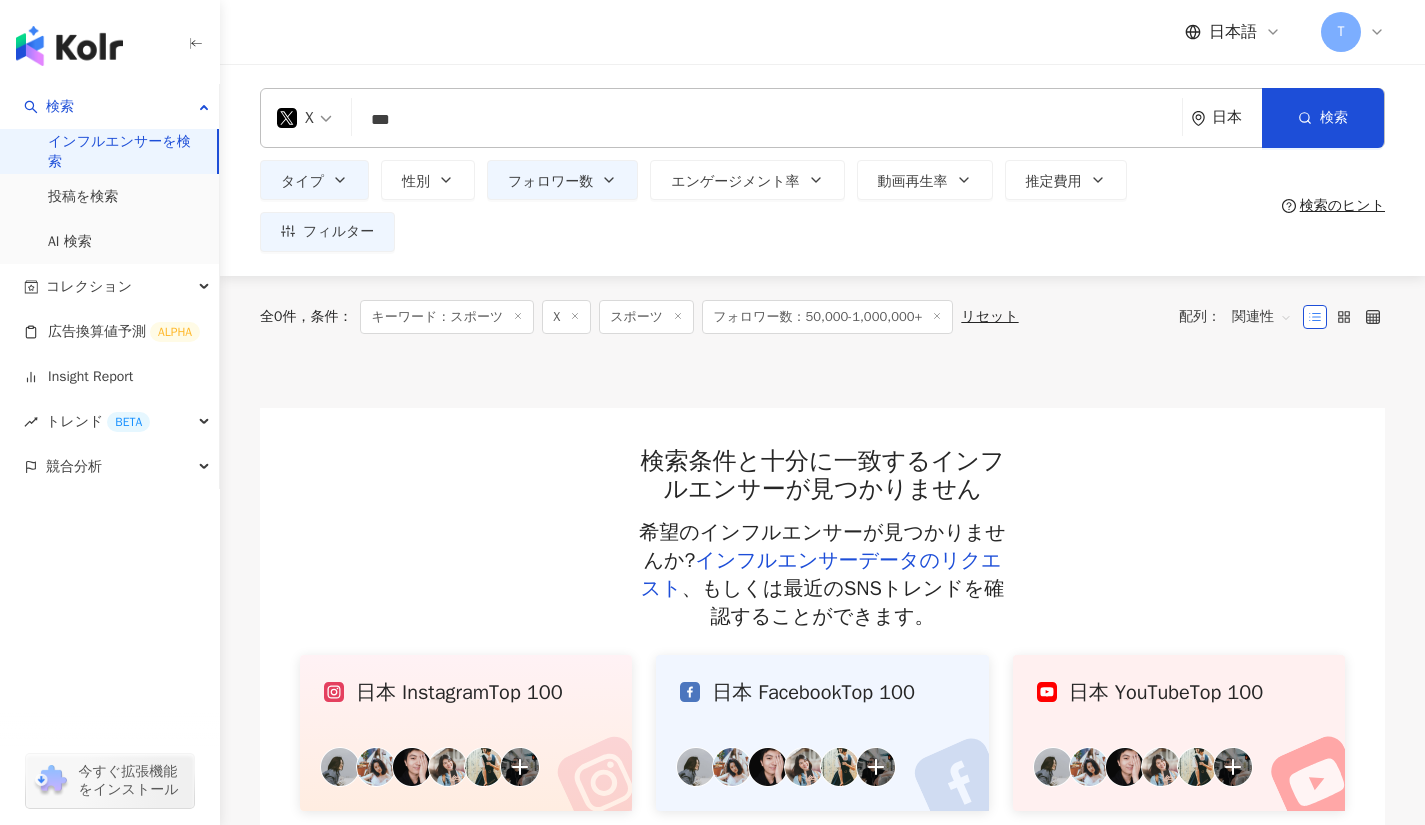 click 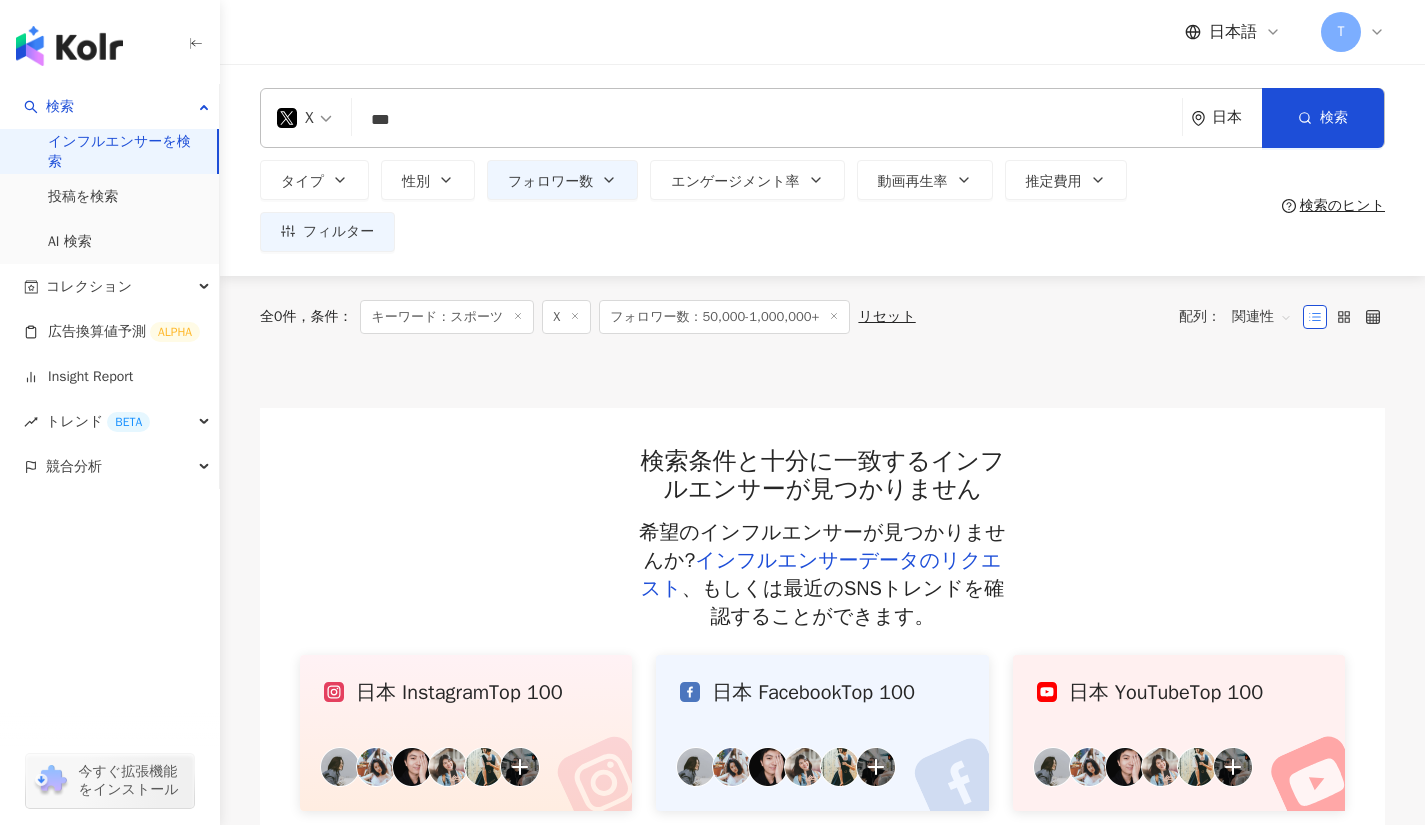 click on "***" at bounding box center [767, 120] 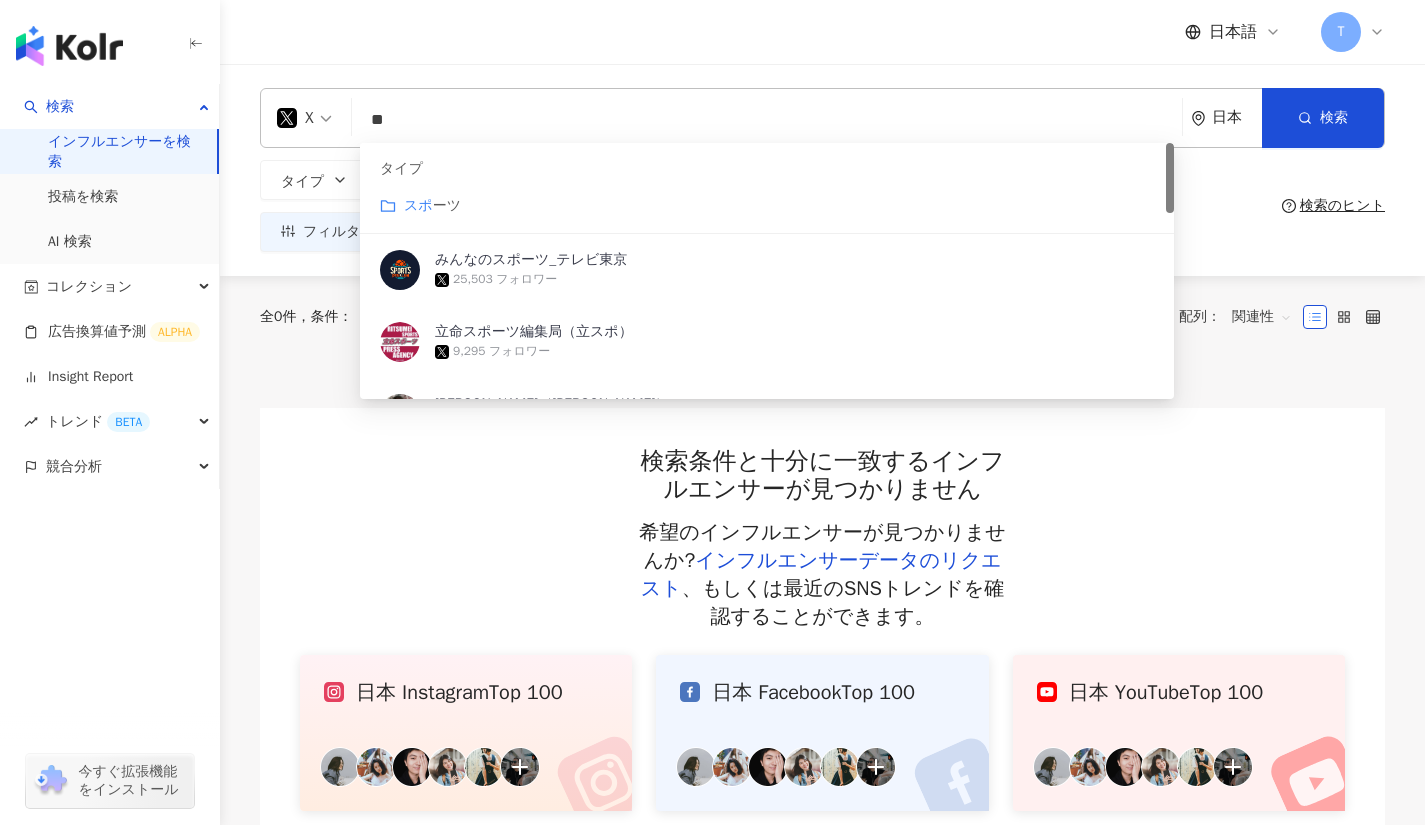 type on "*" 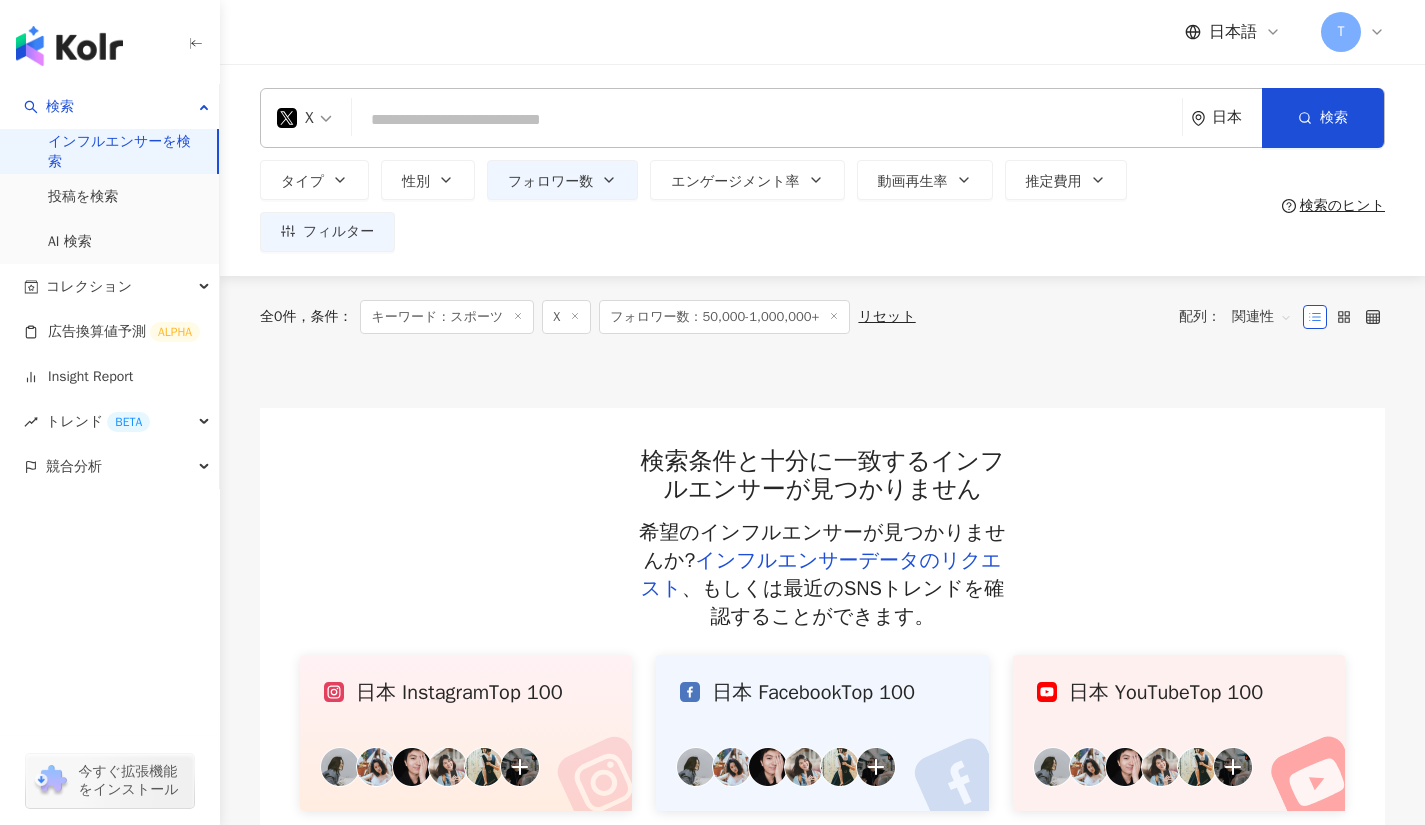 click on "タイプ" at bounding box center (314, 180) 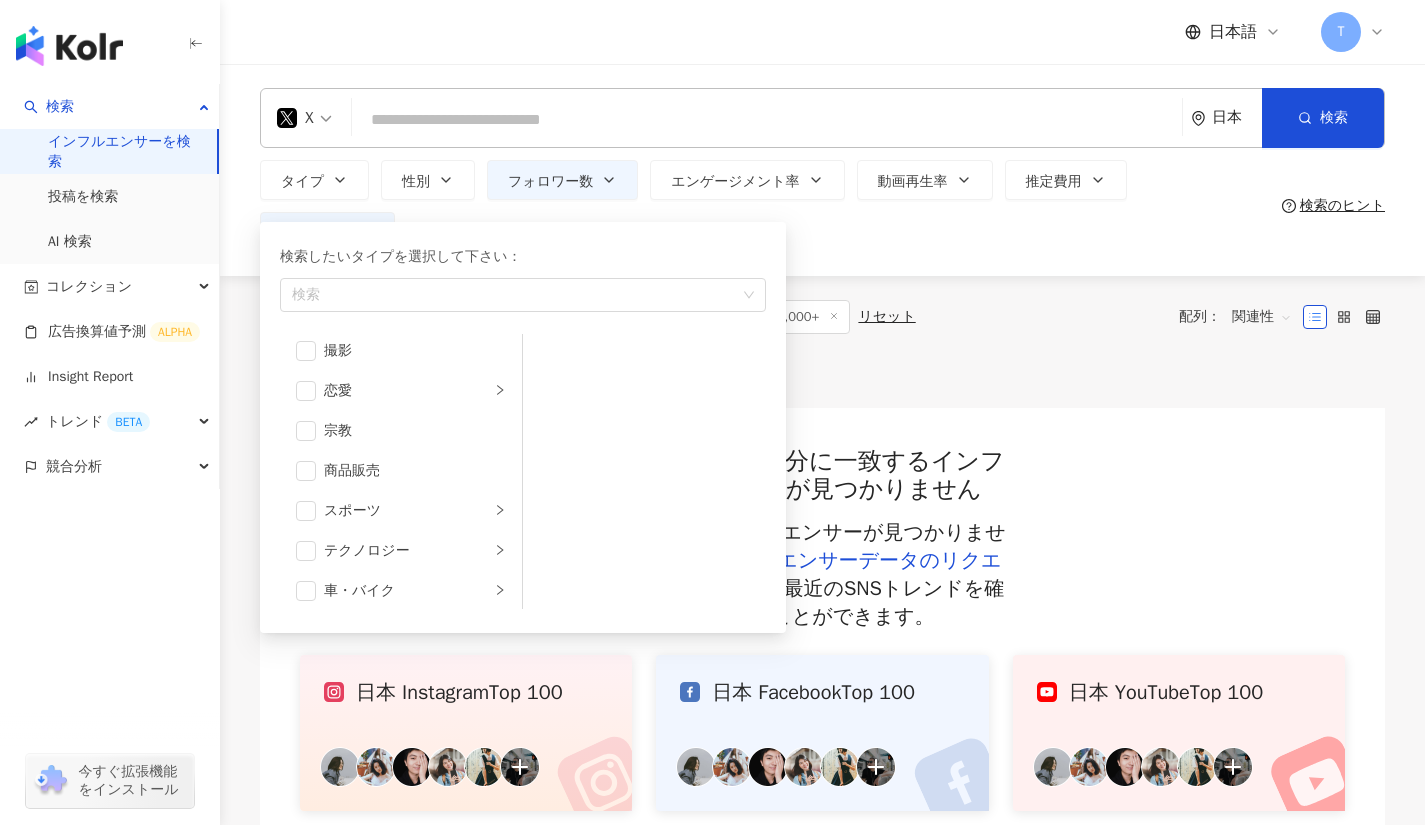 scroll, scrollTop: 613, scrollLeft: 0, axis: vertical 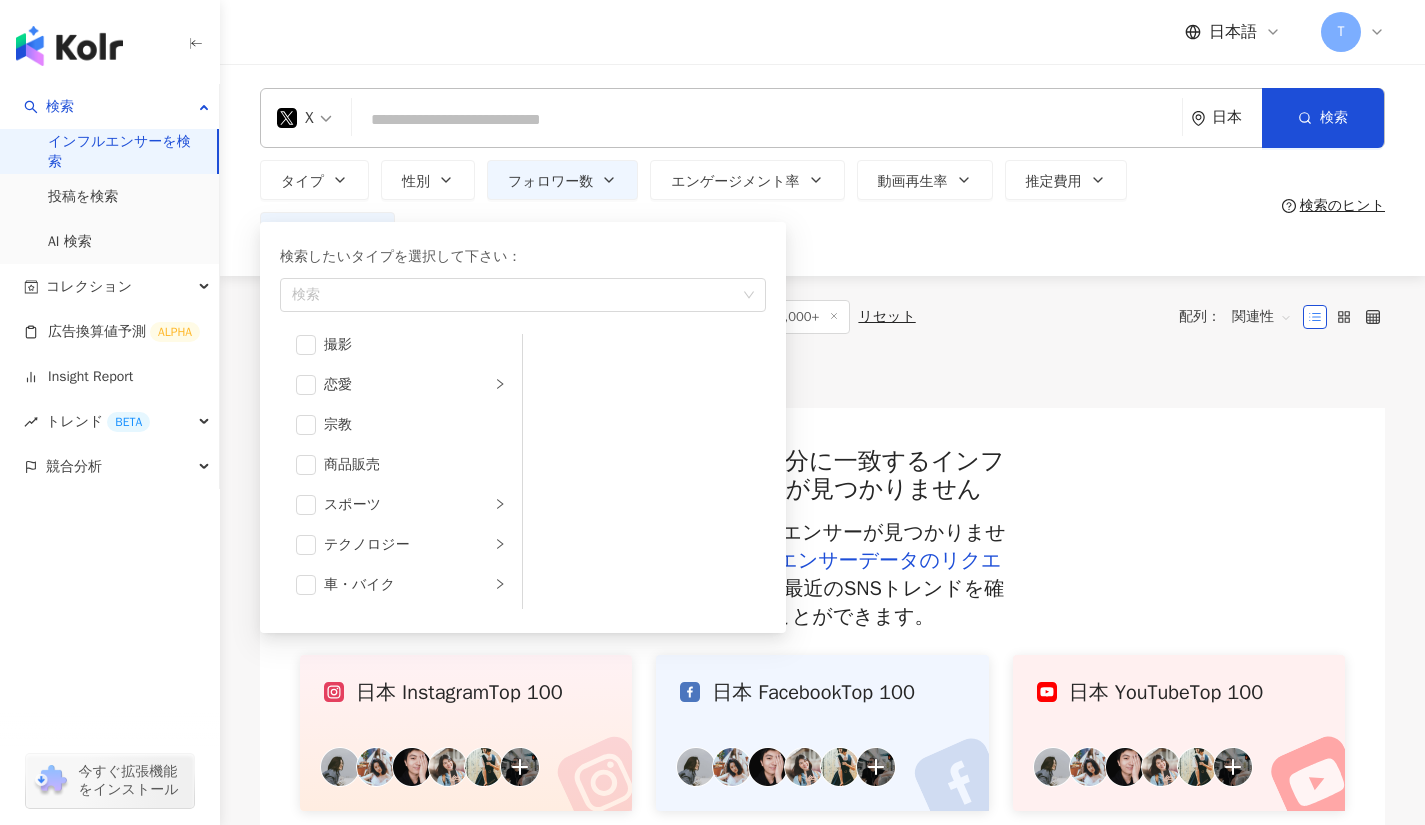 click on "スポーツ" at bounding box center (407, 505) 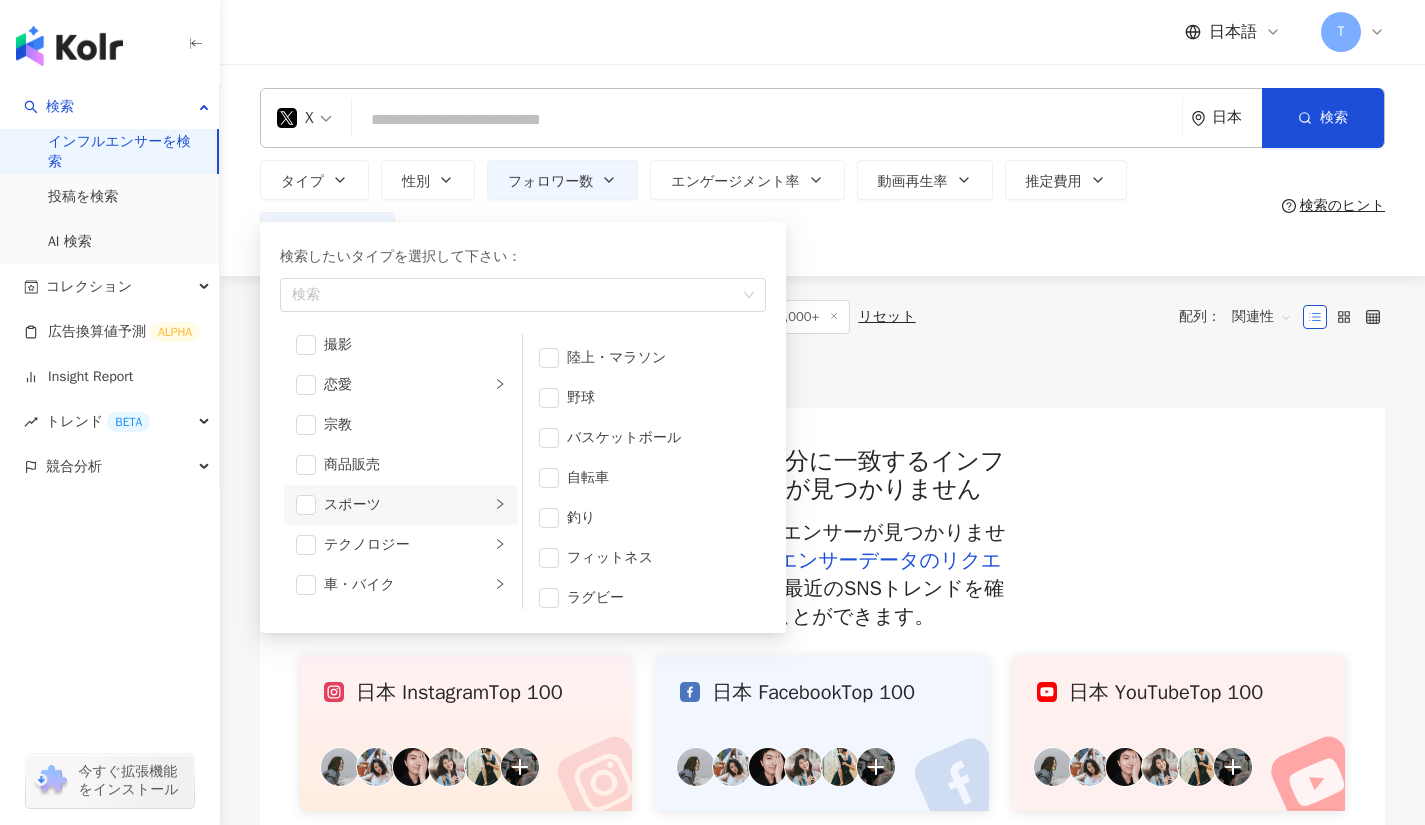 click on "スポーツ" at bounding box center (401, 505) 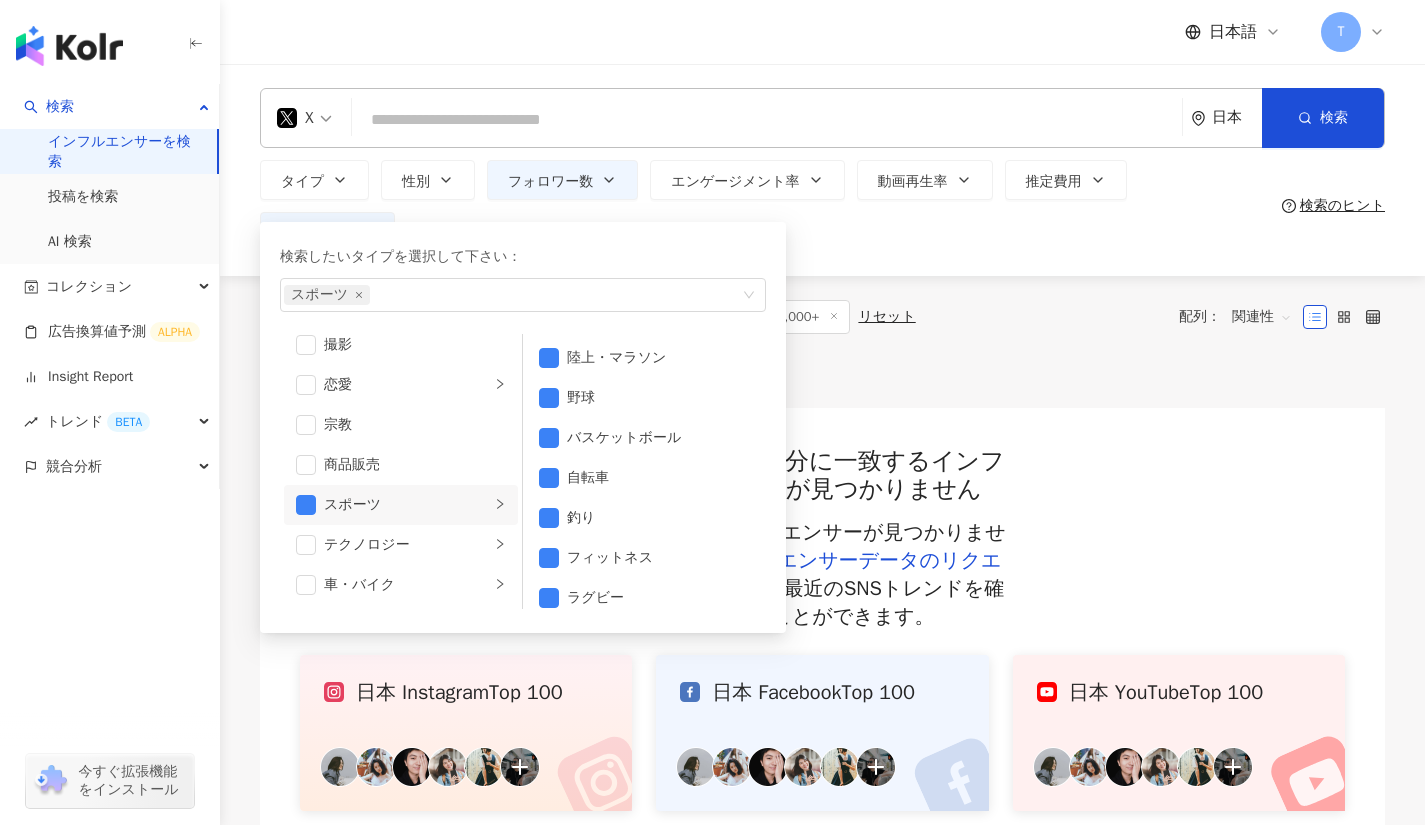 click at bounding box center [822, 383] 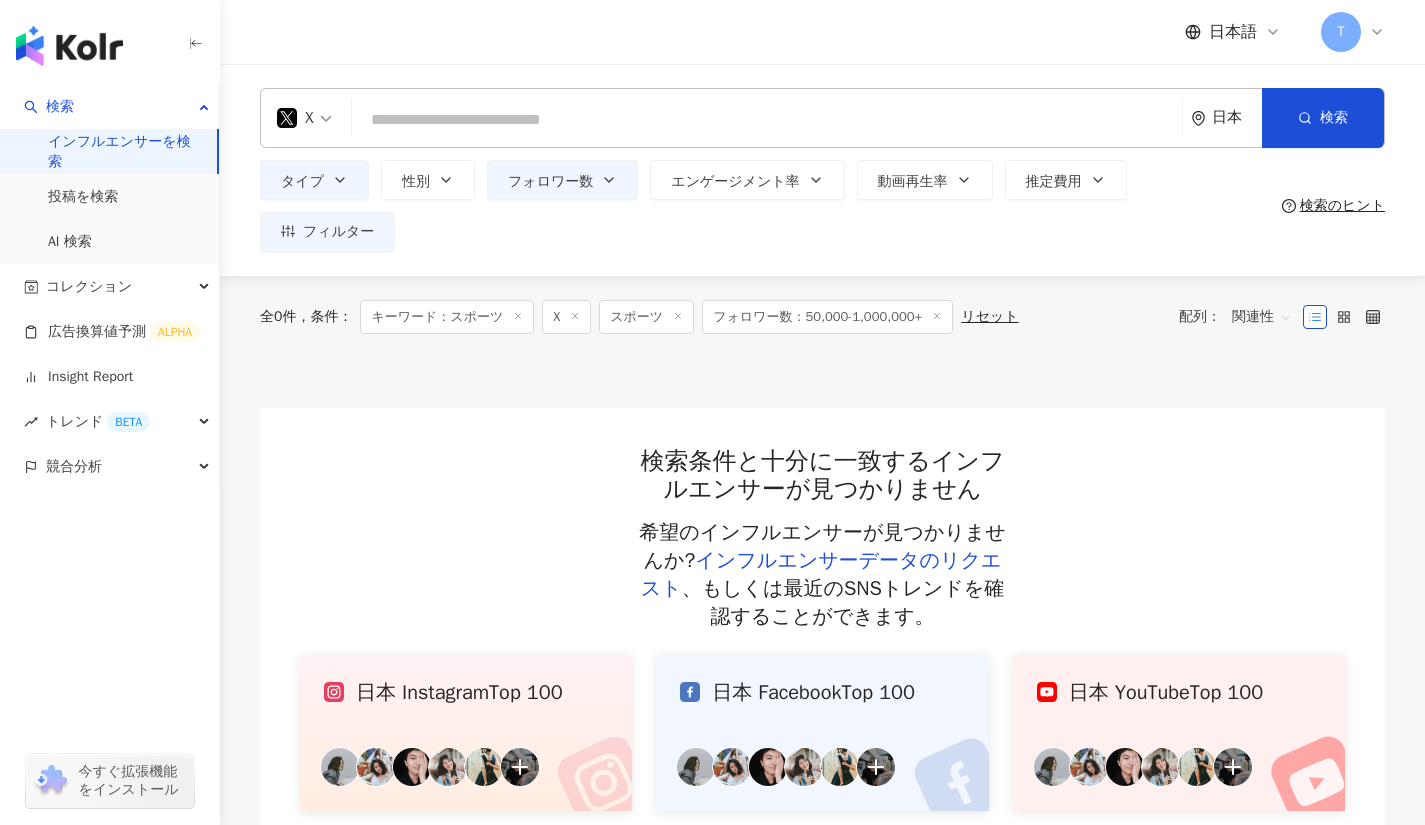 click 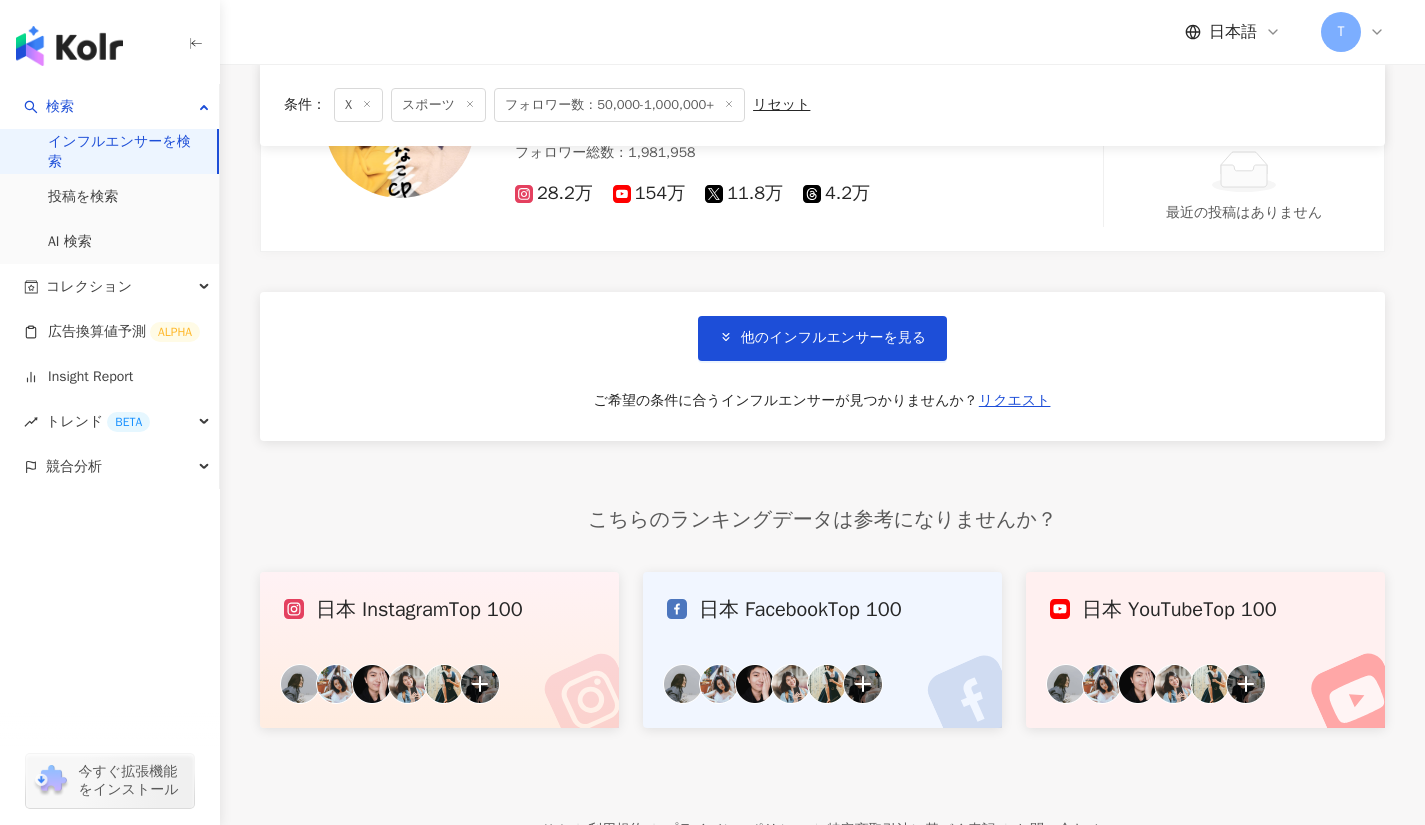 scroll, scrollTop: 3388, scrollLeft: 0, axis: vertical 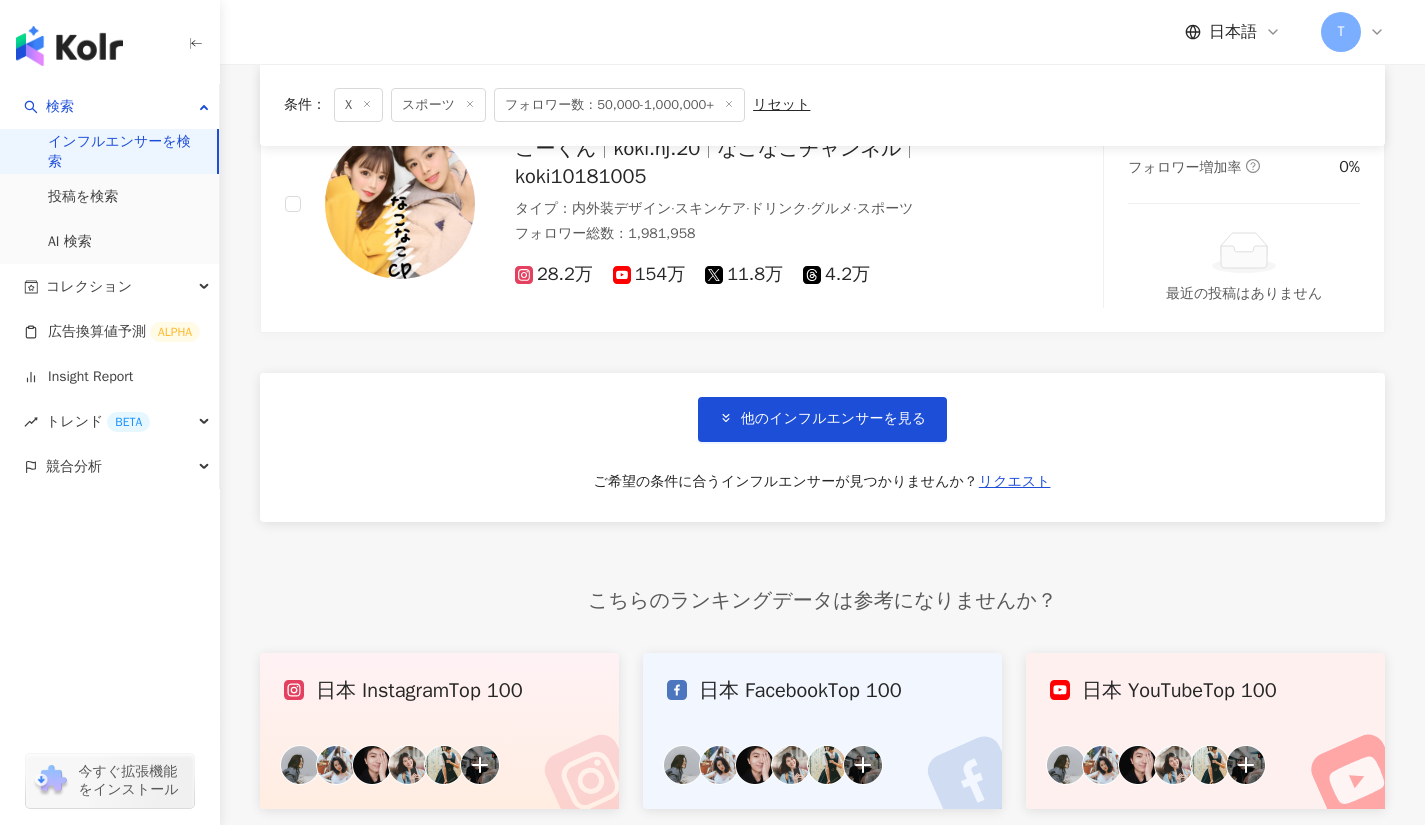 click on "他のインフルエンサーを見る" at bounding box center [833, 419] 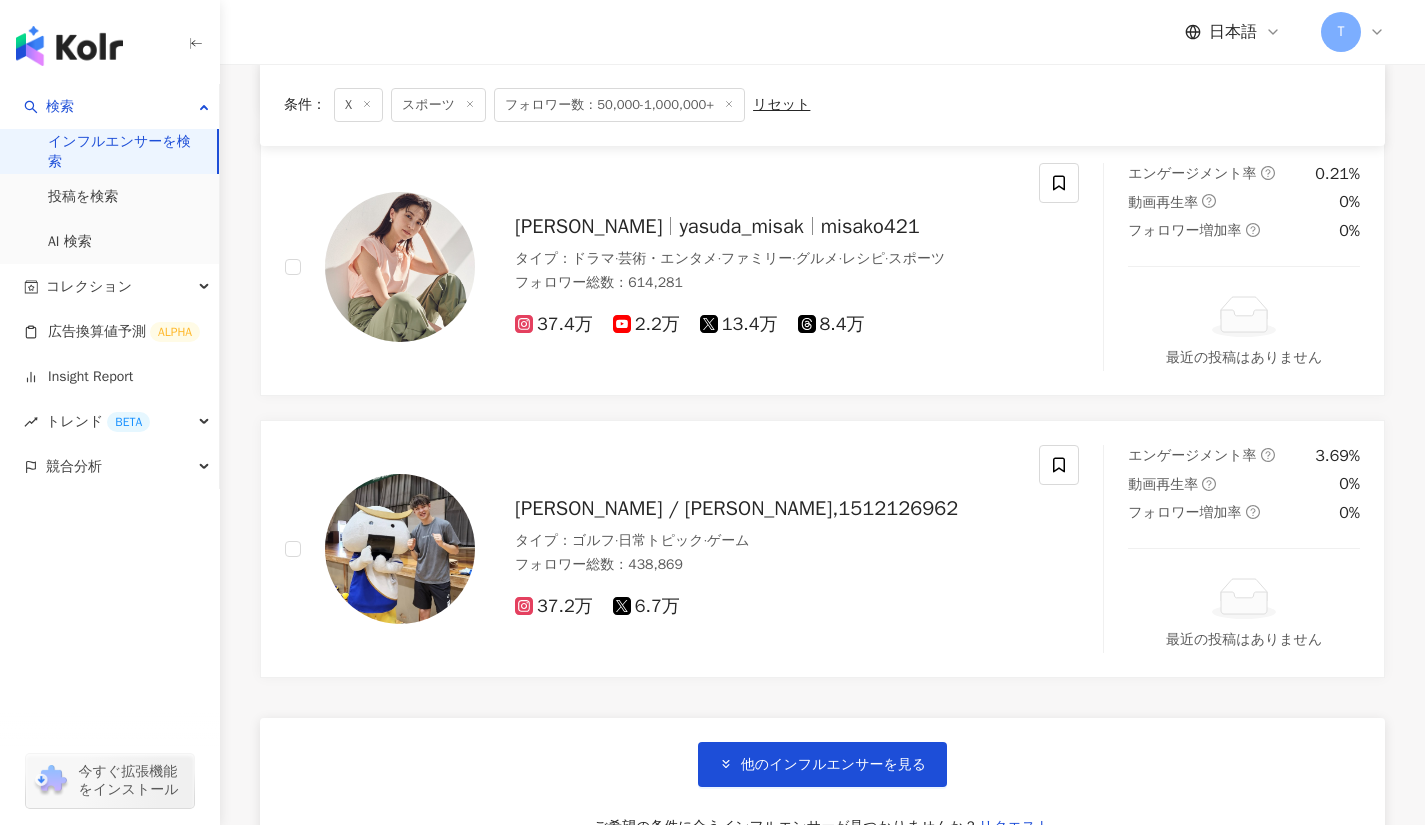 scroll, scrollTop: 6528, scrollLeft: 0, axis: vertical 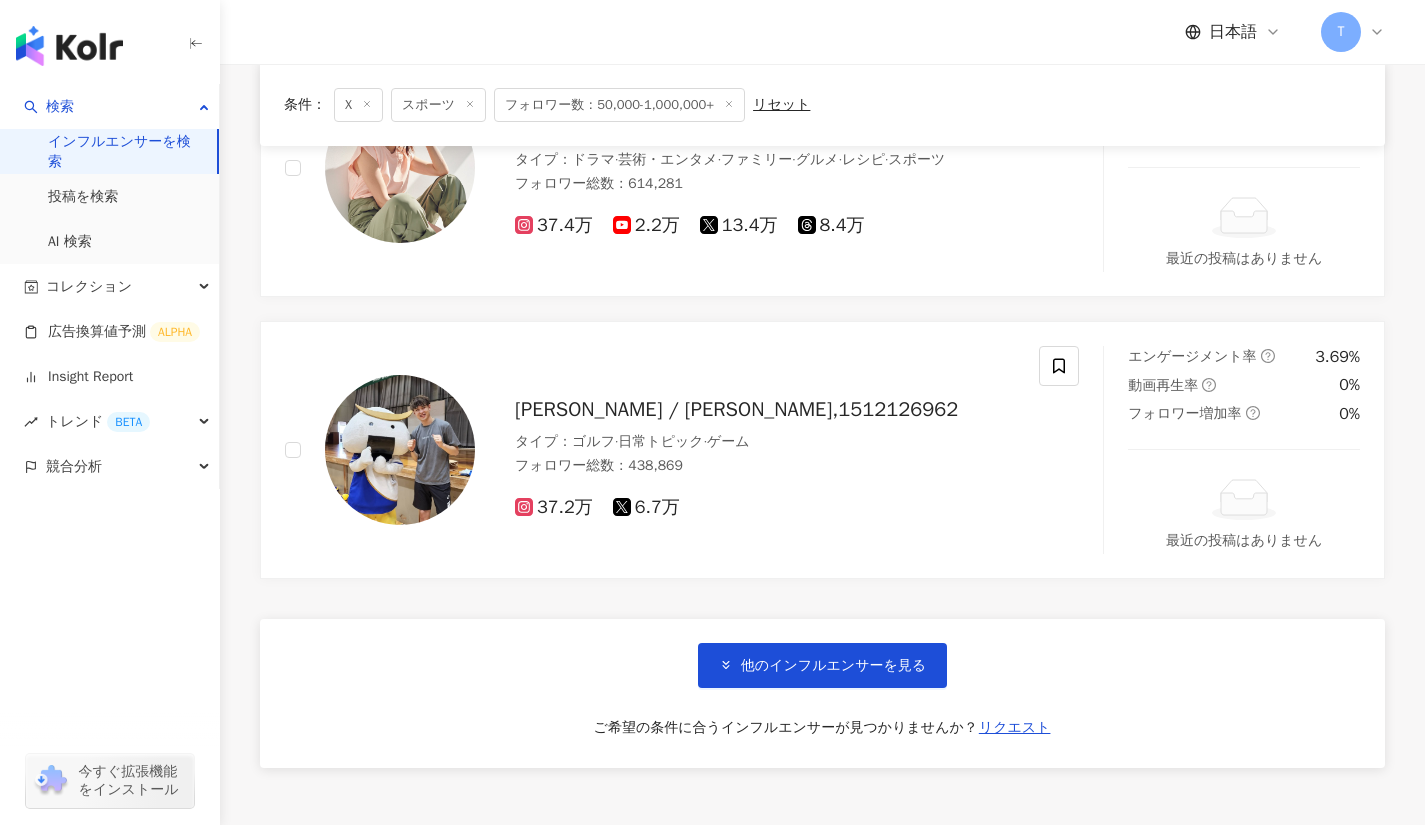 click on "Taishi Onodera / 小野寺太志,1512126962" at bounding box center [736, 409] 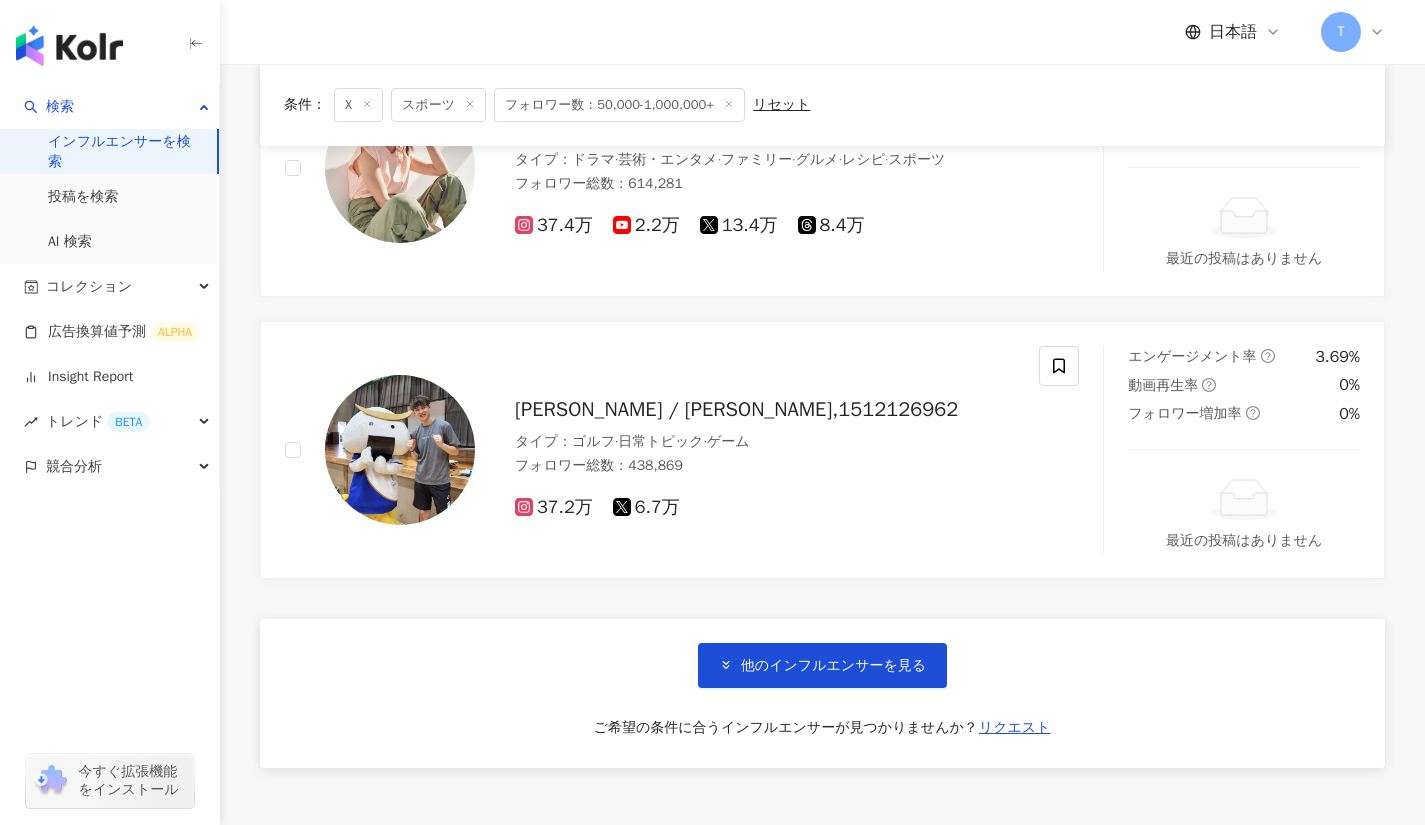 click on "他のインフルエンサーを見る" at bounding box center [833, 666] 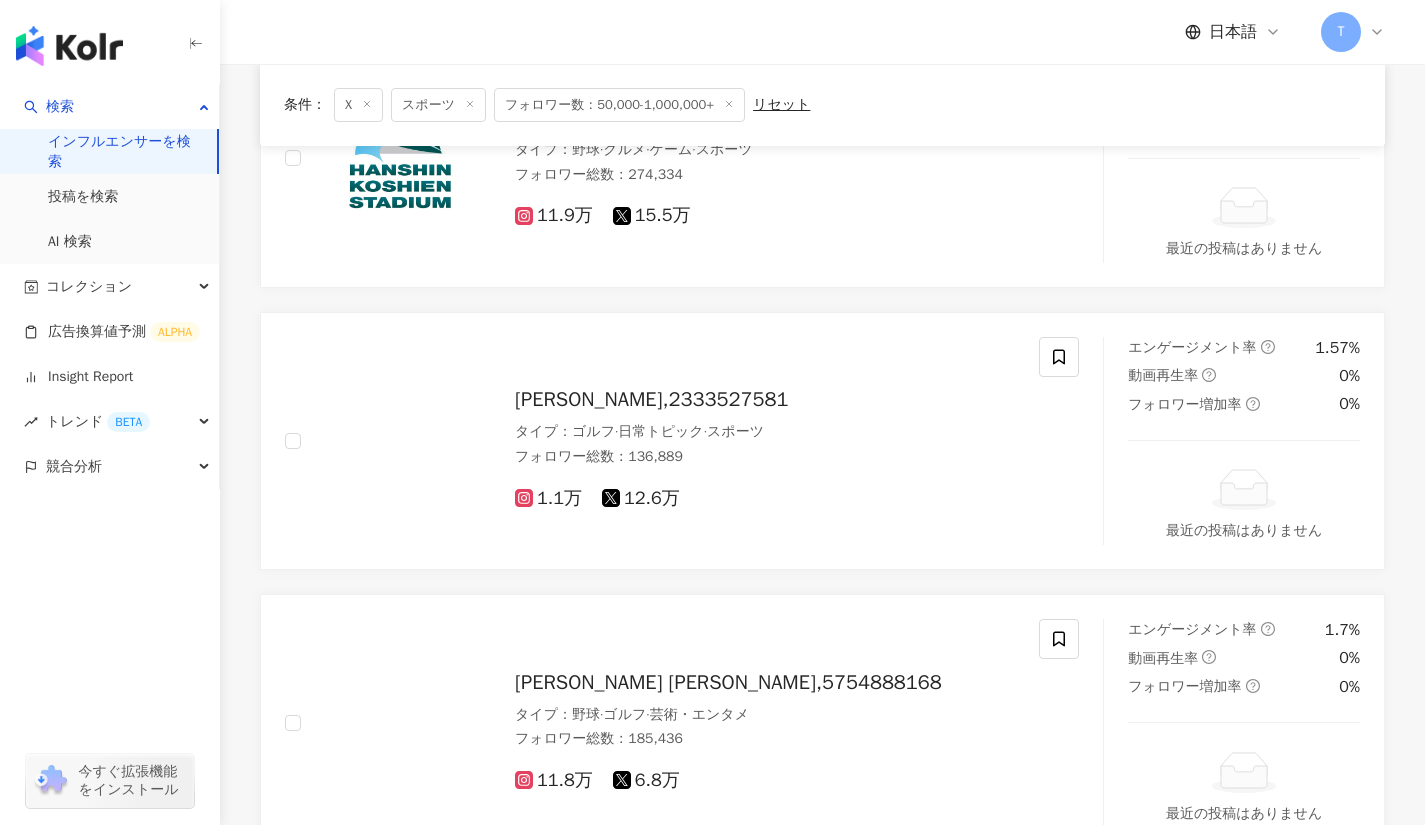 scroll, scrollTop: 8514, scrollLeft: 0, axis: vertical 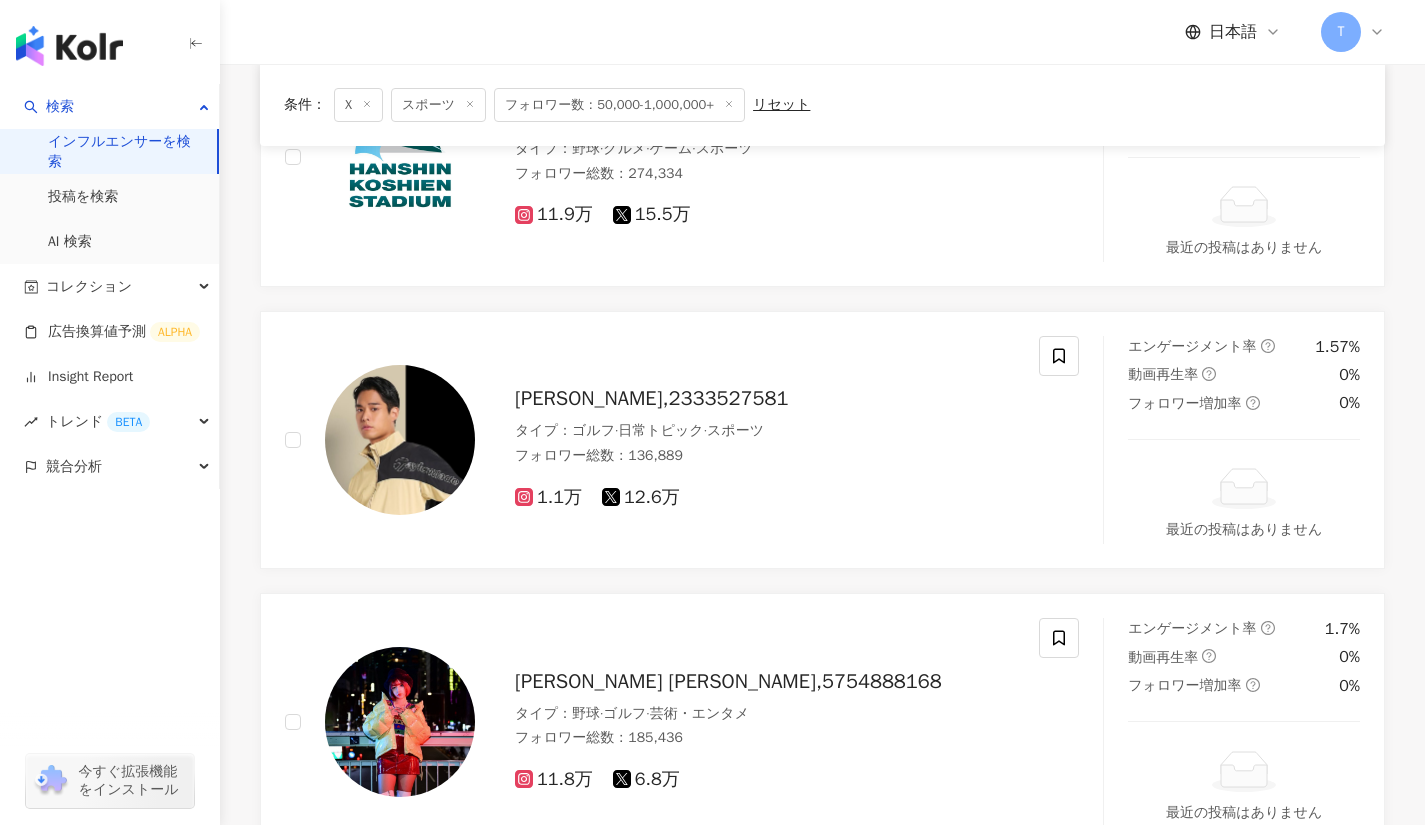 click on "岸田タツヤ,2333527581" at bounding box center [651, 398] 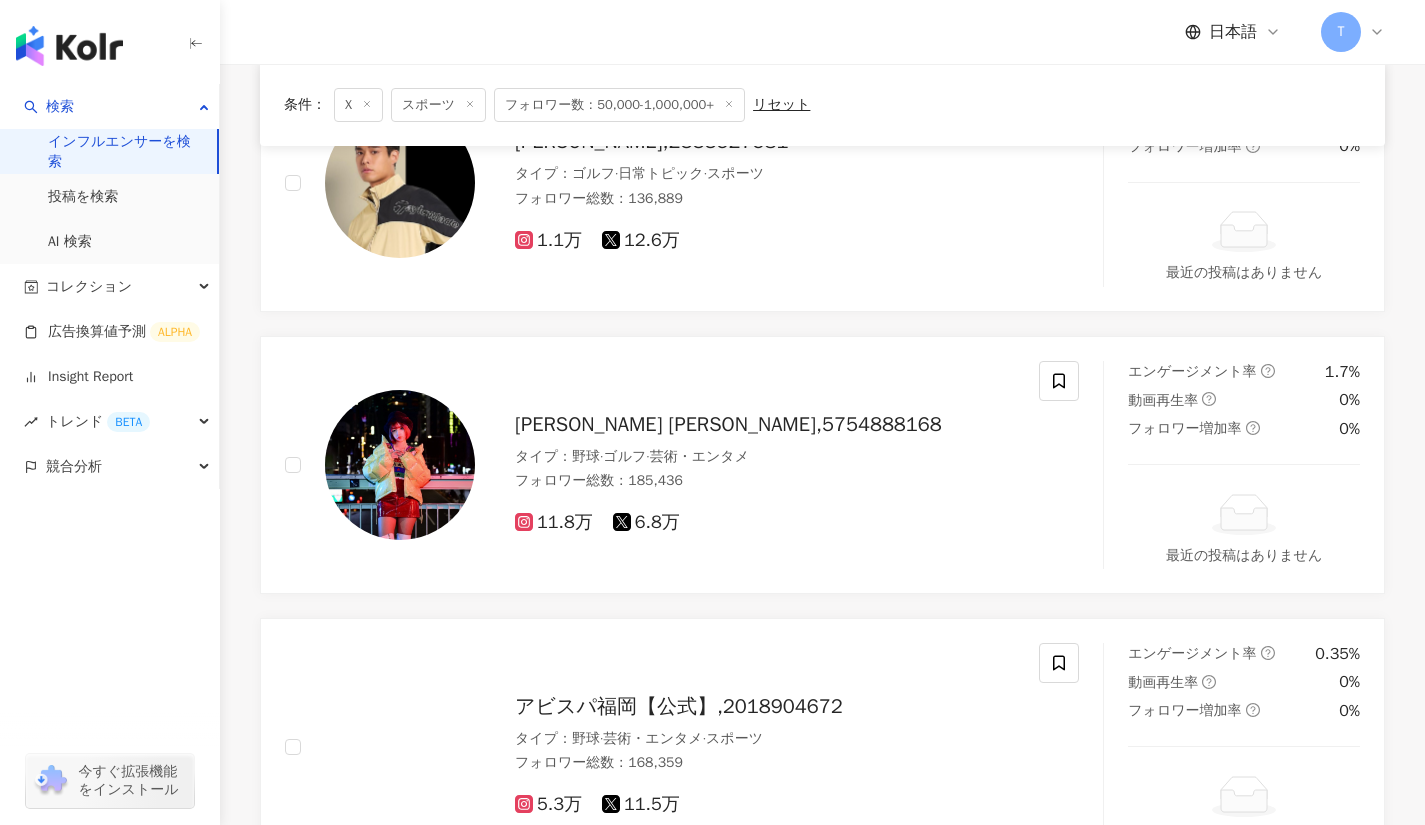 scroll, scrollTop: 8854, scrollLeft: 0, axis: vertical 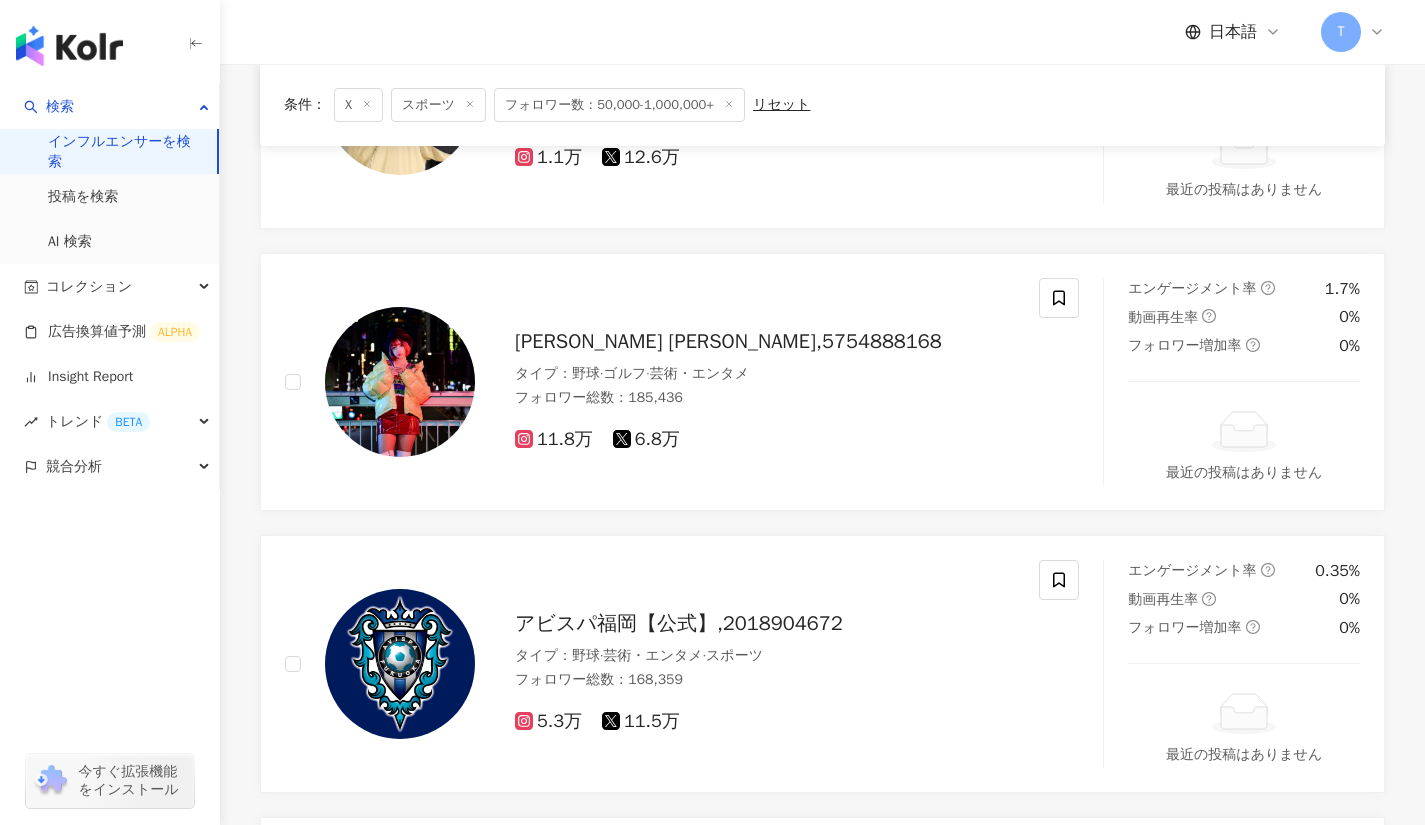 click on "藤井マリー Fujii Mary,5754888168" at bounding box center [728, 341] 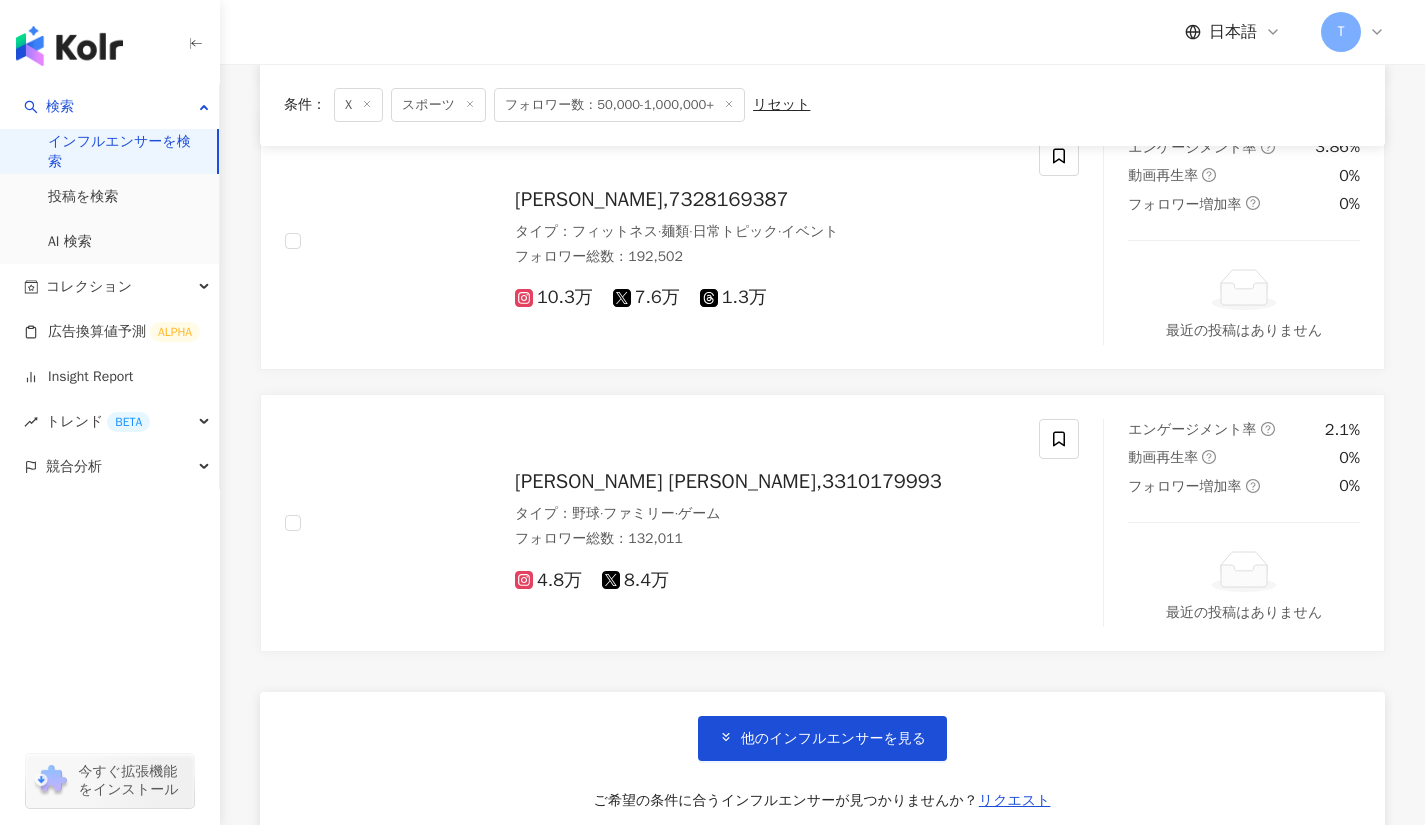 scroll, scrollTop: 9778, scrollLeft: 0, axis: vertical 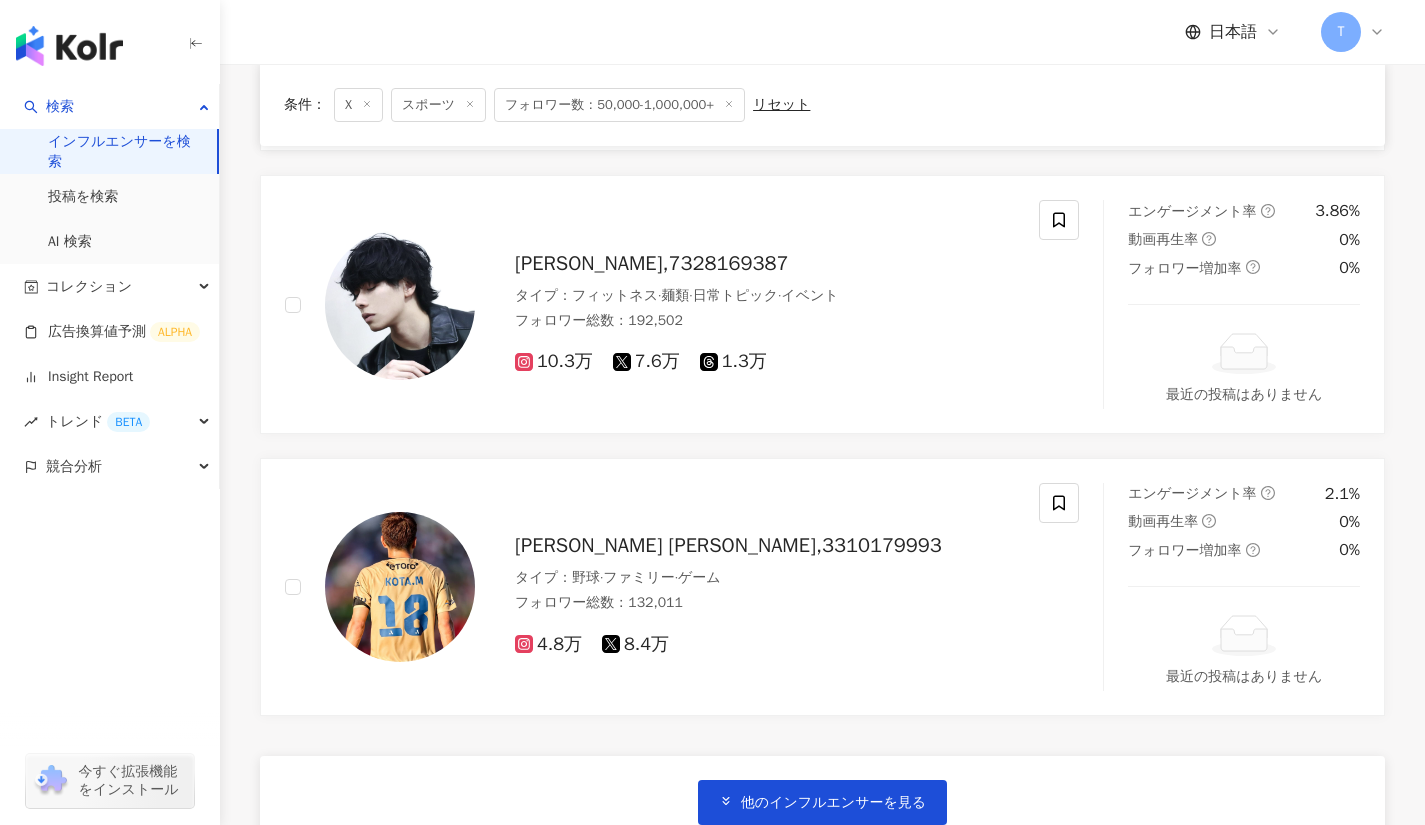 click on "他のインフルエンサーを見る" at bounding box center (833, 803) 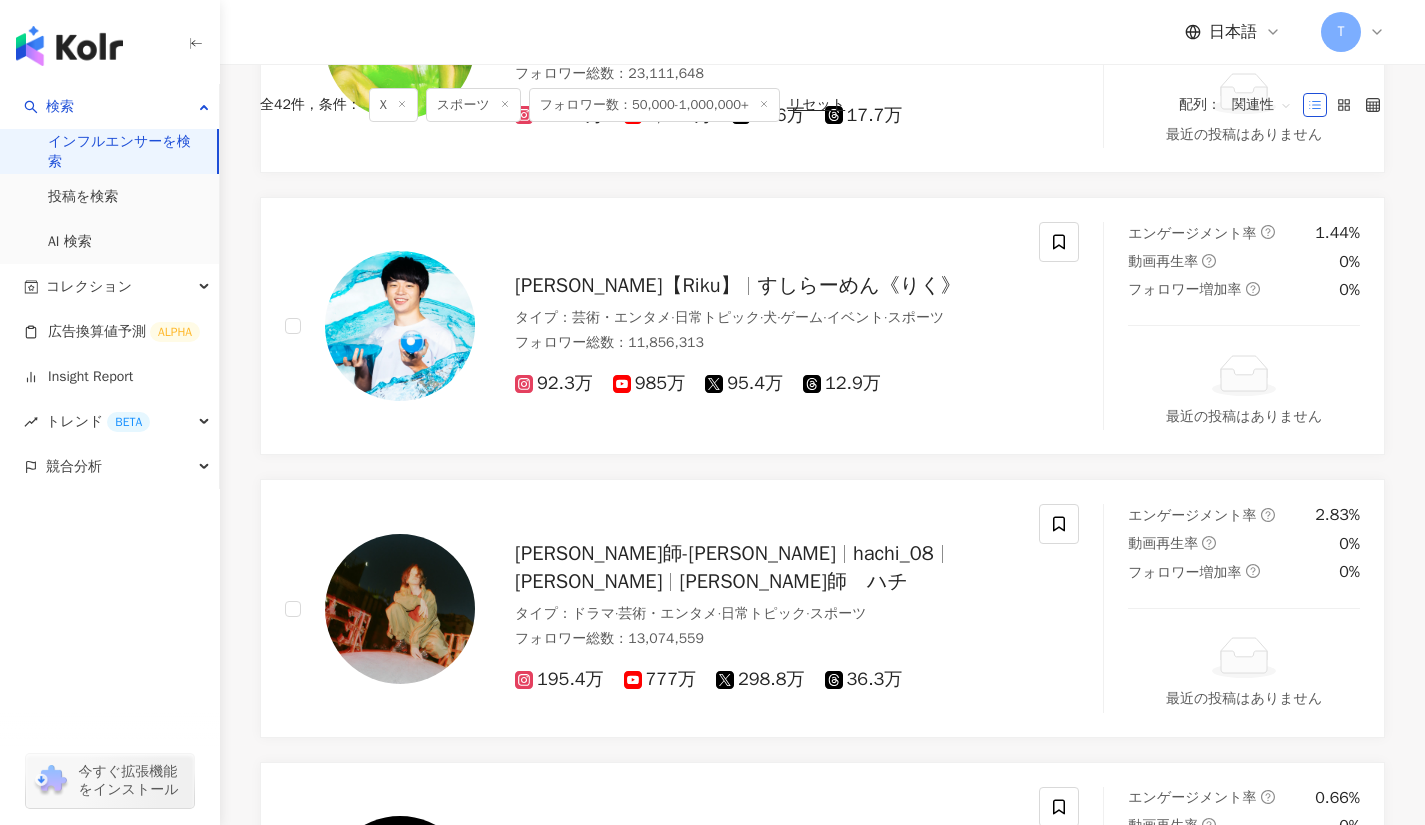 scroll, scrollTop: 0, scrollLeft: 0, axis: both 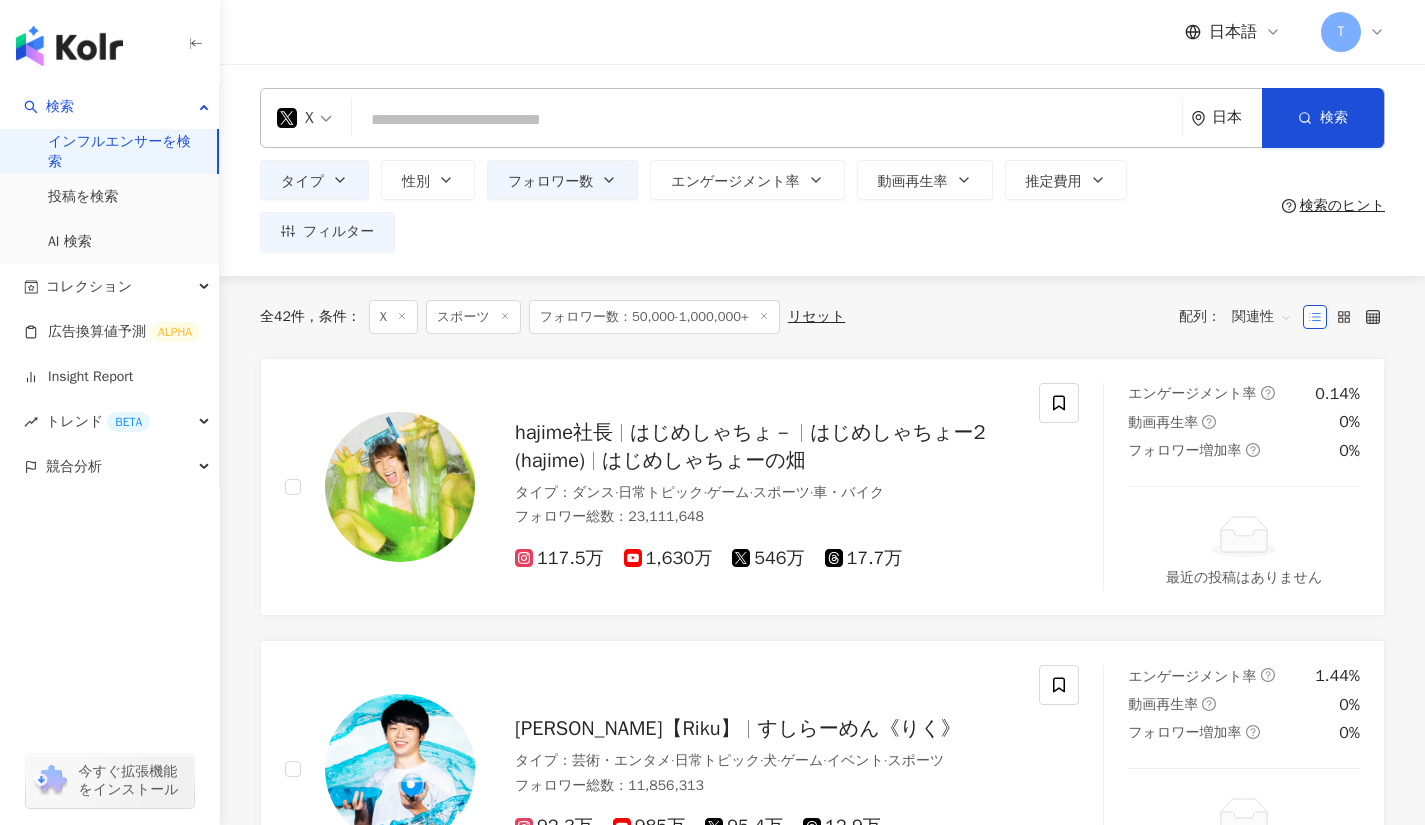 click 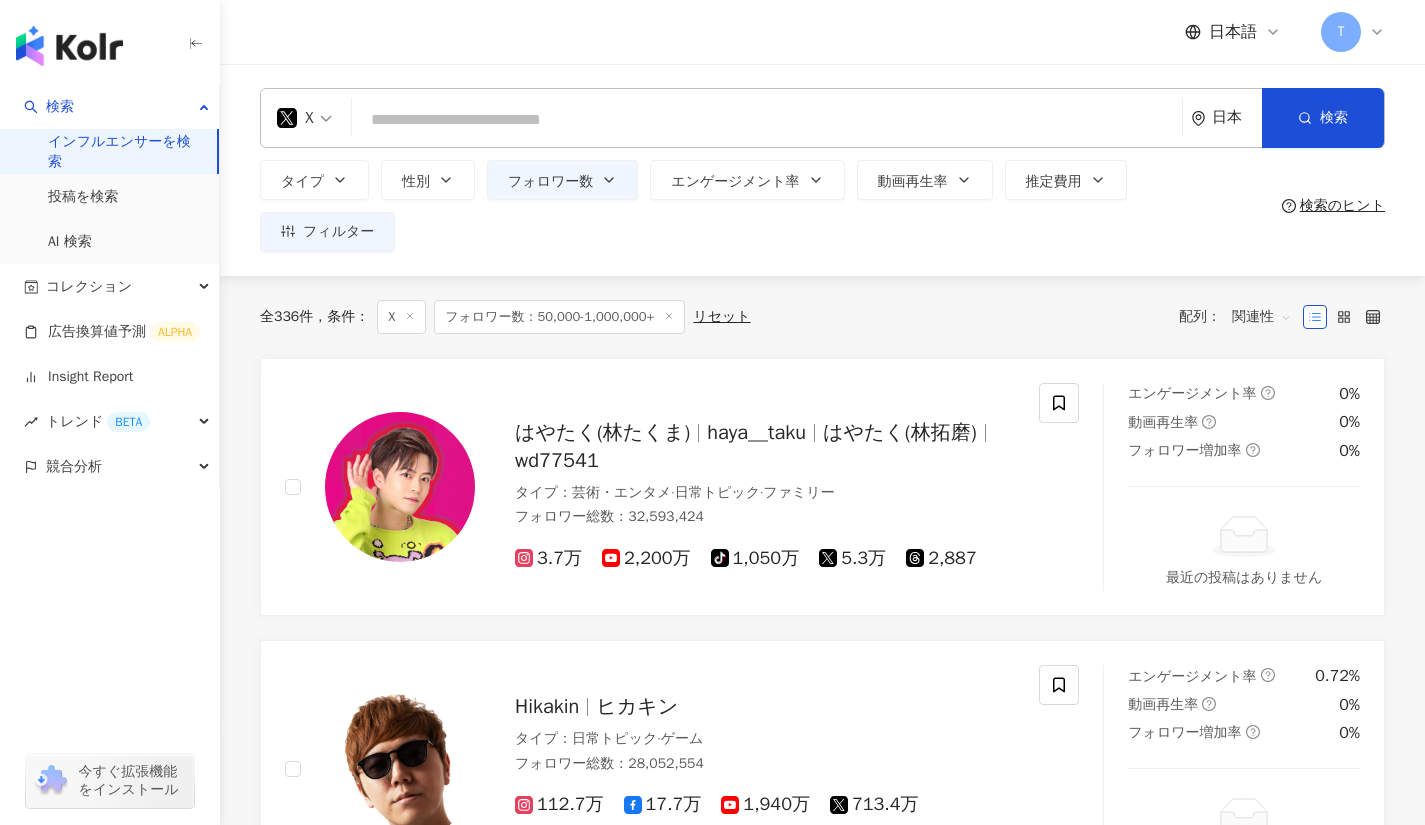 click 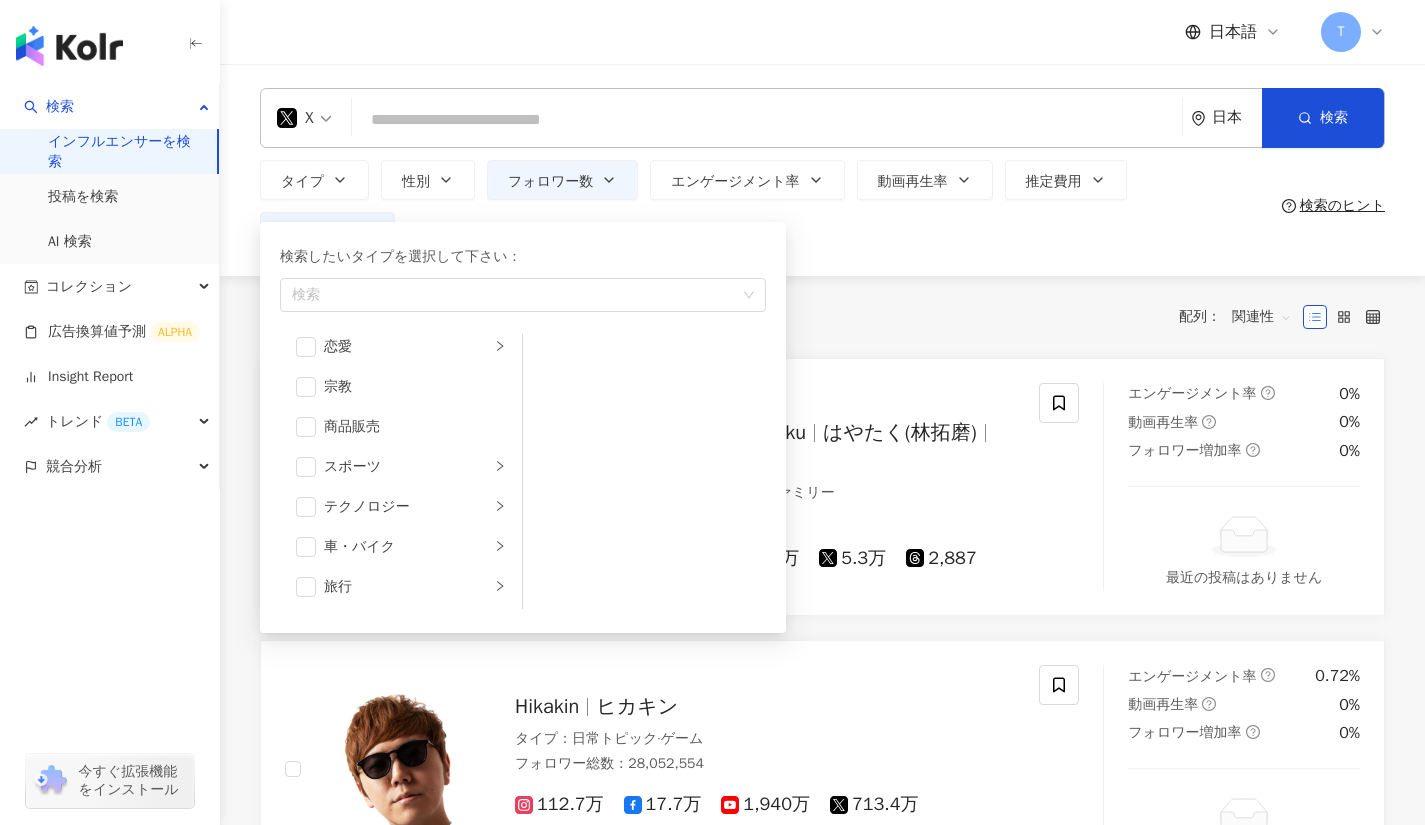 scroll, scrollTop: 693, scrollLeft: 0, axis: vertical 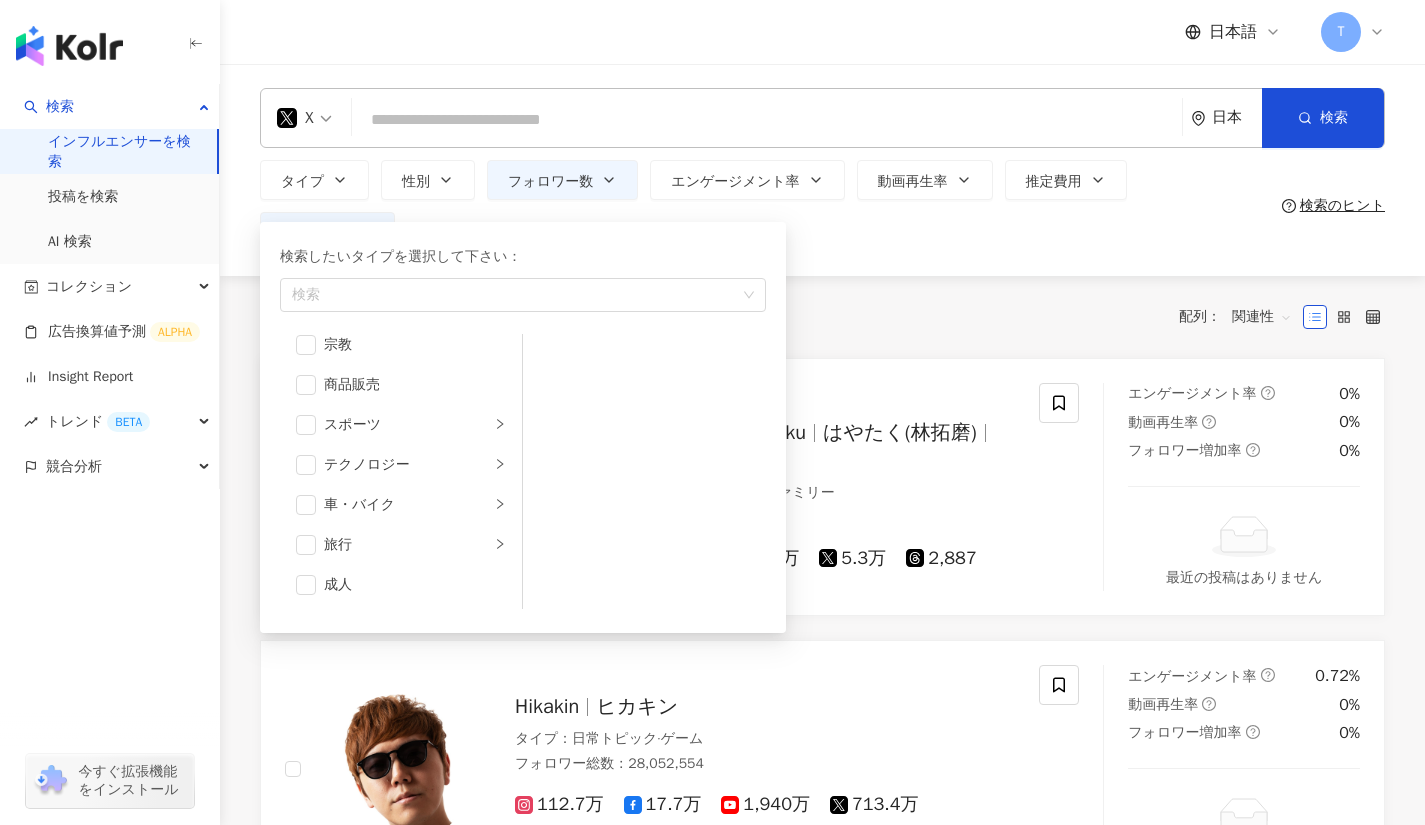 click on "旅行" at bounding box center [407, 545] 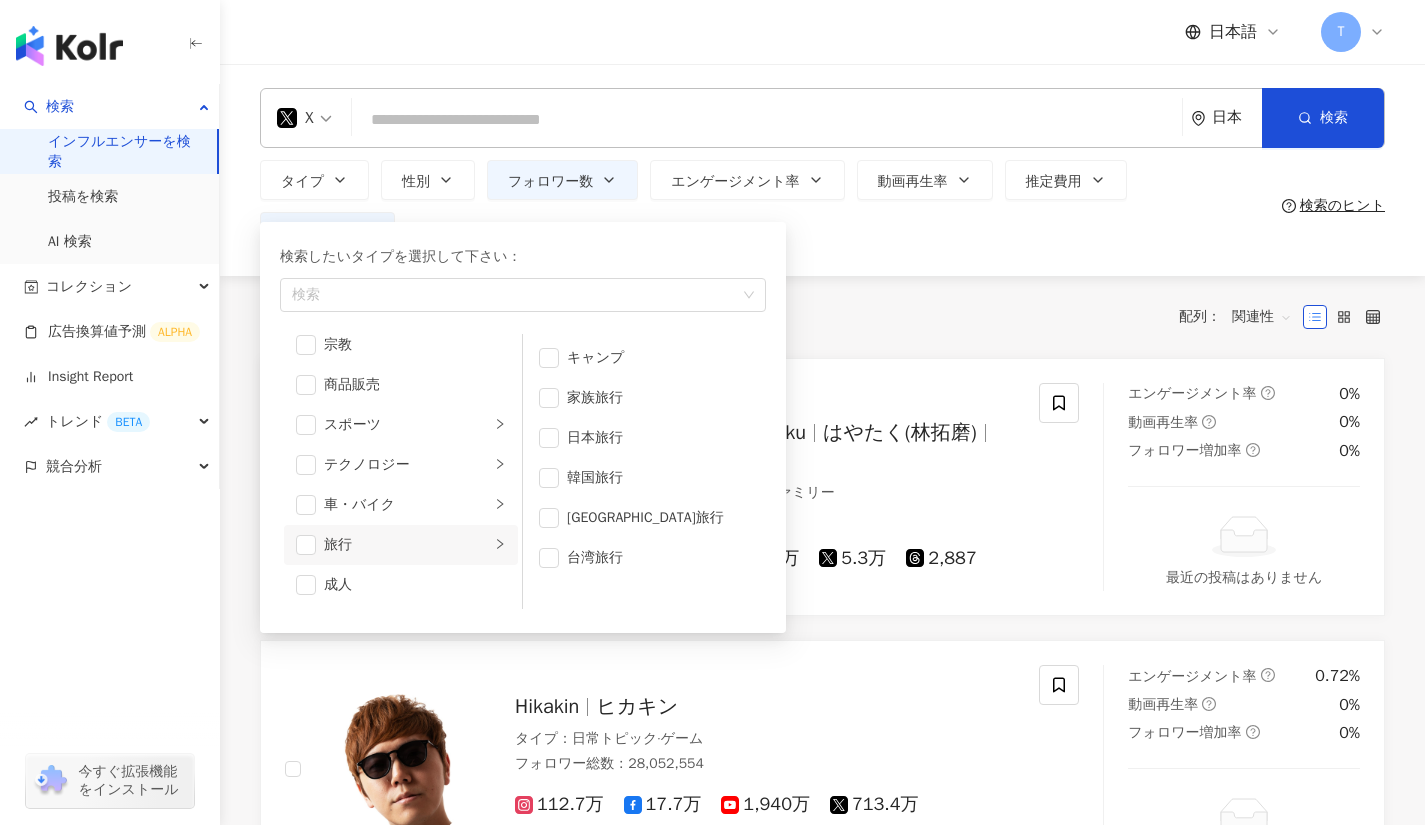 click at bounding box center (306, 545) 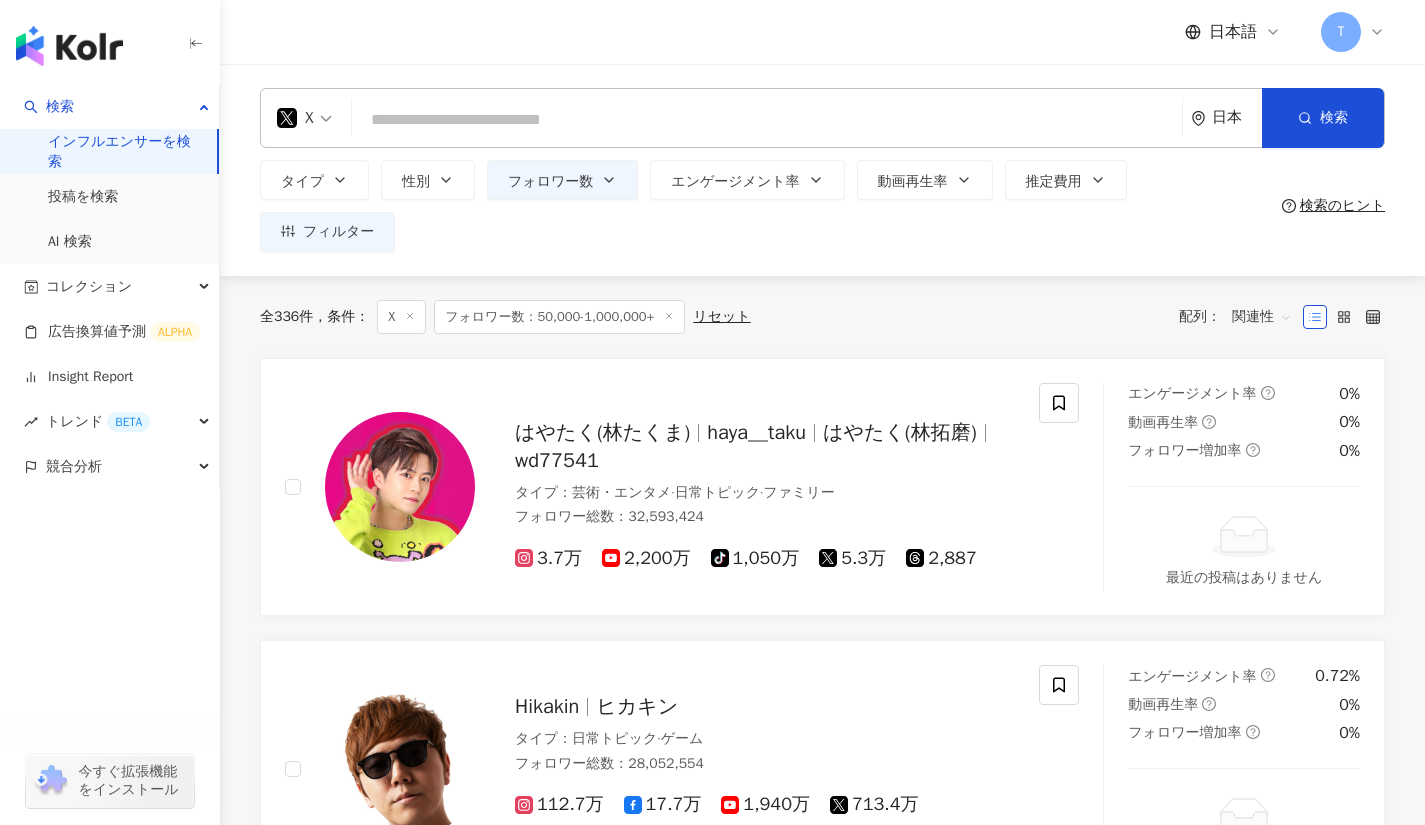 click on "はやたく(林たくま) haya__taku はやたく(林拓磨) wd77541 タイプ ： 芸術・エンタメ  ·  日常トピック  ·  ファミリー フォロワー総数 ： 32,593,424 3.7万 2,200万 tiktok-icon 1,050万 5.3万 2,887 エンゲージメント率 0% 動画再生率 0% フォロワー増加率 0% 最近の投稿はありません" at bounding box center [822, 487] 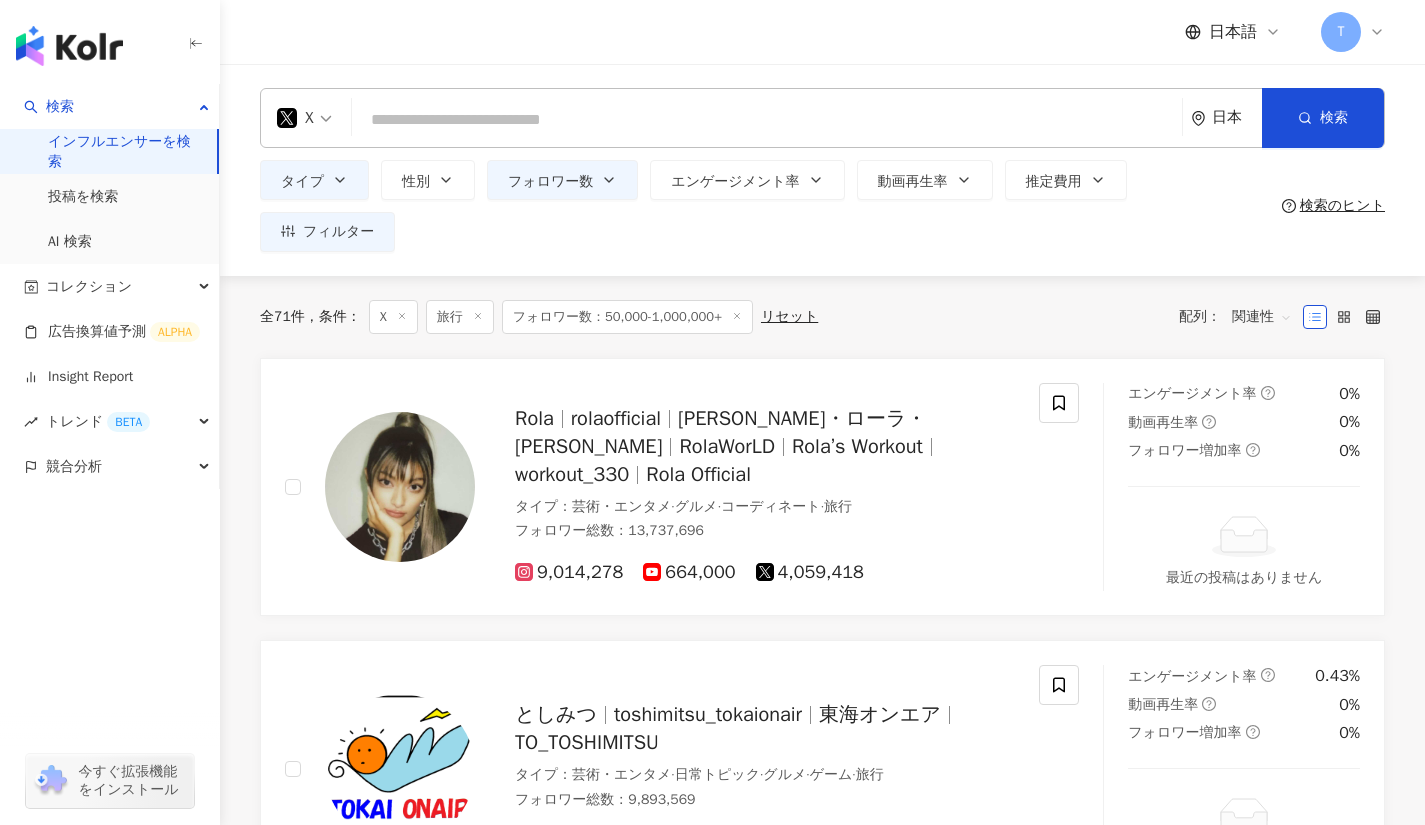 scroll, scrollTop: 1671, scrollLeft: 0, axis: vertical 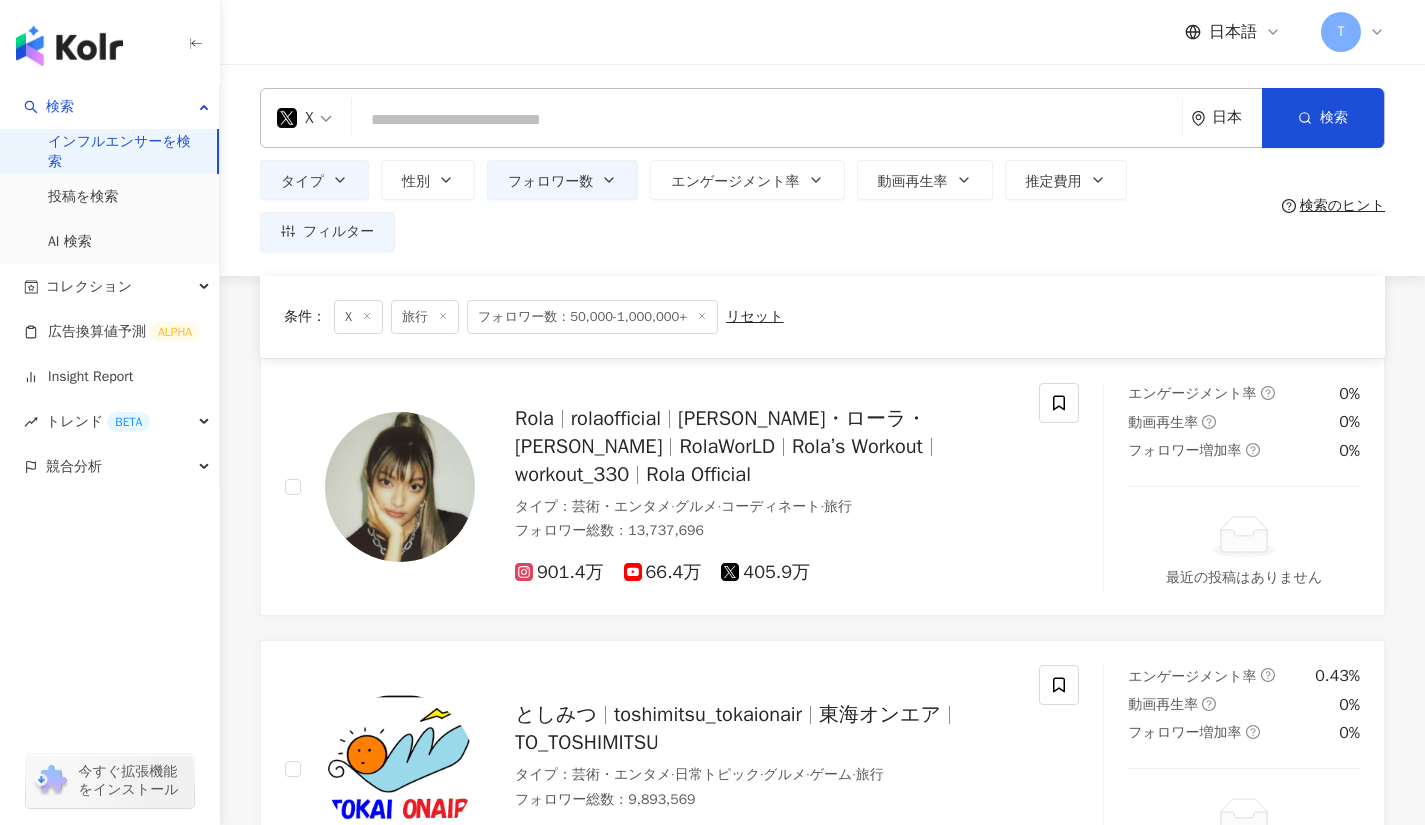 click 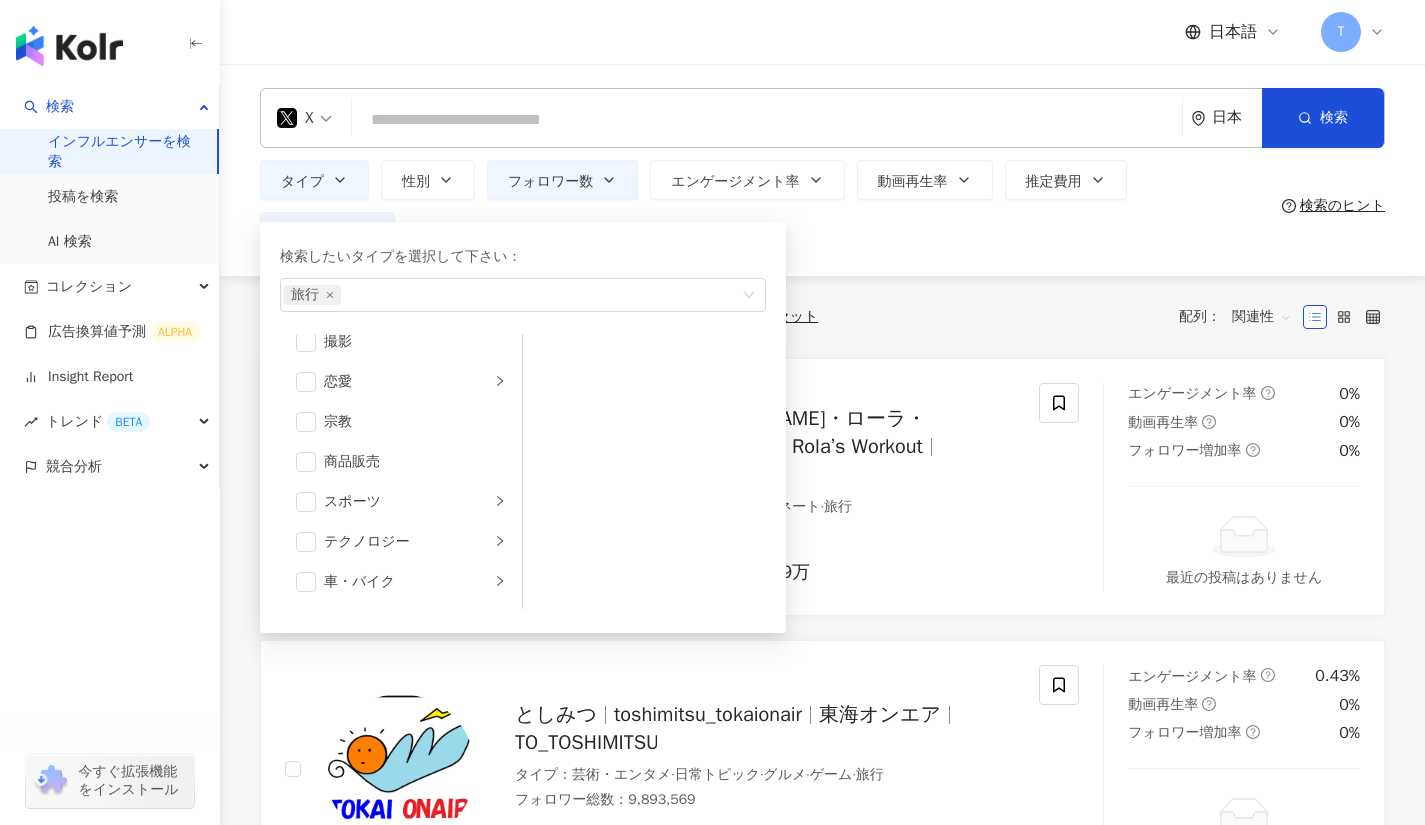 scroll, scrollTop: 693, scrollLeft: 0, axis: vertical 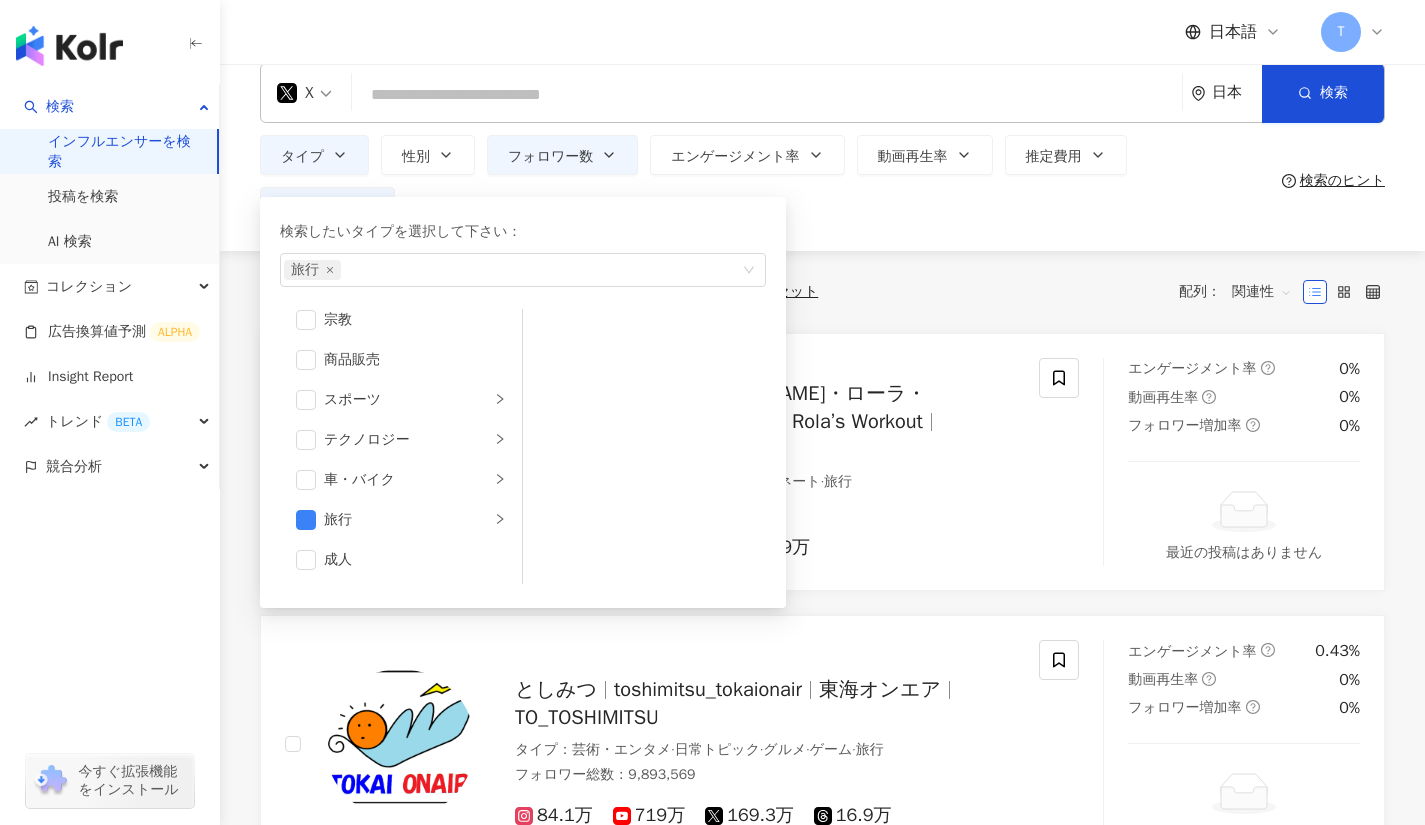 click on "旅行" at bounding box center [407, 520] 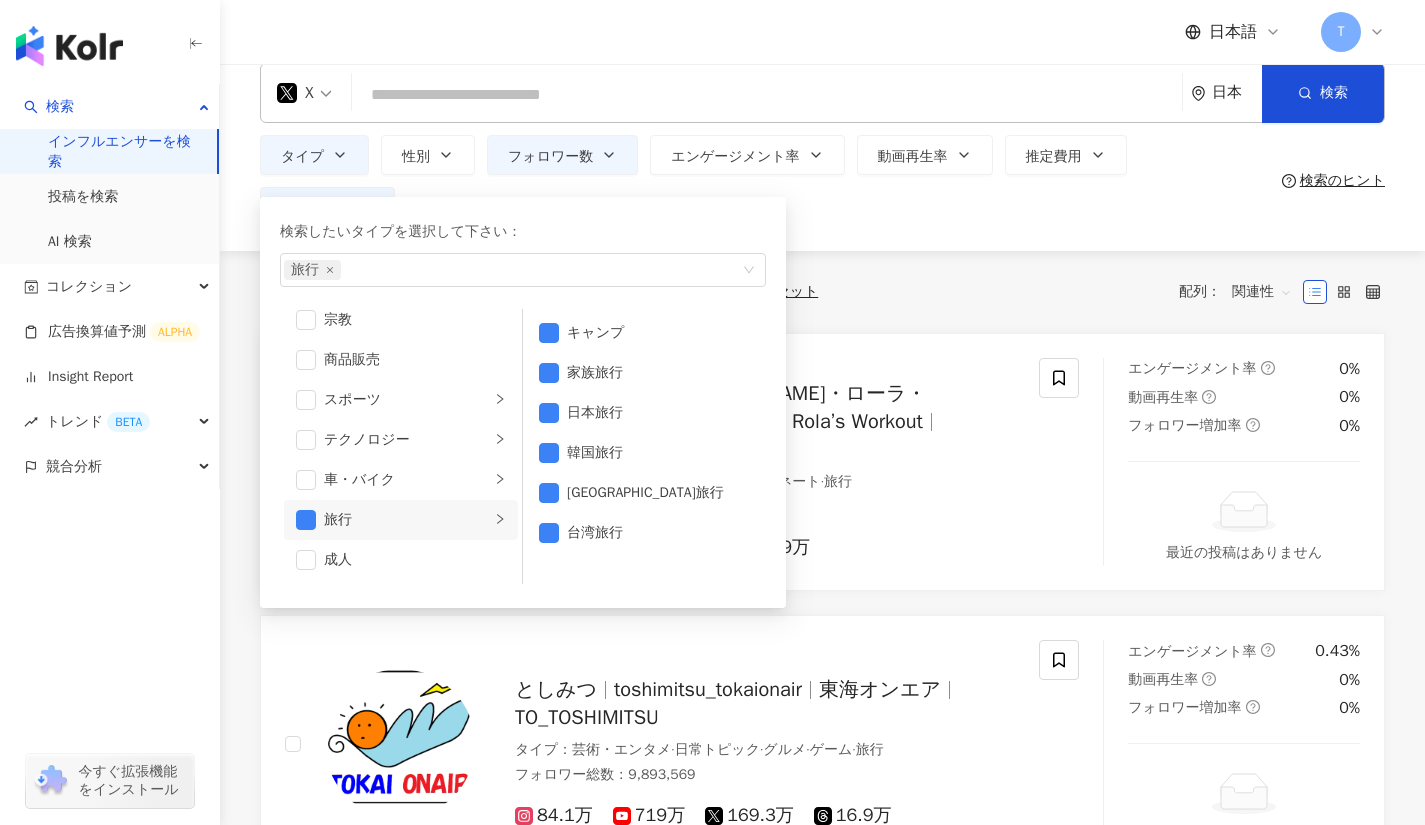 click at bounding box center [549, 333] 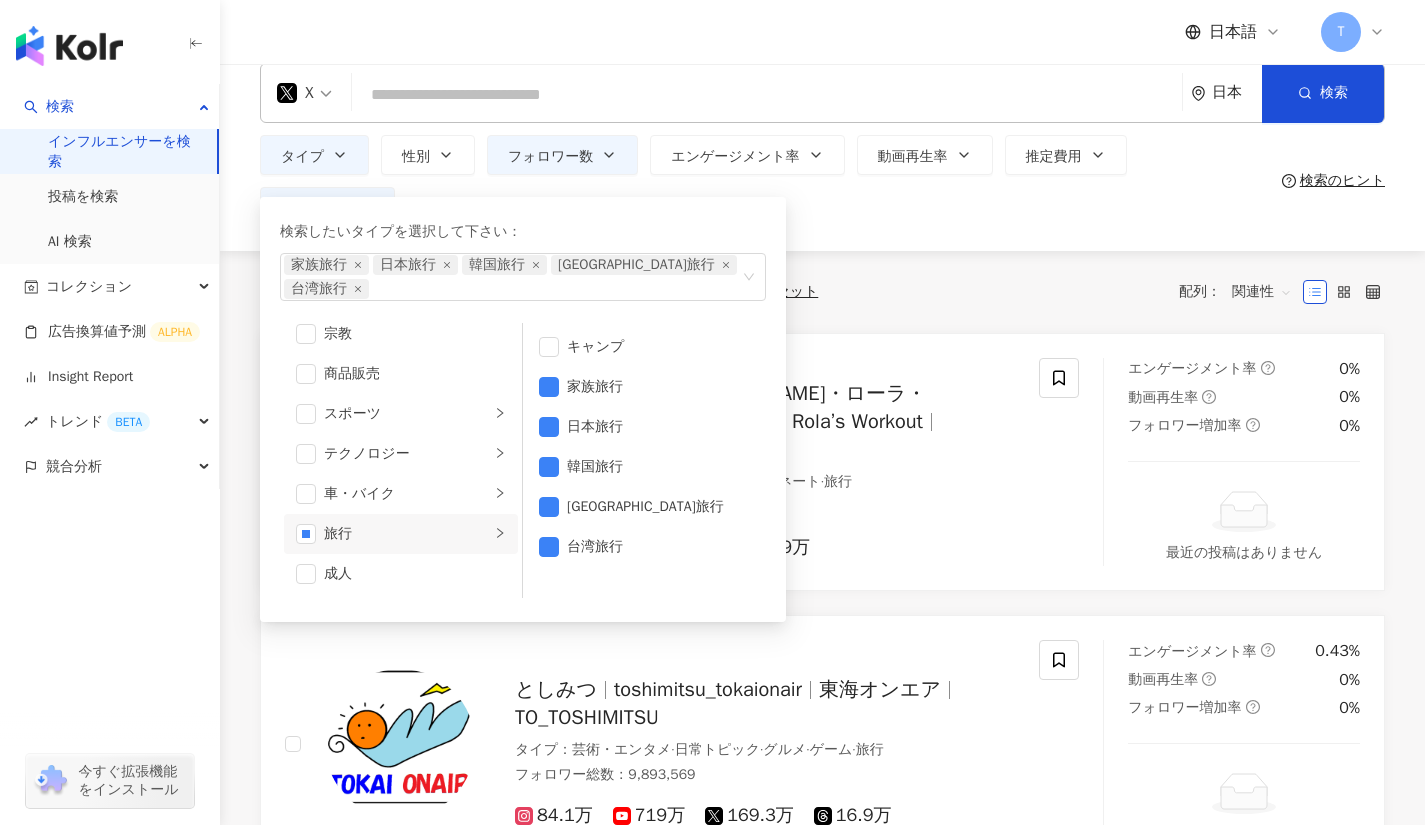 click at bounding box center (549, 387) 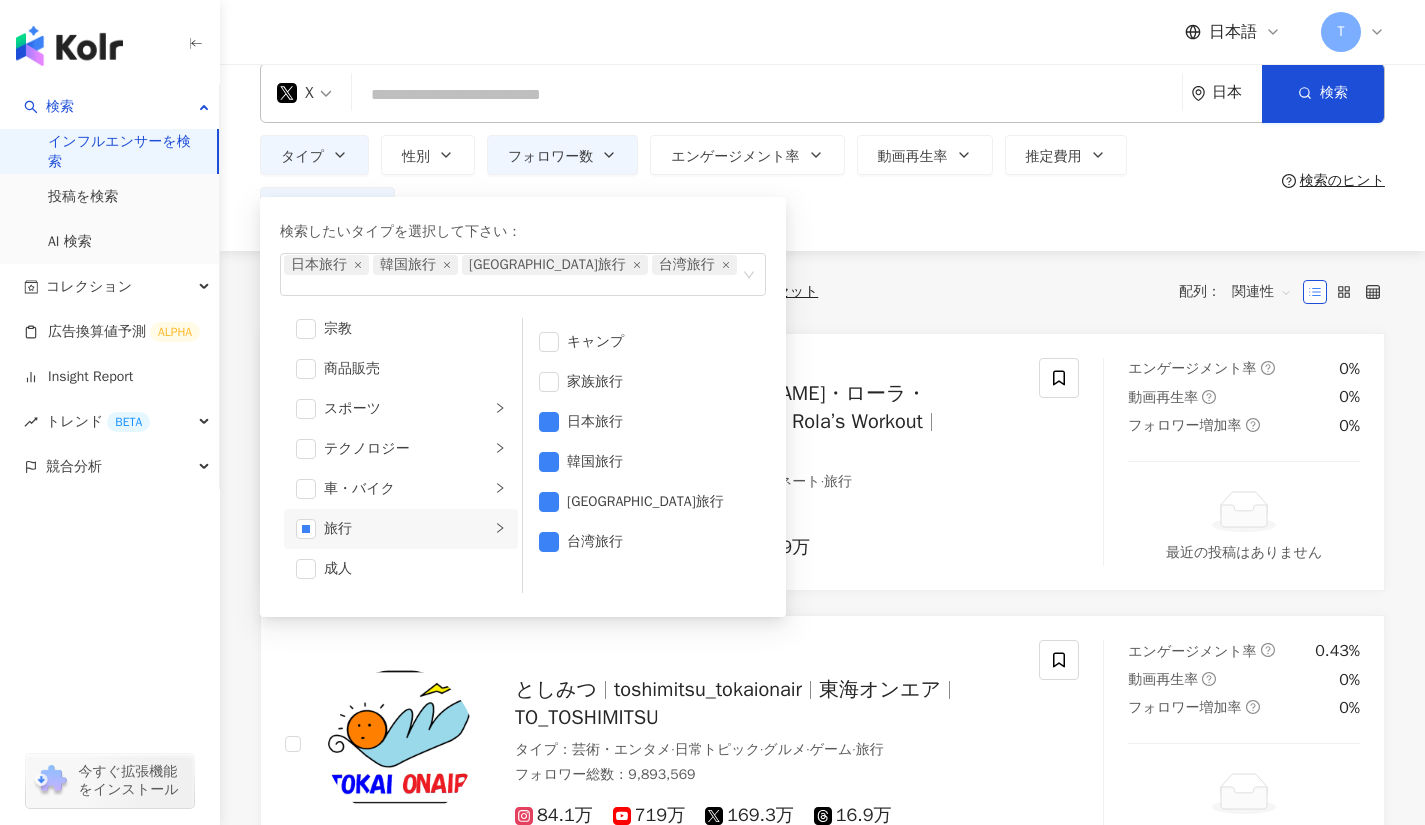 click at bounding box center [549, 422] 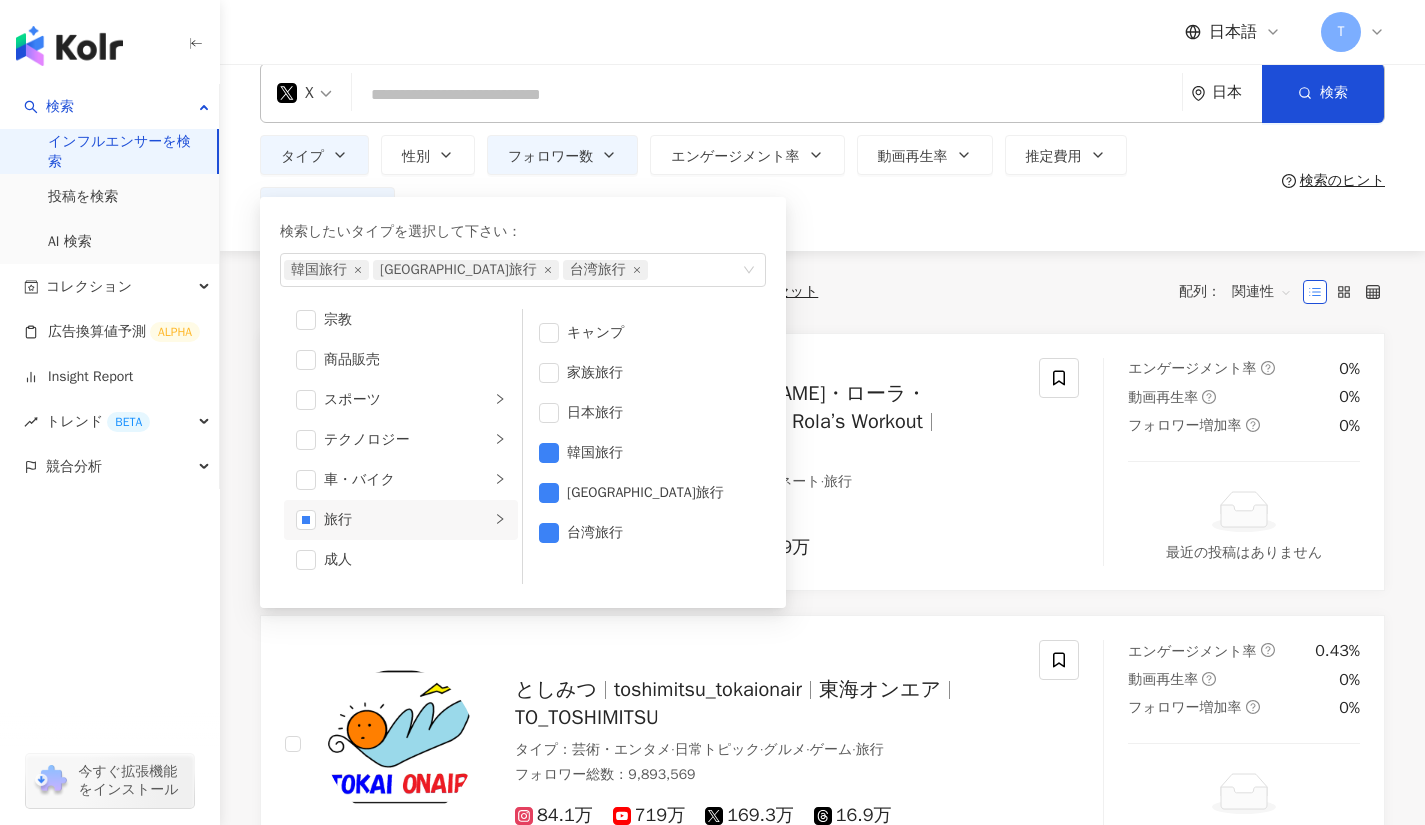 click on "韓国旅行" at bounding box center (644, 453) 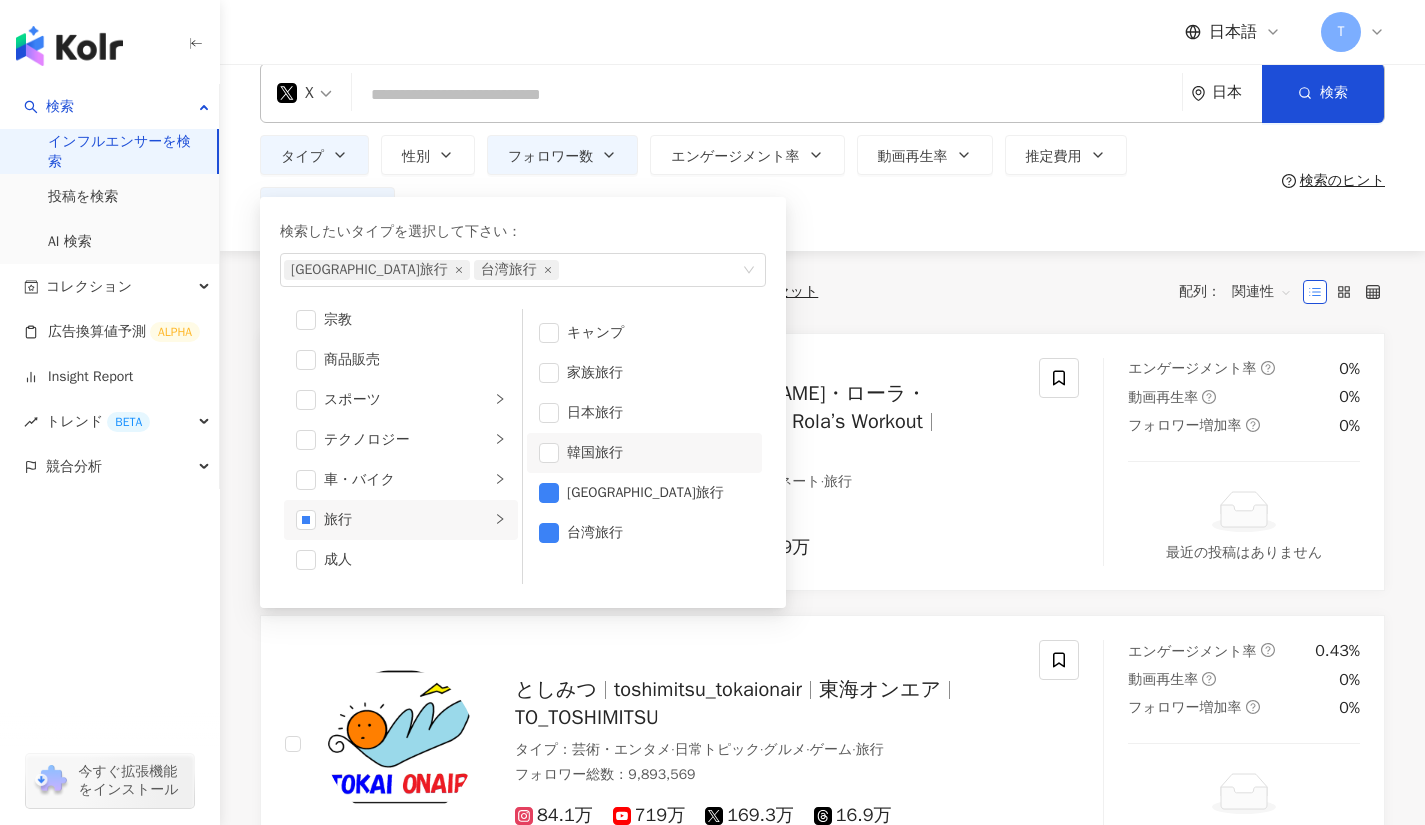 click at bounding box center (549, 493) 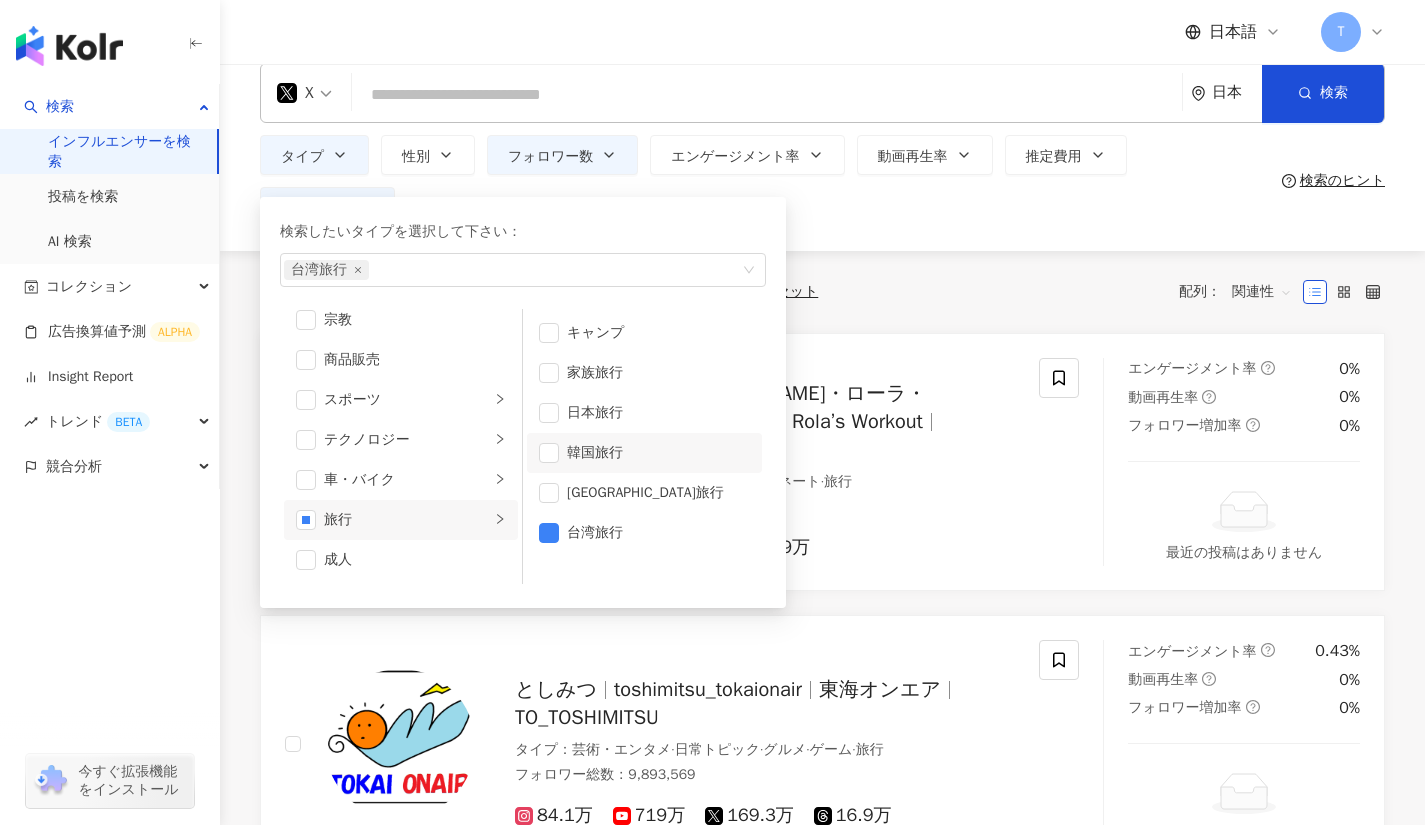 click at bounding box center (549, 533) 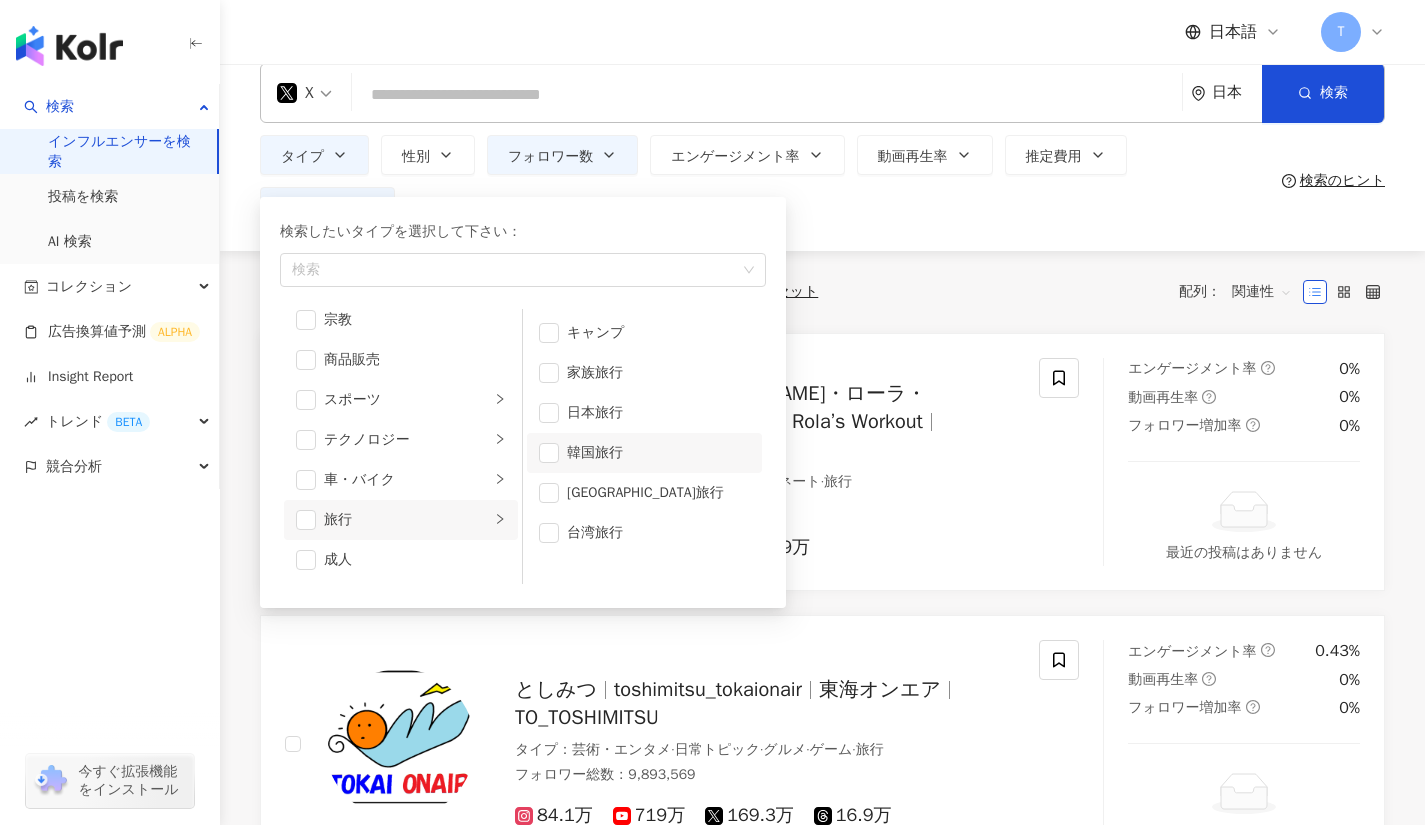 click at bounding box center [549, 333] 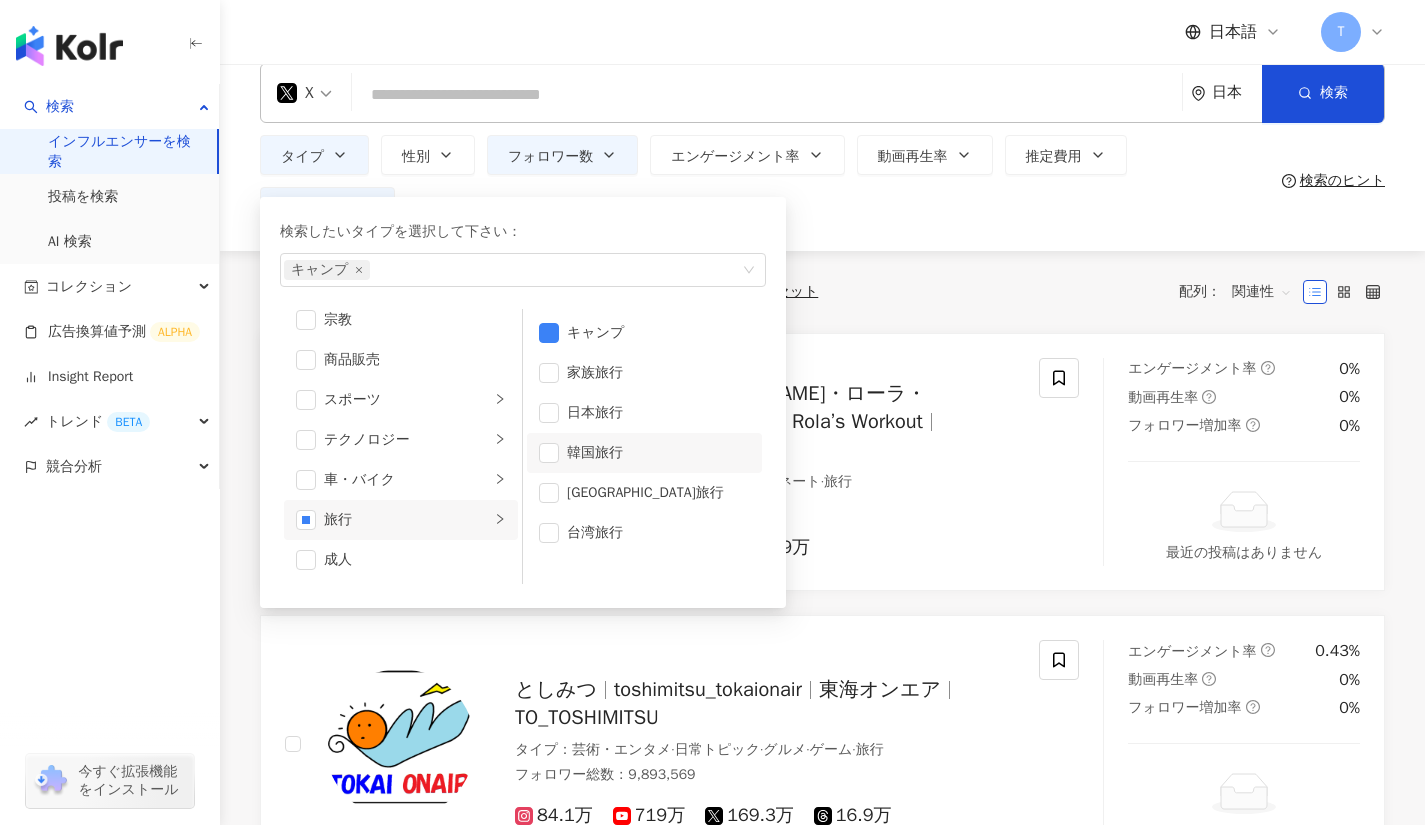 click on "Rola rolaofficial 佐藤・ローラ・えり RolaWorLD Rola’s Workout workout_330 Rola Official タイプ ： 芸術・エンタメ  ·  グルメ  ·  コーディネート  ·  旅行 フォロワー総数 ： 13,737,696 901.4万 66.4万 405.9万 エンゲージメント率 0% 動画再生率 0% フォロワー増加率 0% 最近の投稿はありません" at bounding box center (822, 462) 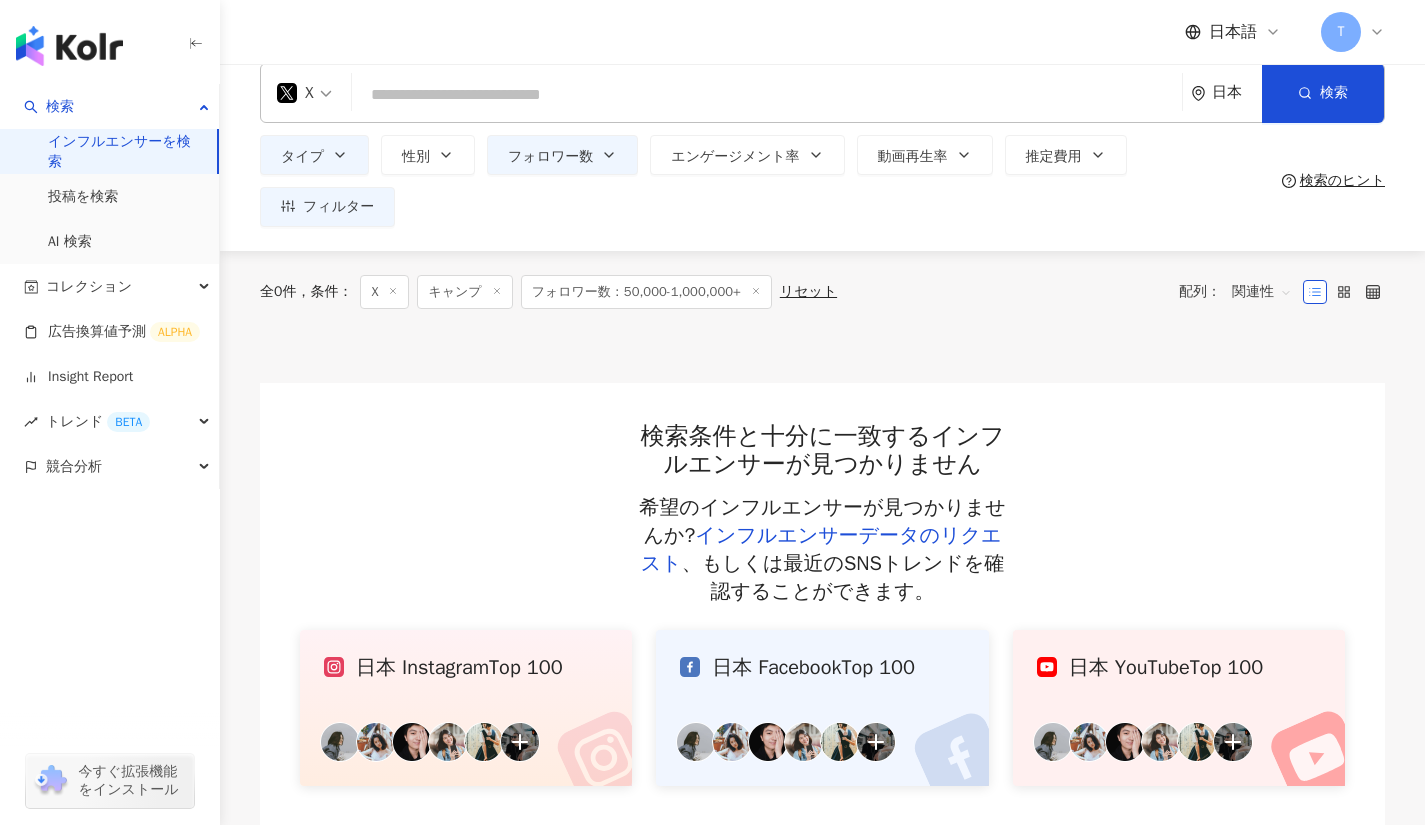 scroll, scrollTop: 0, scrollLeft: 0, axis: both 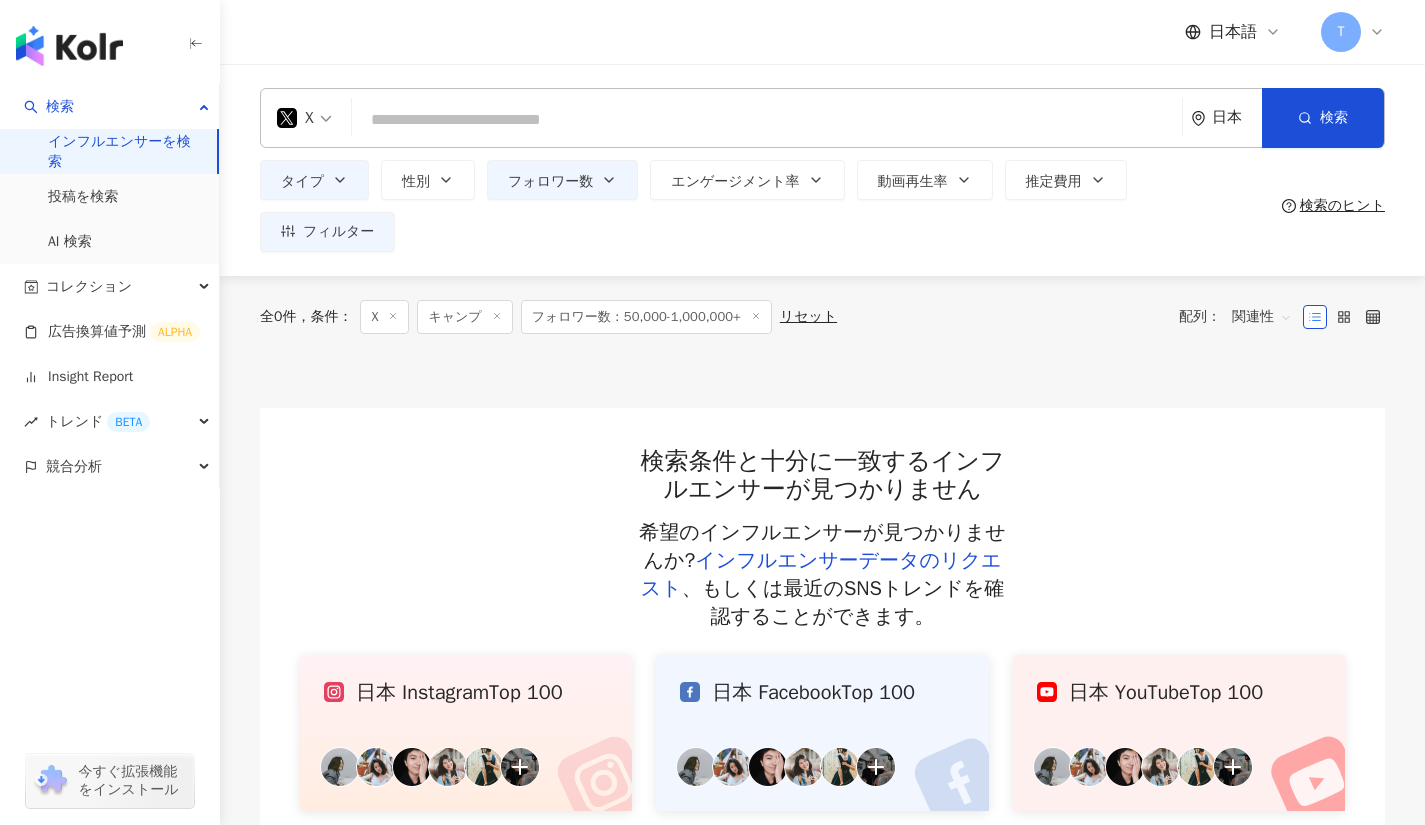 click 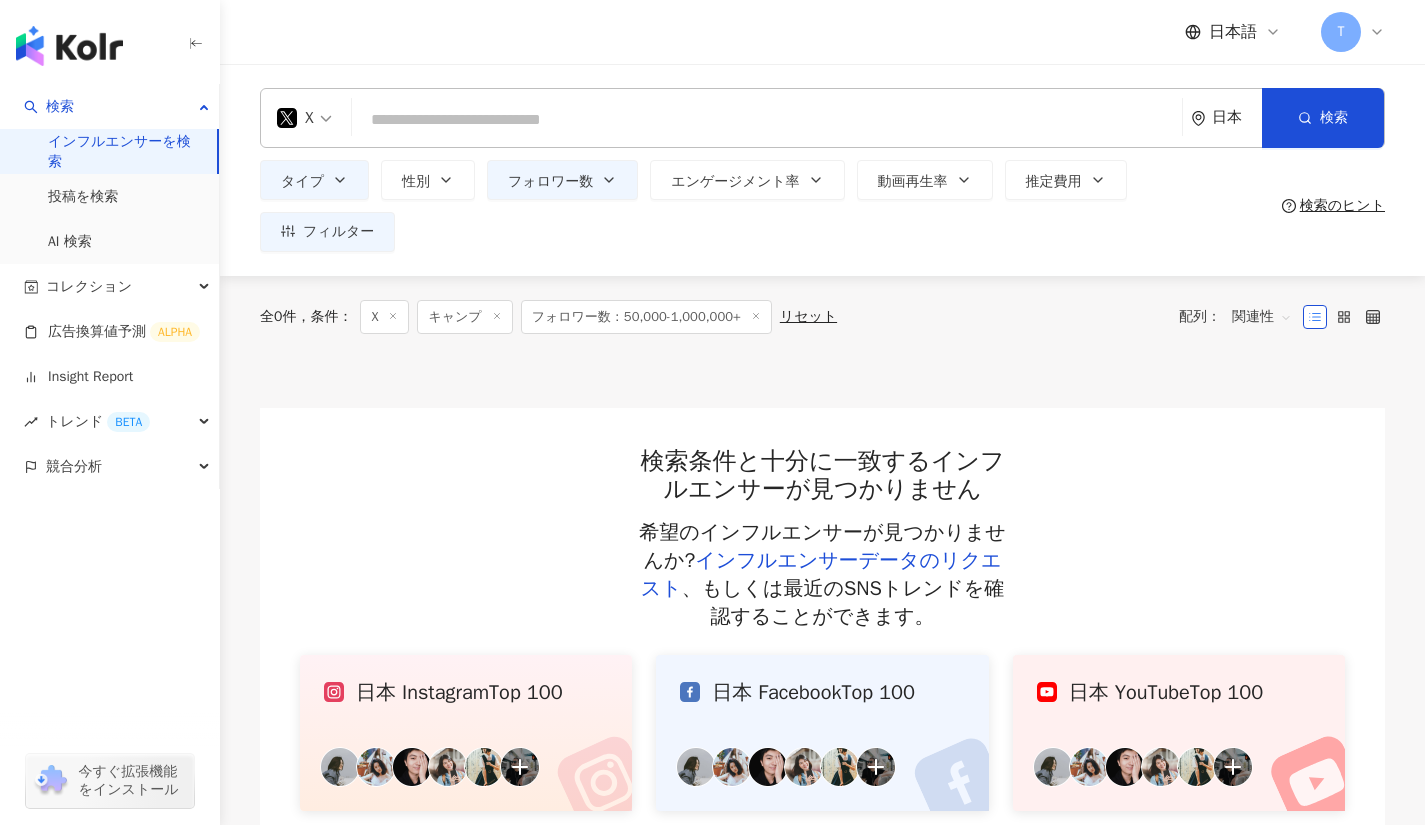 click 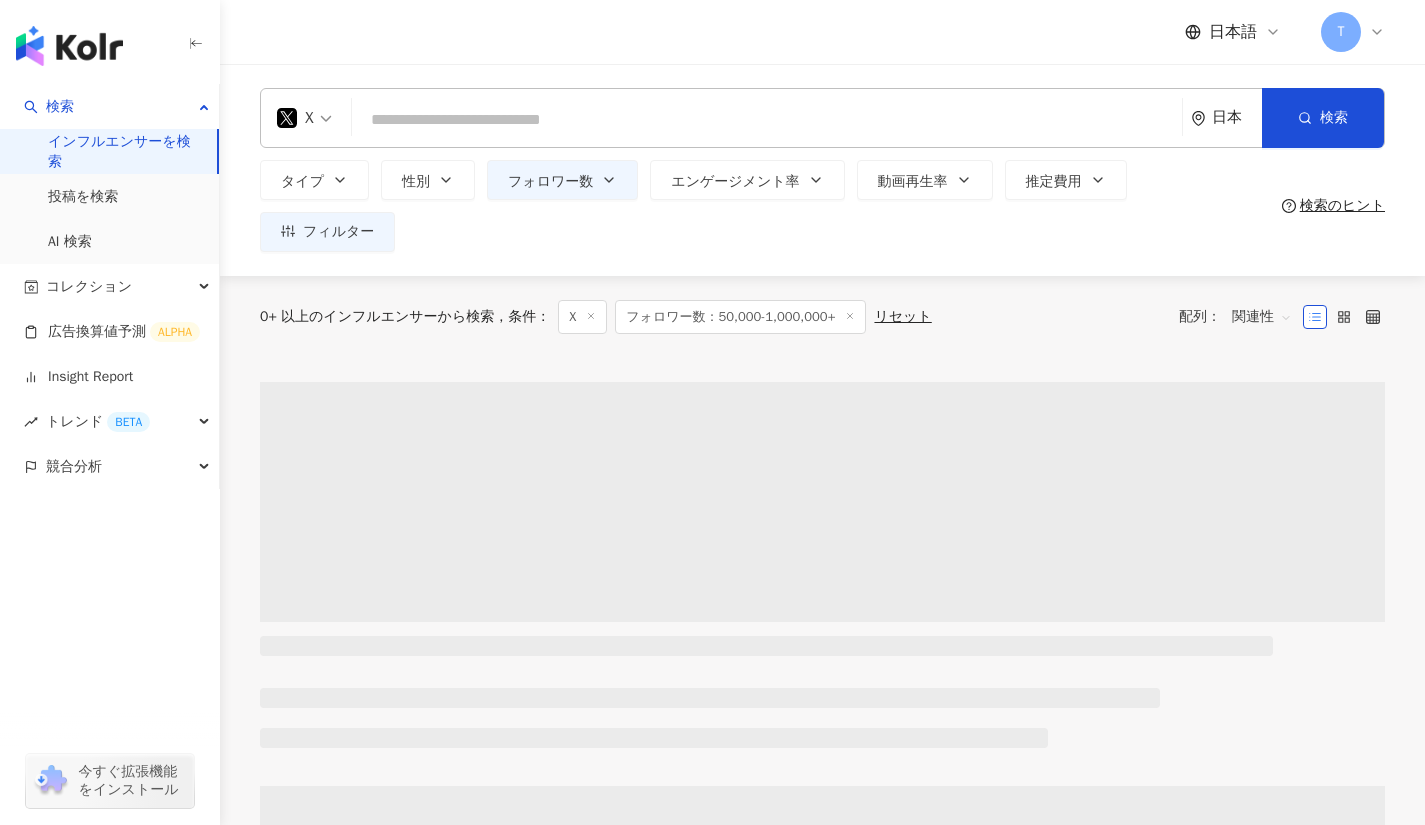 click at bounding box center (767, 120) 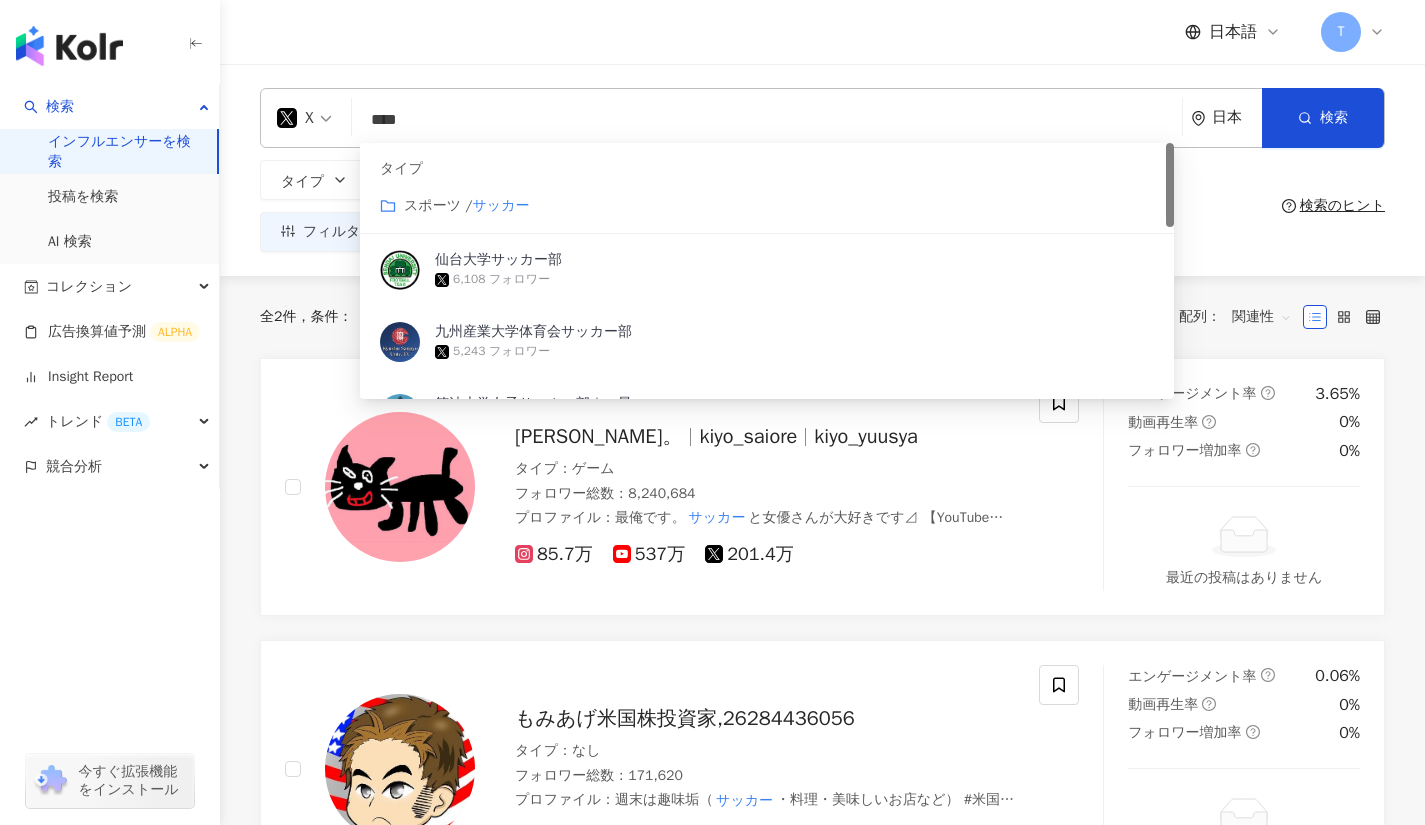 click on "サッカー" at bounding box center (500, 205) 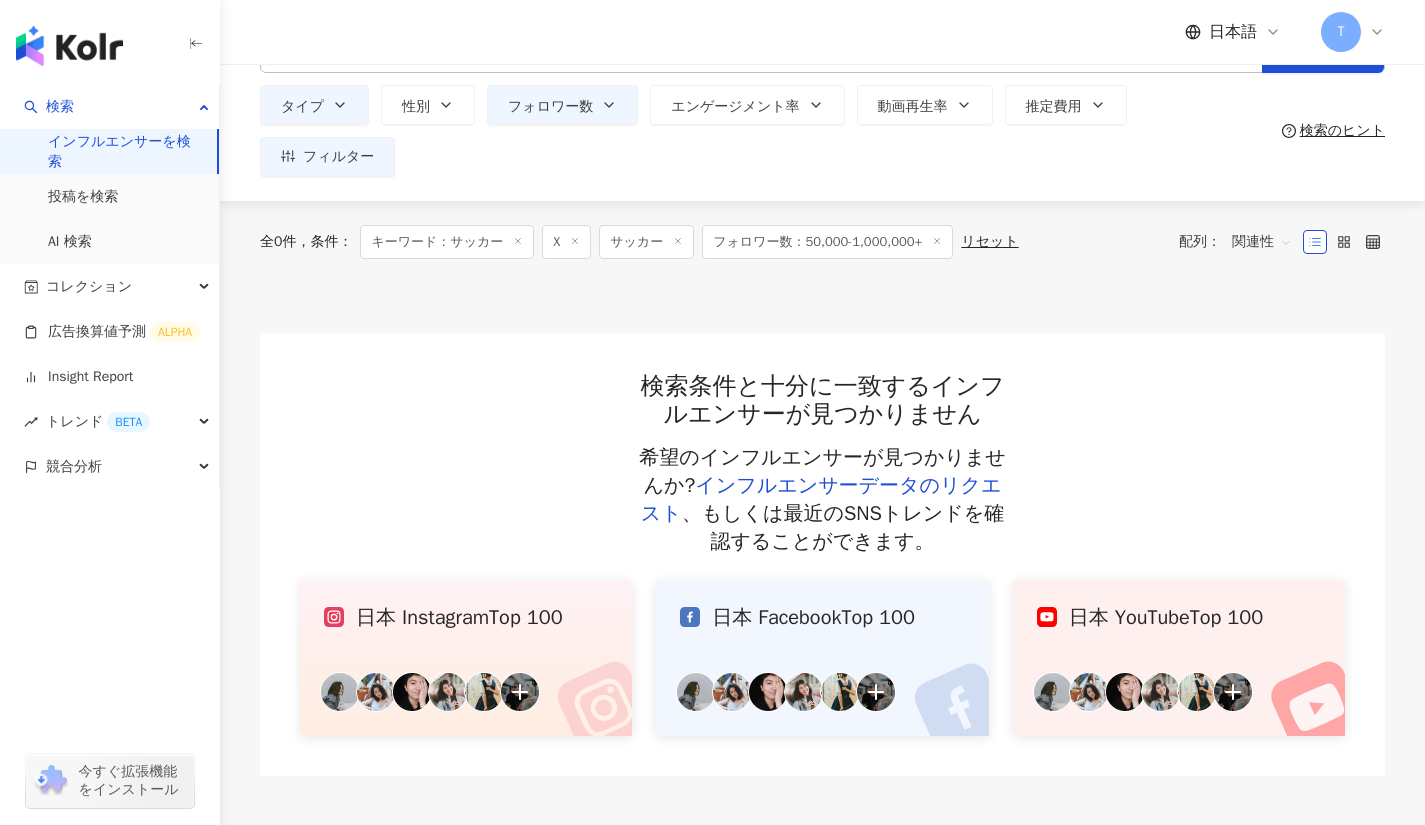scroll, scrollTop: 0, scrollLeft: 0, axis: both 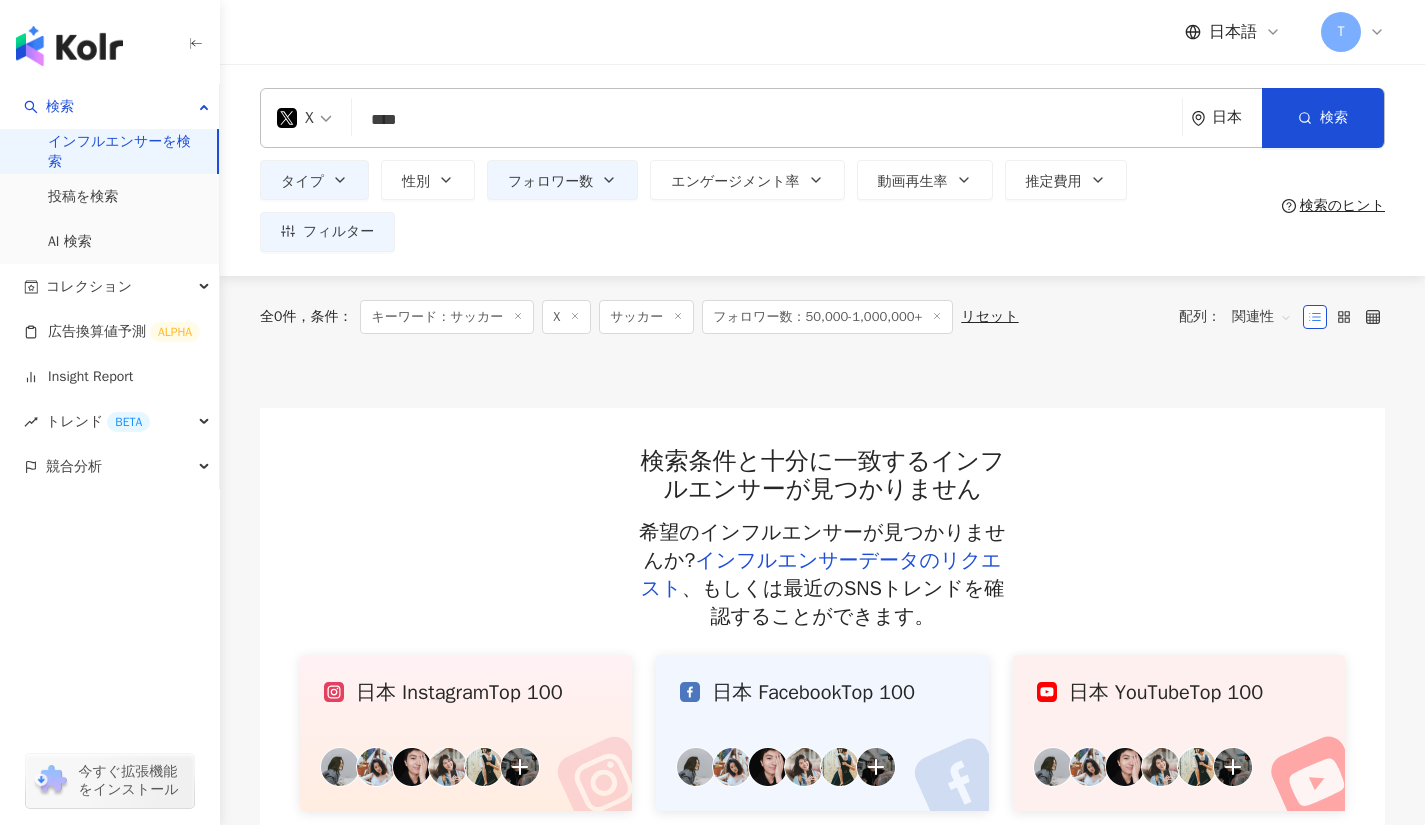 type on "****" 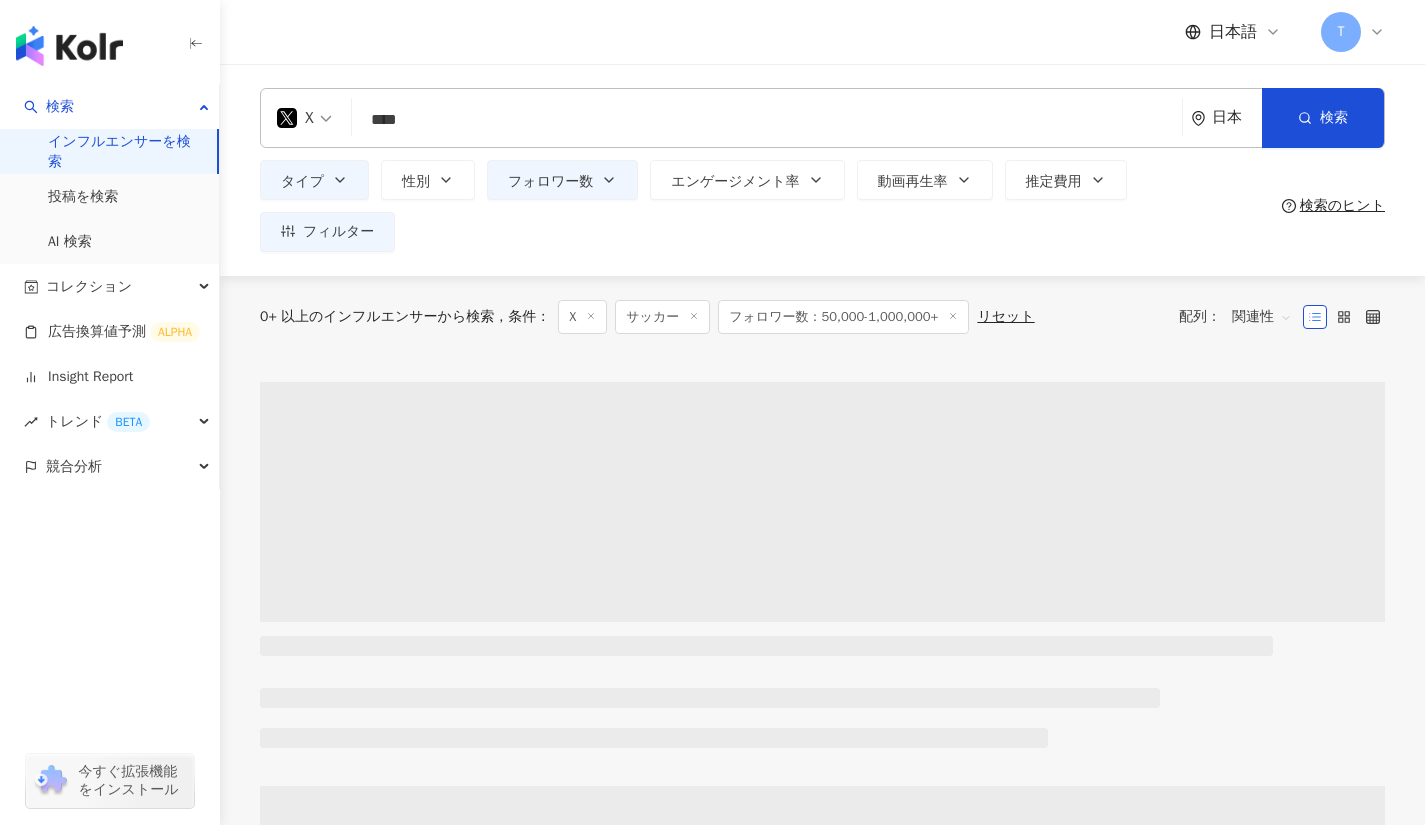 type 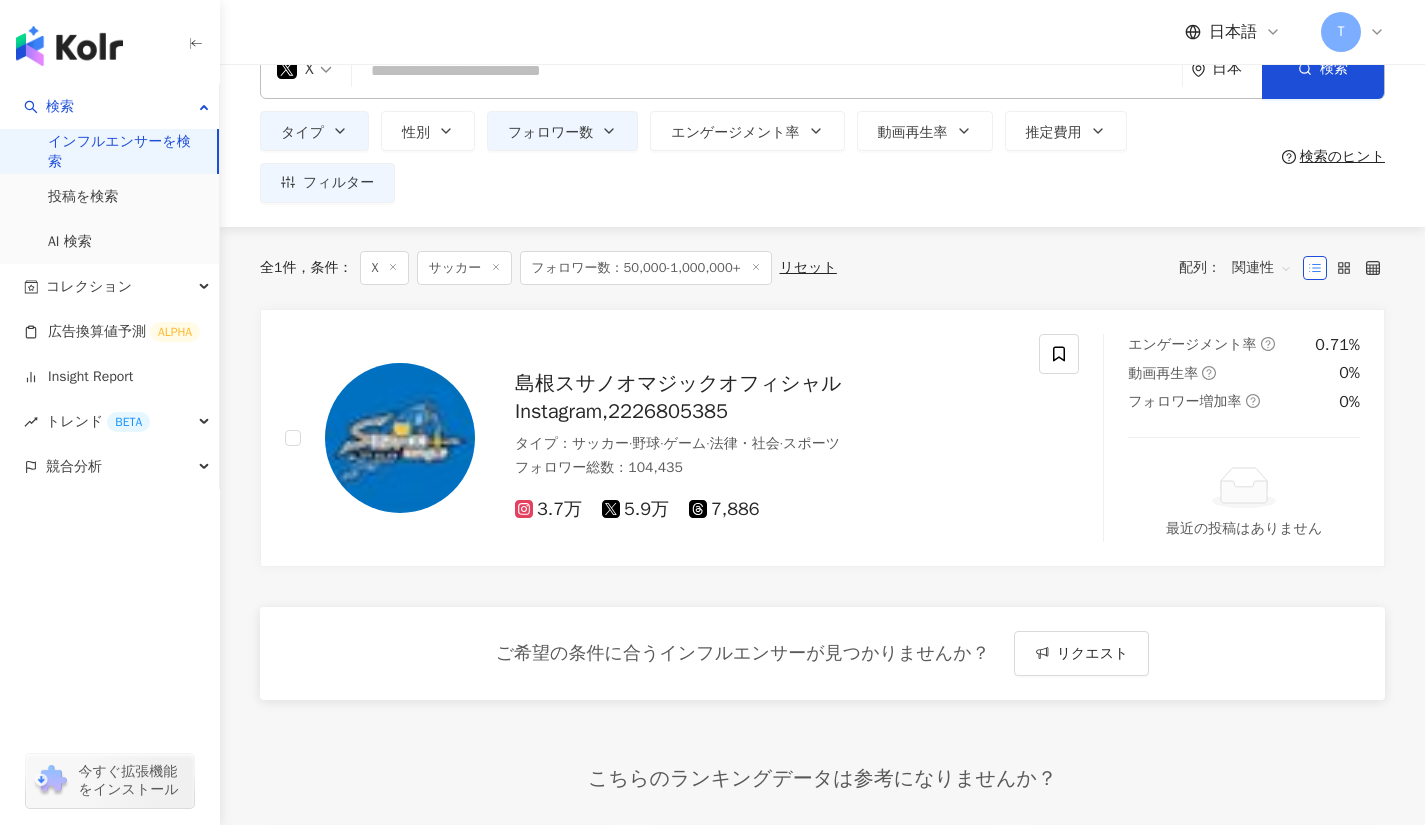 scroll, scrollTop: 0, scrollLeft: 0, axis: both 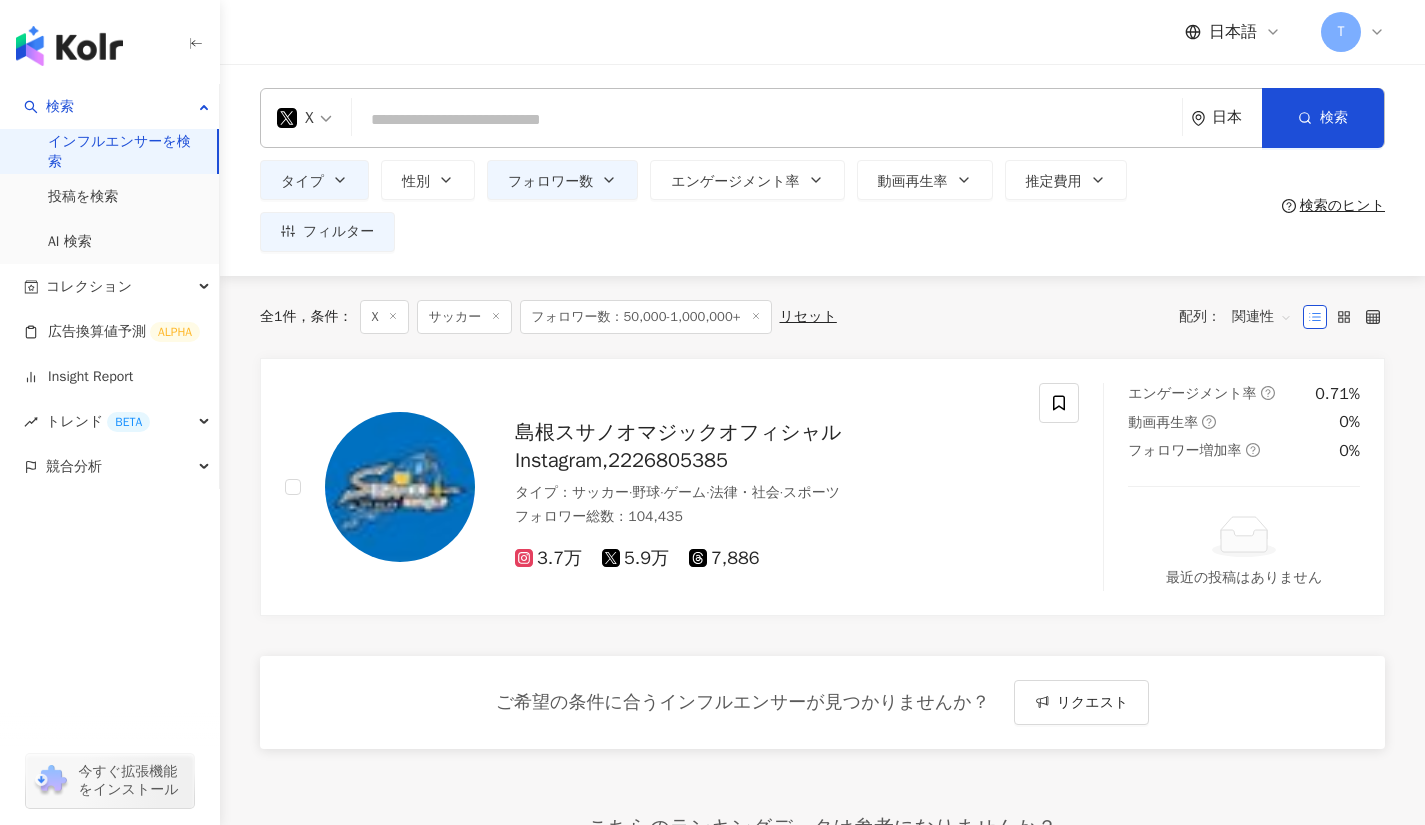 click on "島根スサノオマジックオフィシャルInstagram,2226805385" at bounding box center [678, 446] 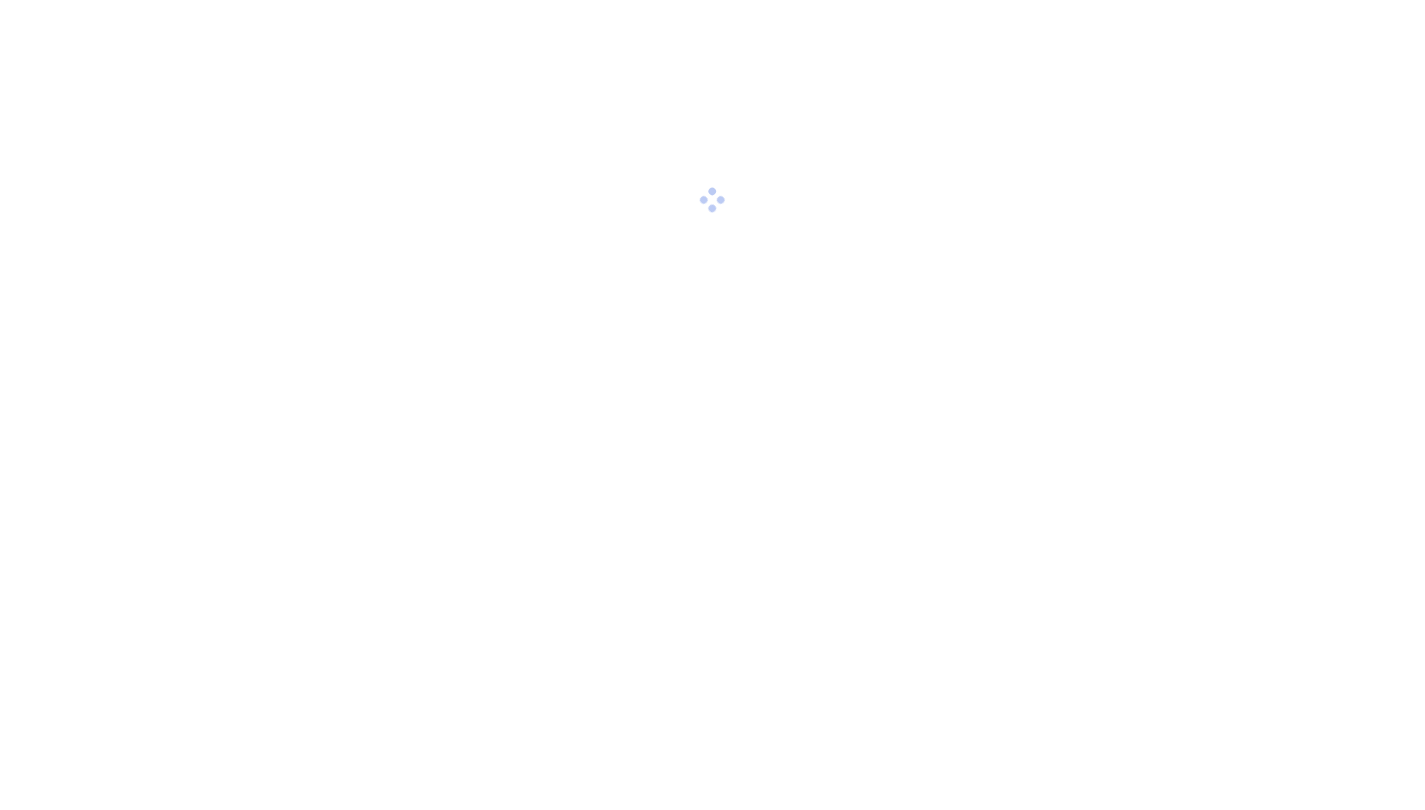 scroll, scrollTop: 0, scrollLeft: 0, axis: both 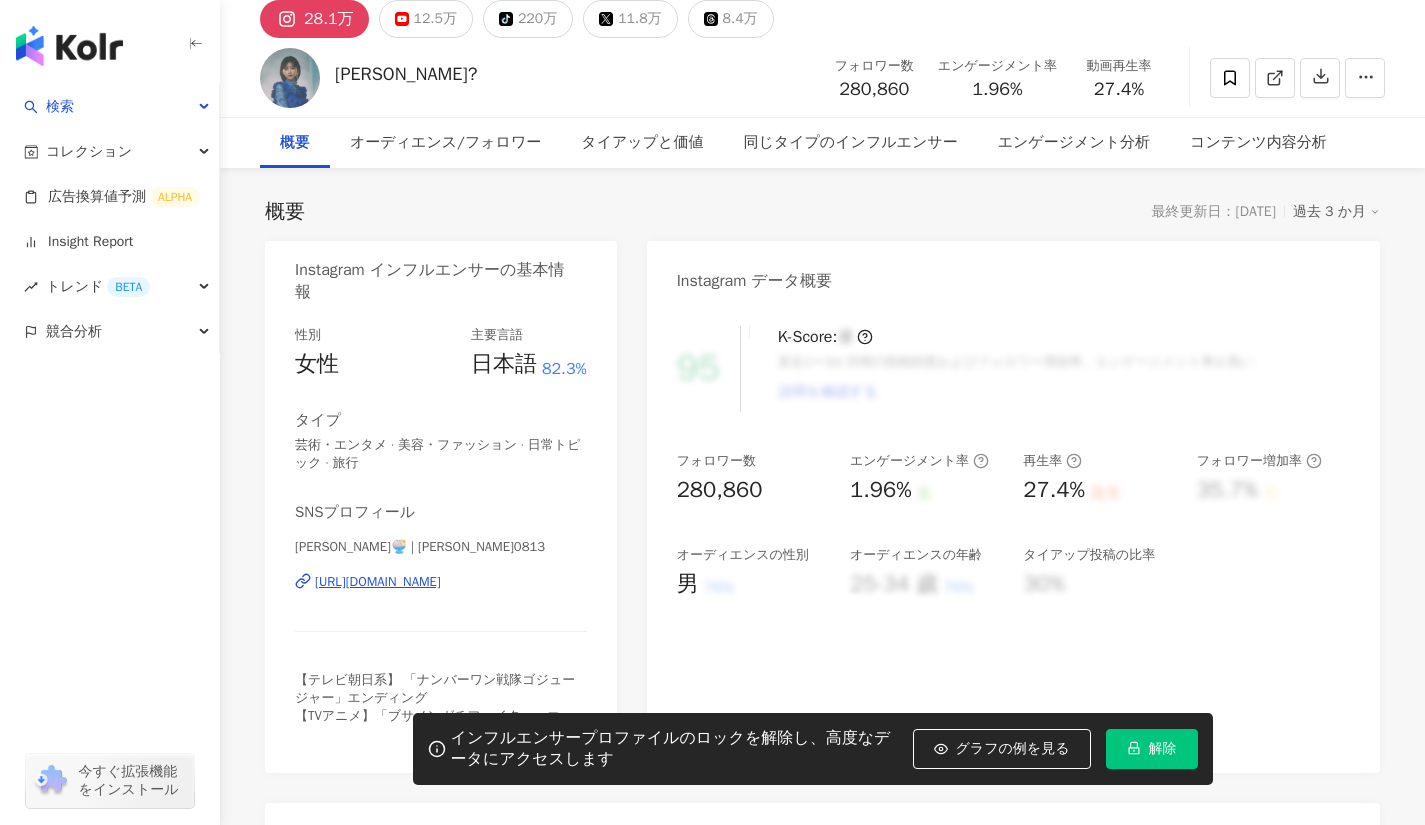 click on "https://www.instagram.com/kaneko_miyu0813/" at bounding box center (378, 582) 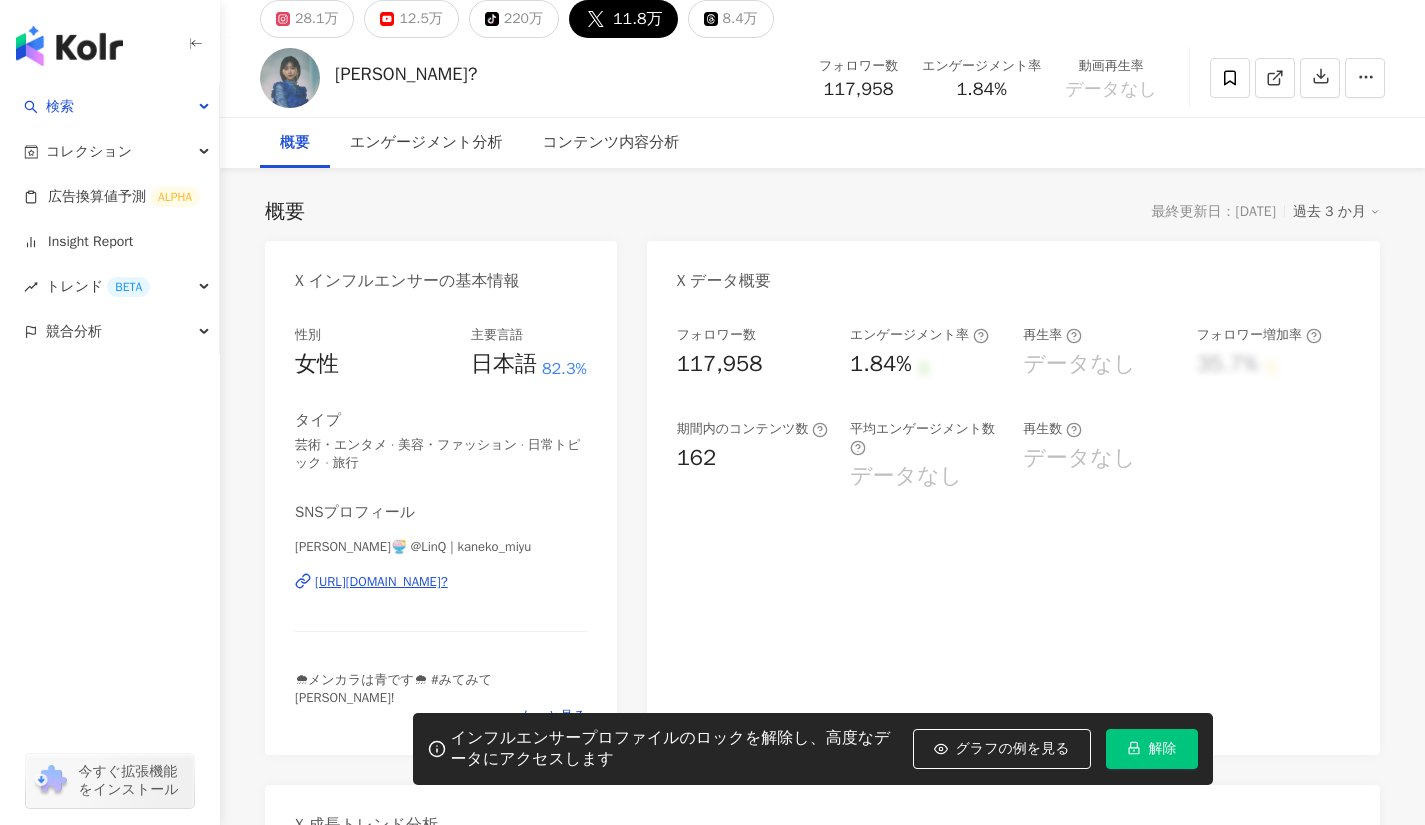 scroll, scrollTop: 196, scrollLeft: 0, axis: vertical 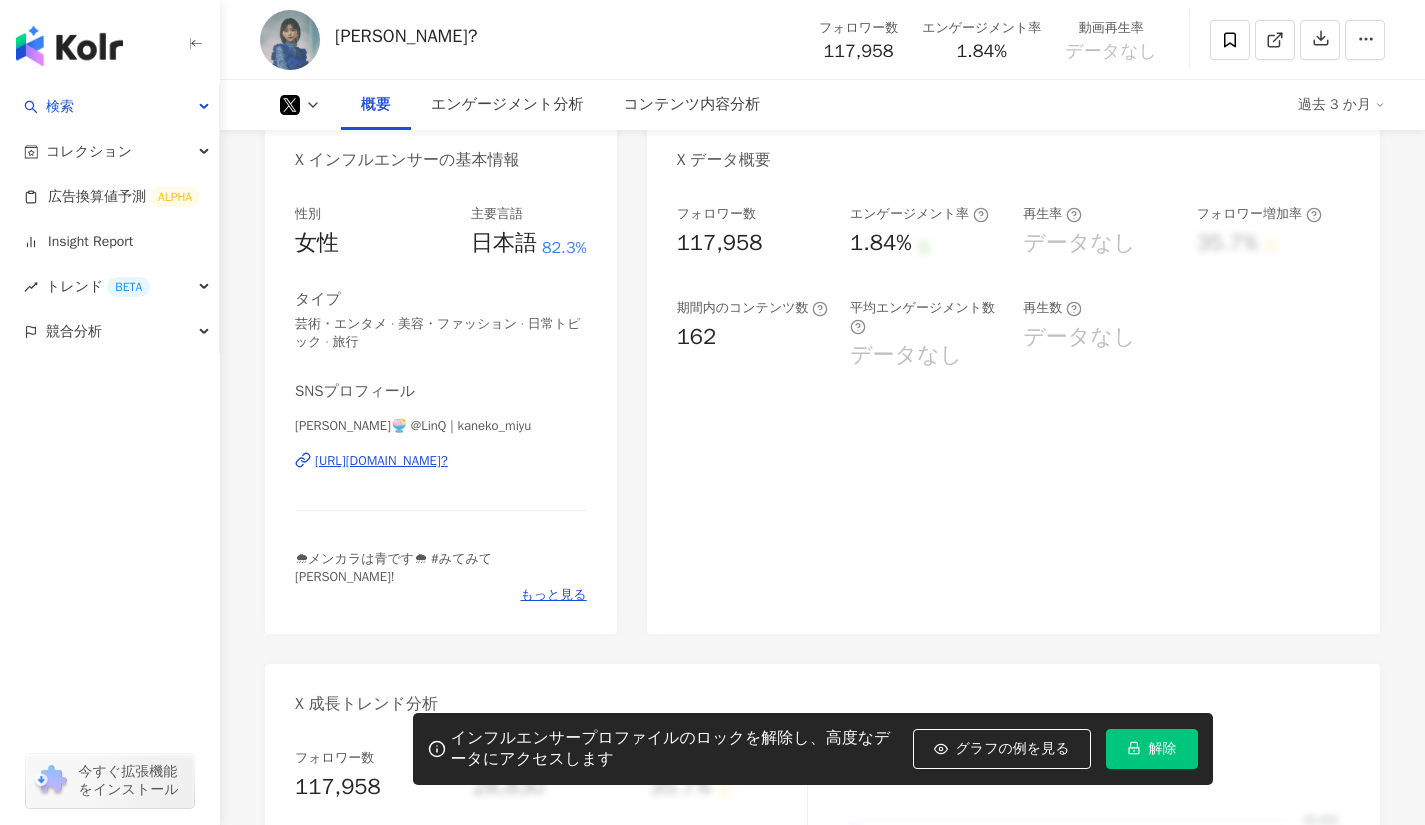 click on "https://twitter.com/kaneko_miyu?" at bounding box center (381, 461) 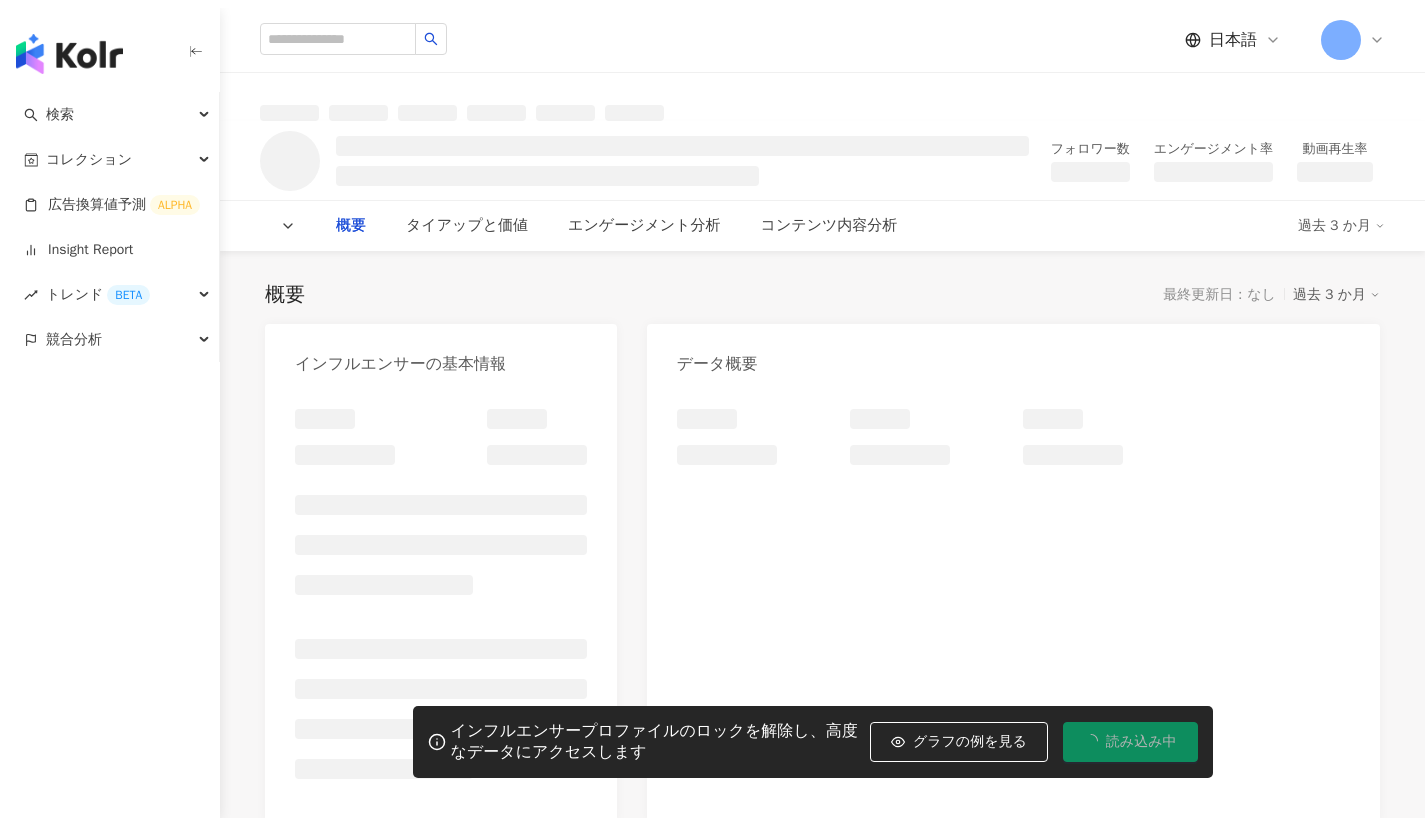 scroll, scrollTop: 0, scrollLeft: 0, axis: both 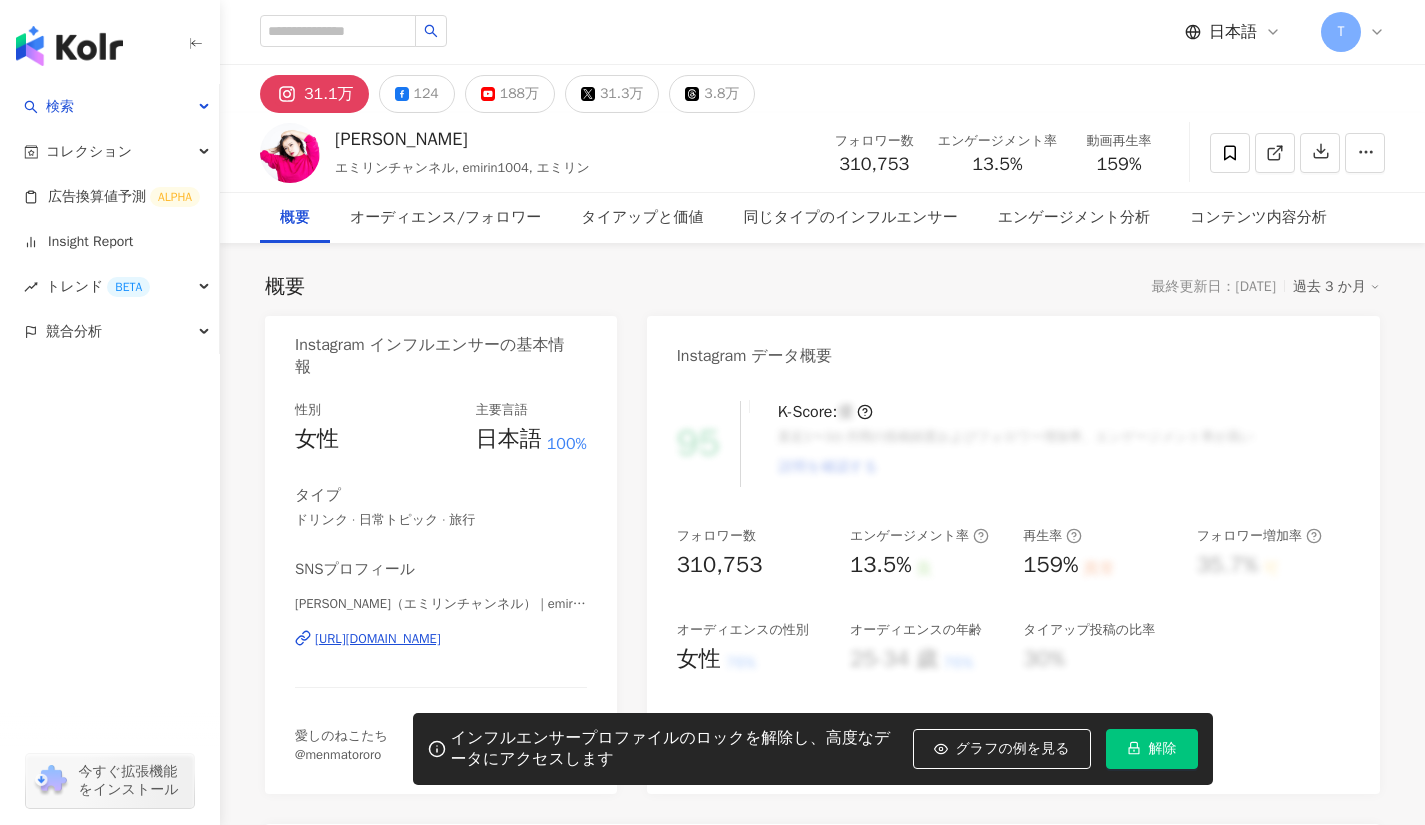 click on "31.3万" at bounding box center [621, 94] 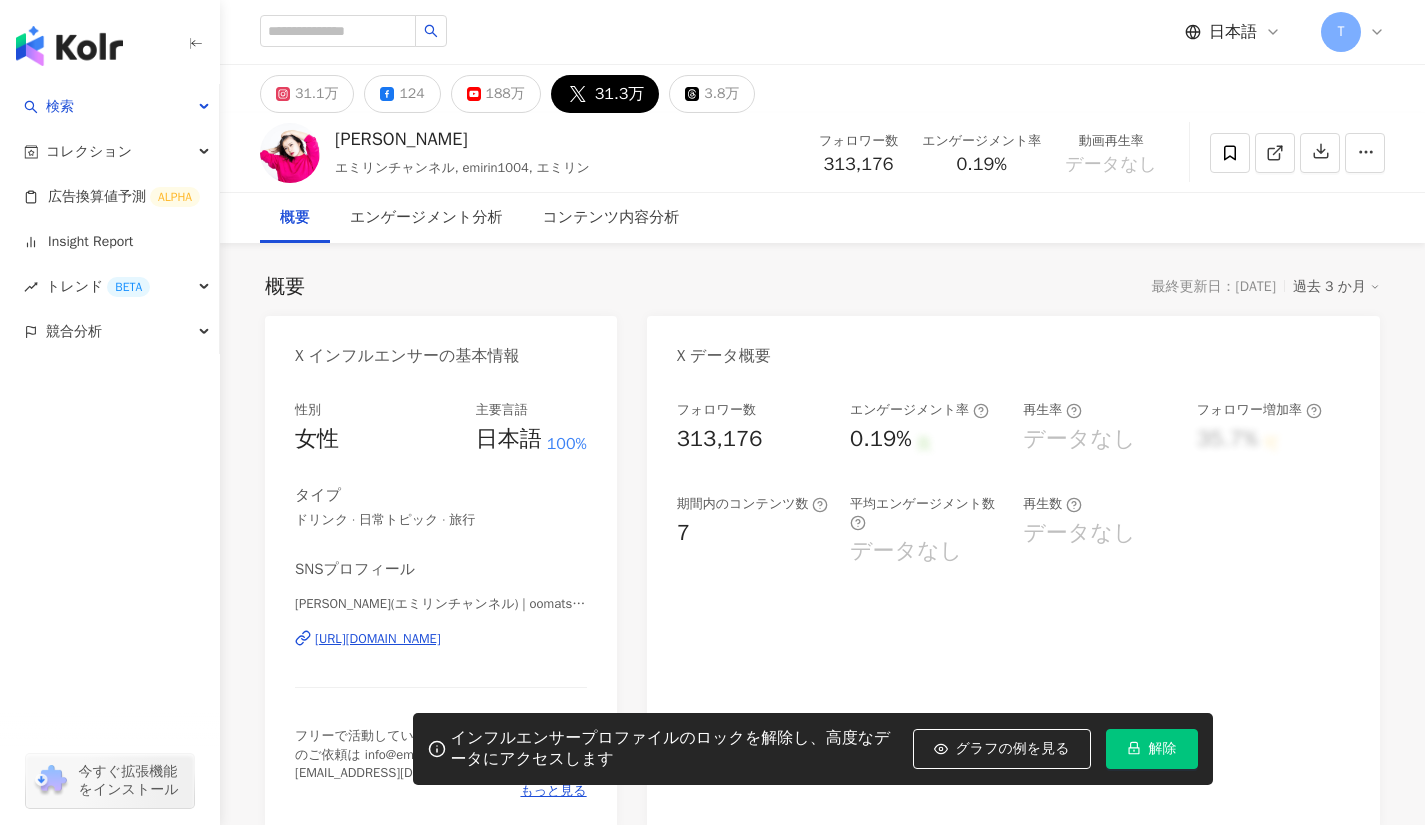 click on "[URL][DOMAIN_NAME]" at bounding box center [378, 639] 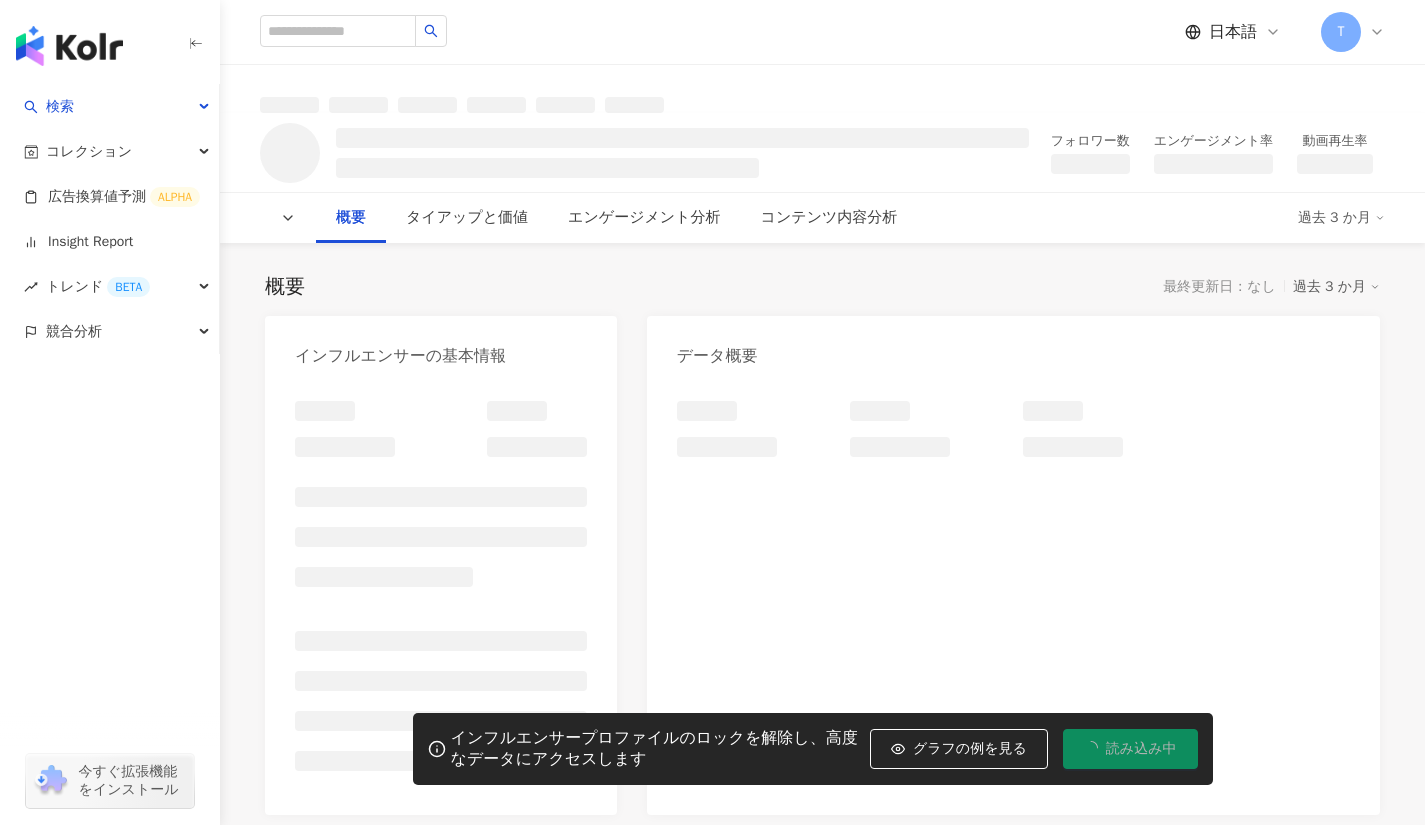 scroll, scrollTop: 0, scrollLeft: 0, axis: both 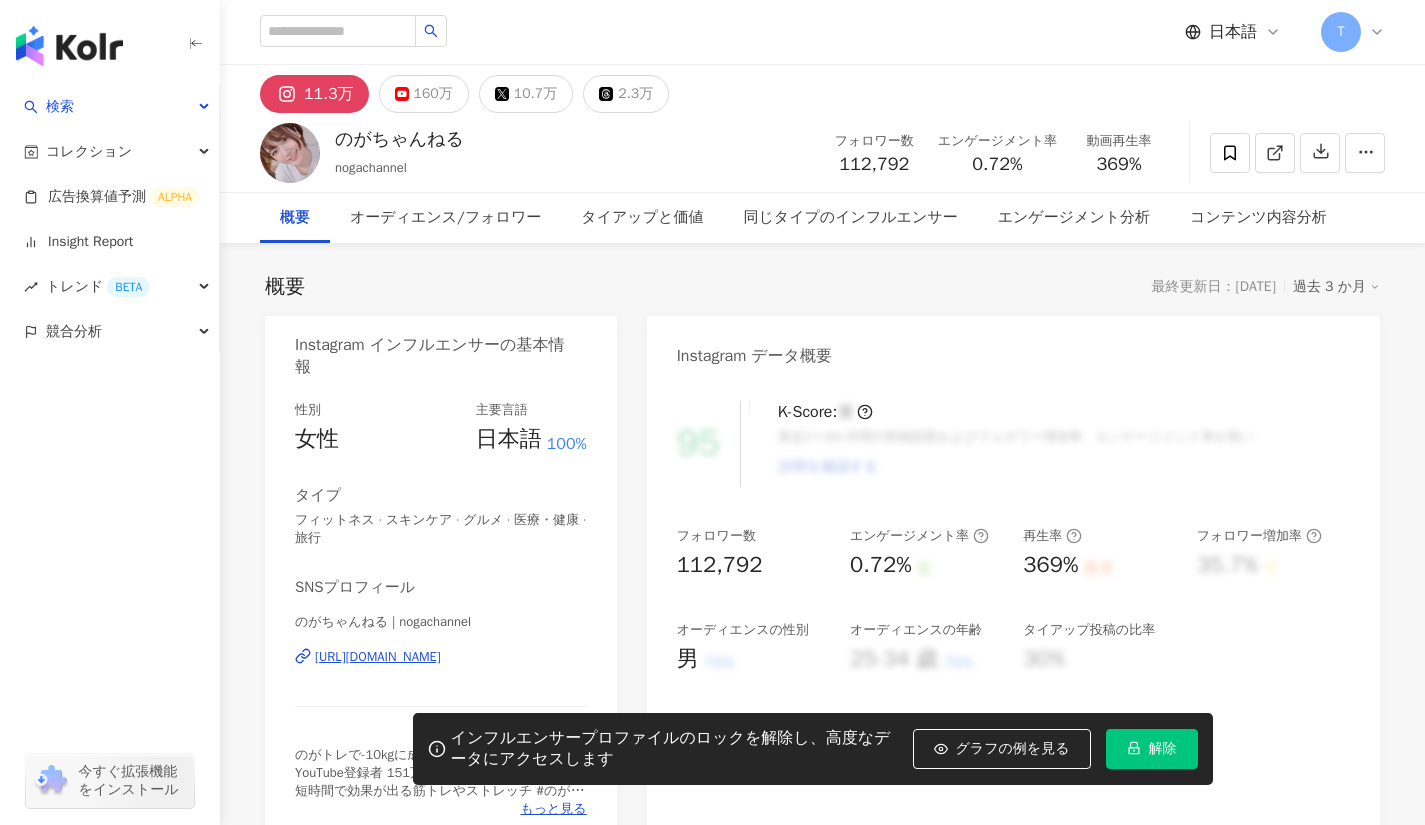 click on "10.7万" at bounding box center [535, 94] 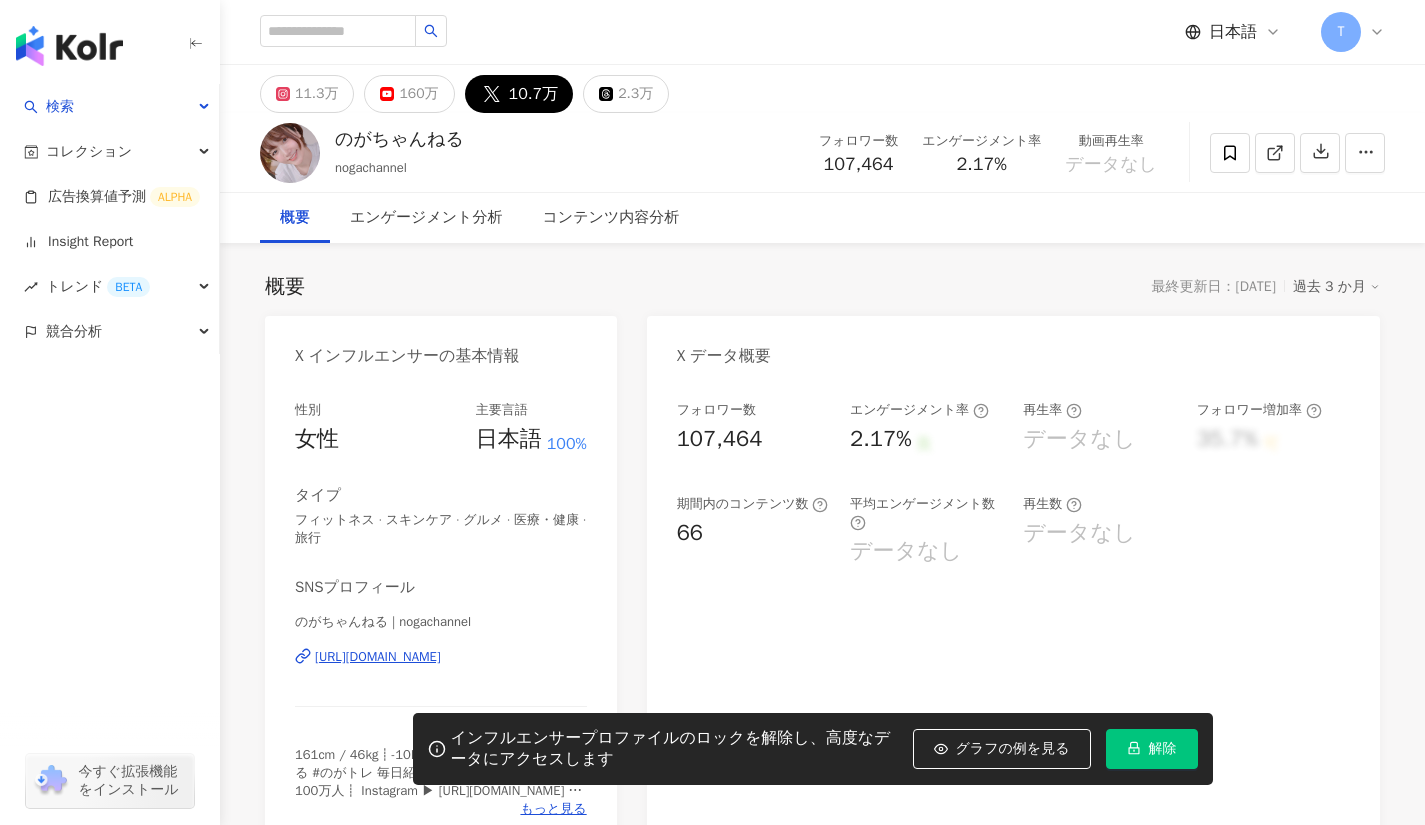 click on "https://twitter.com/nogachannel" at bounding box center (378, 657) 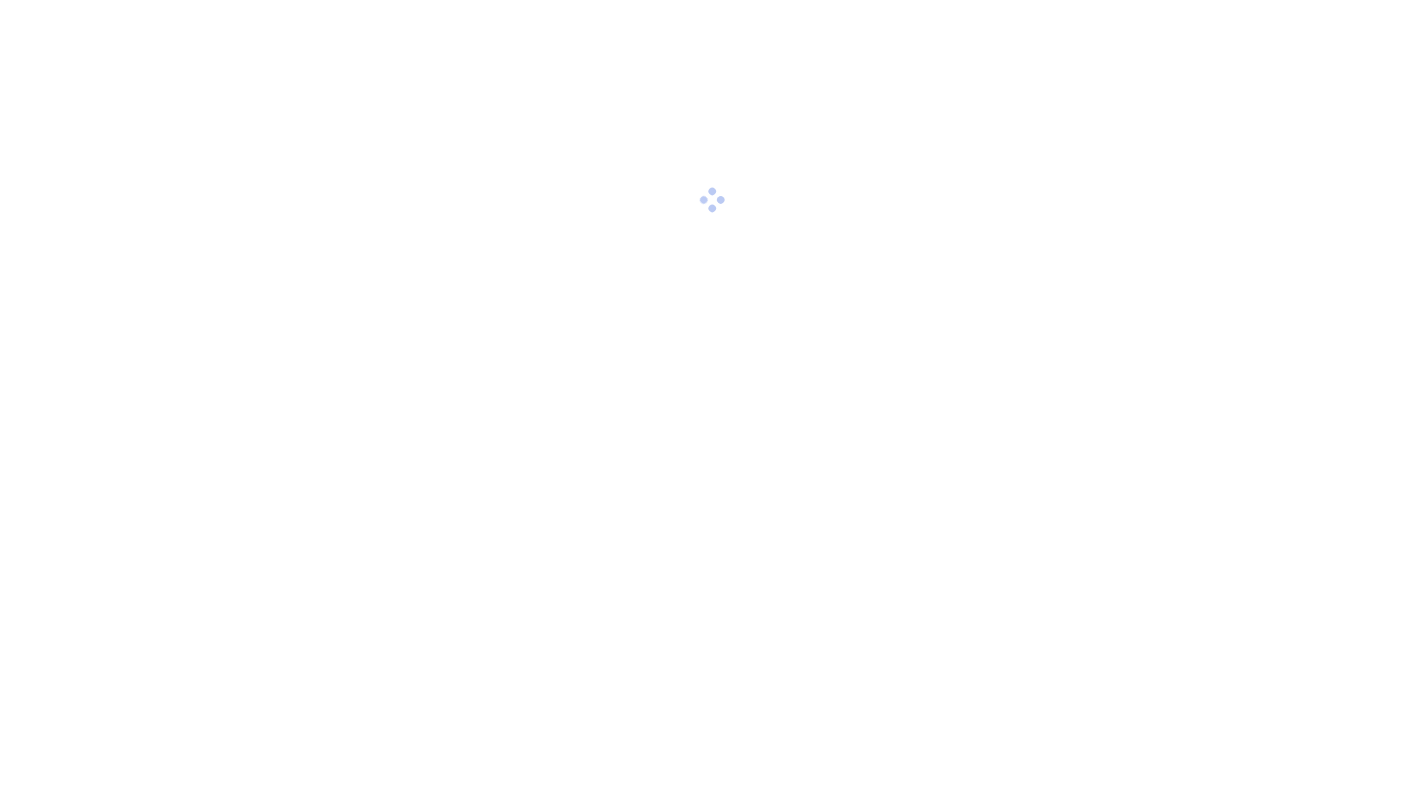 scroll, scrollTop: 0, scrollLeft: 0, axis: both 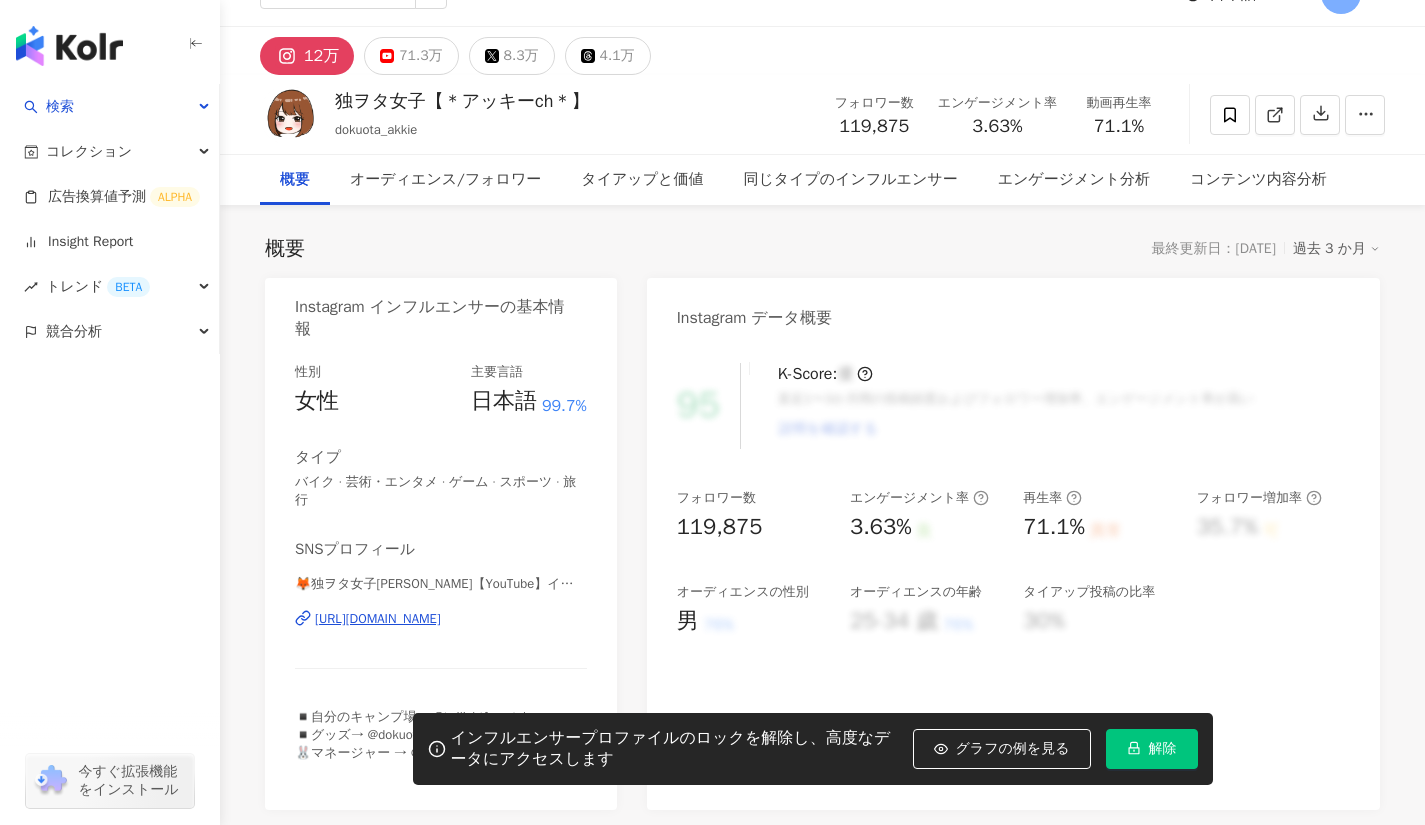 drag, startPoint x: 553, startPoint y: 437, endPoint x: 509, endPoint y: 506, distance: 81.8352 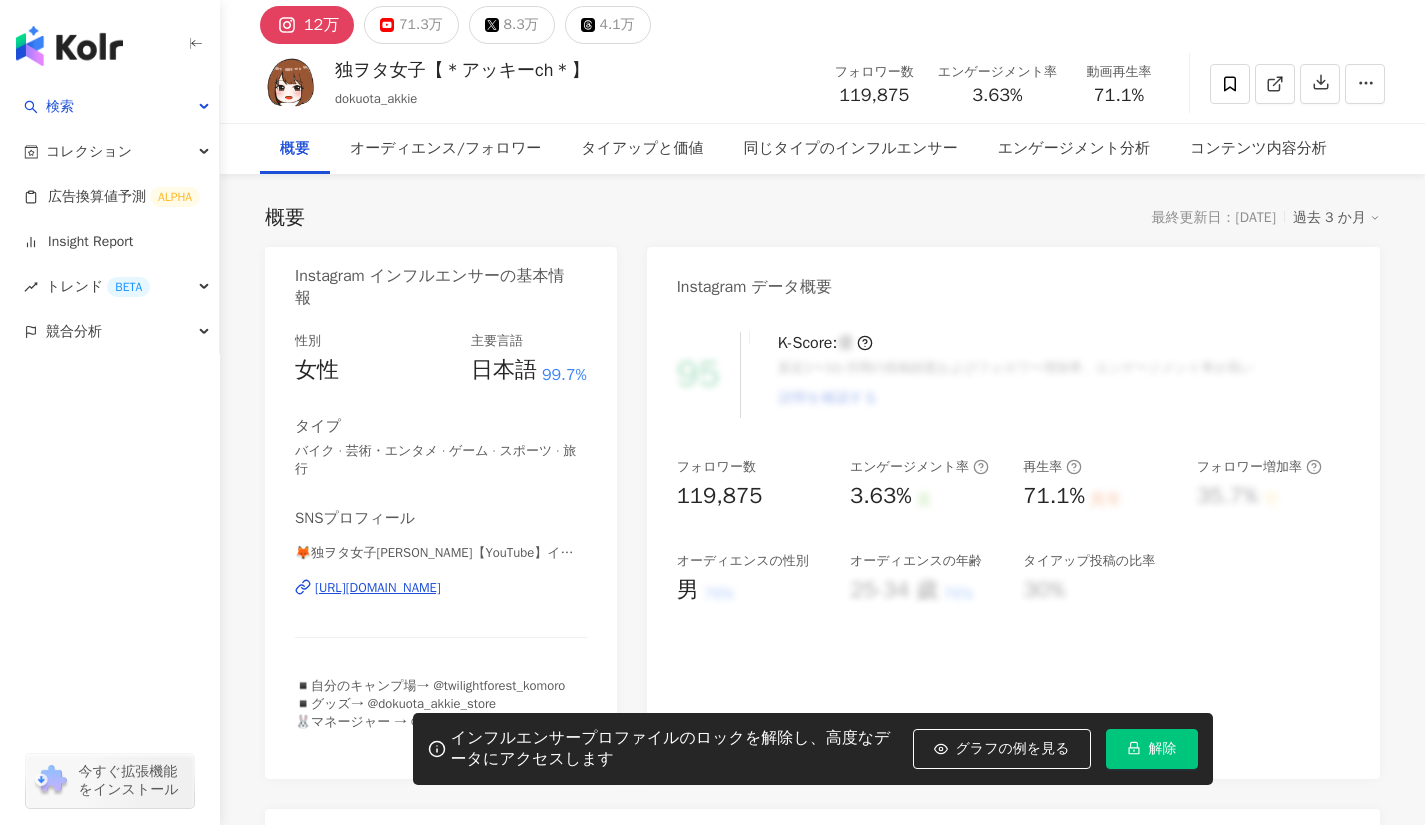click on "8.3万" at bounding box center (521, 25) 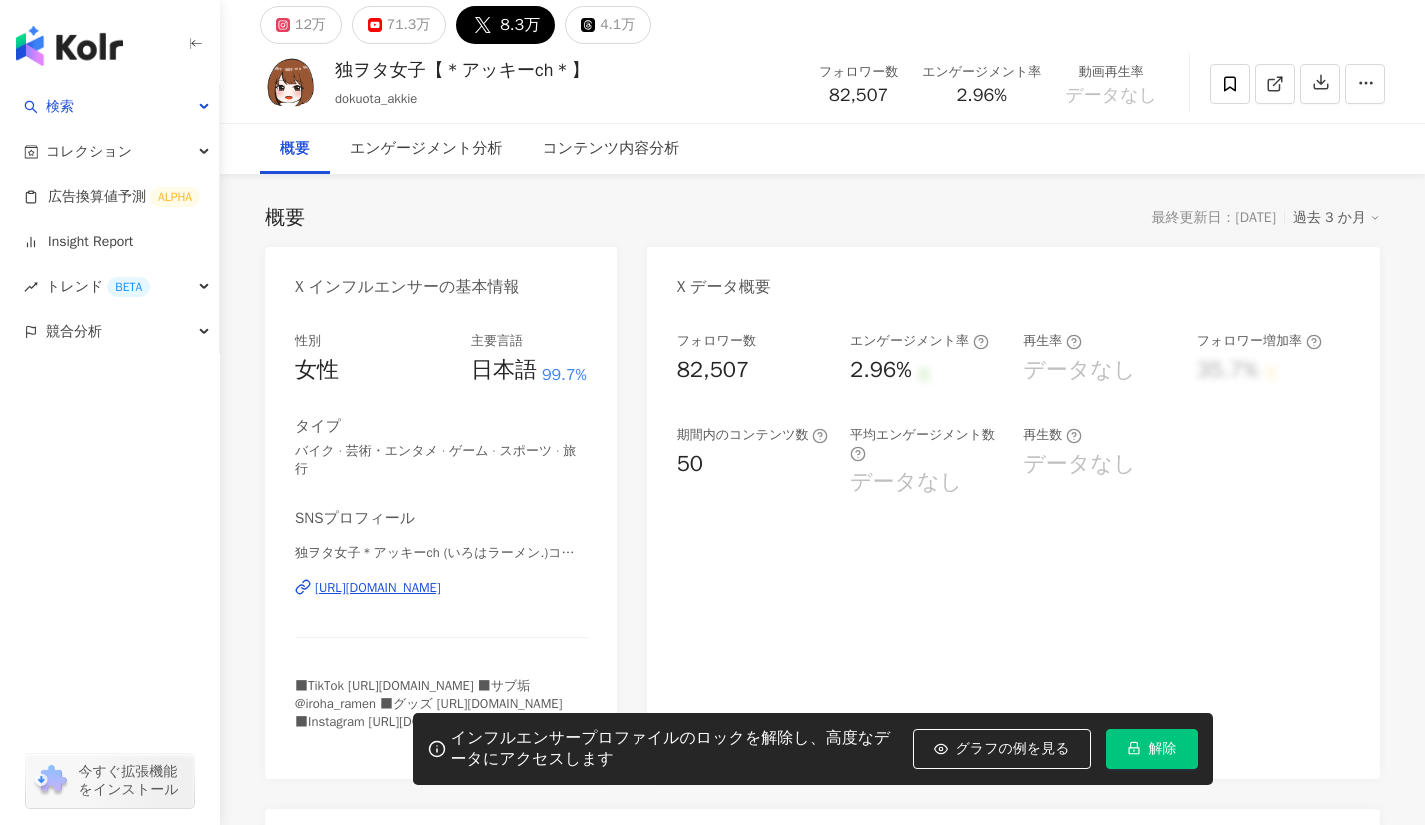 click on "https://twitter.com/dokuota_akkie" at bounding box center (378, 588) 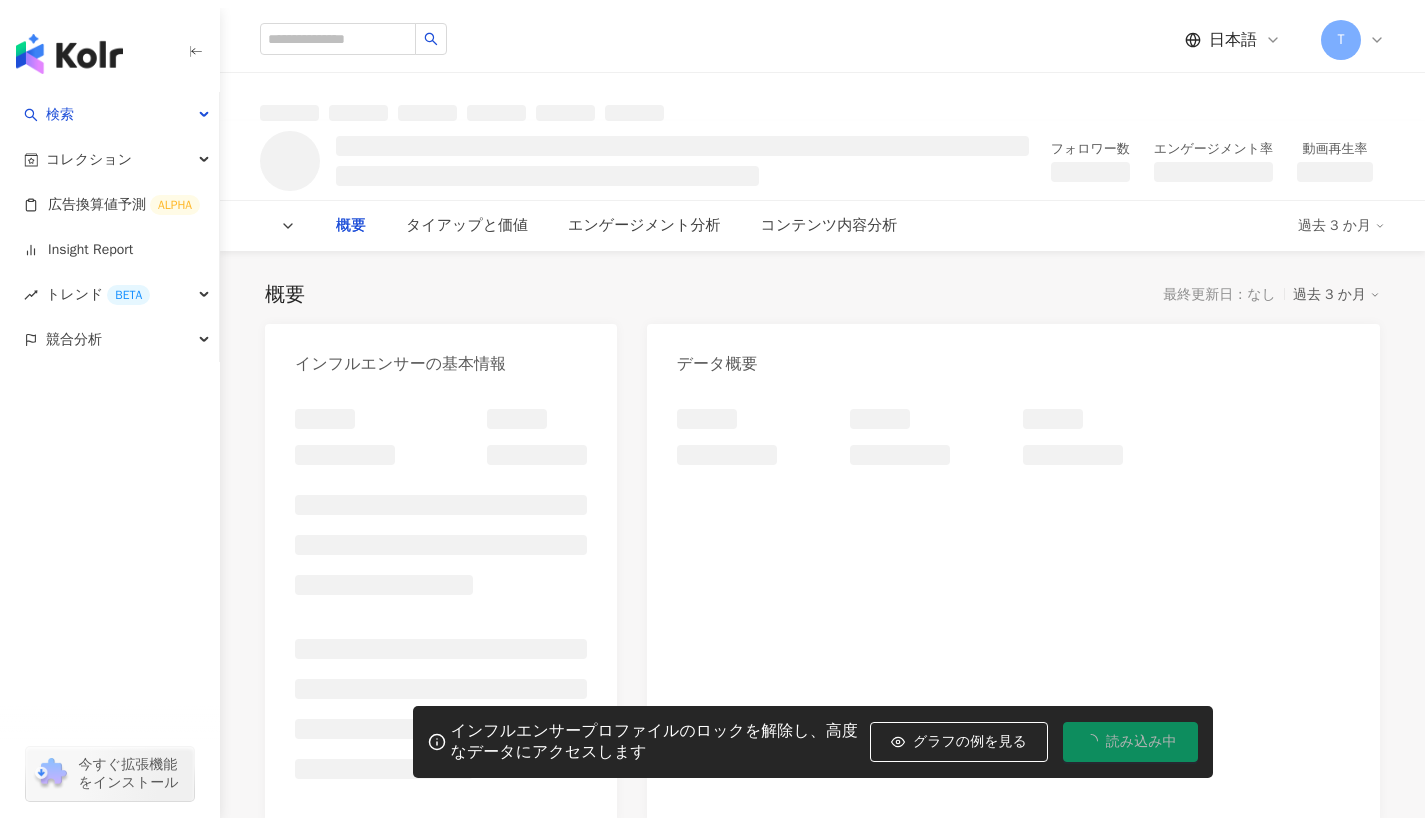 scroll, scrollTop: 0, scrollLeft: 0, axis: both 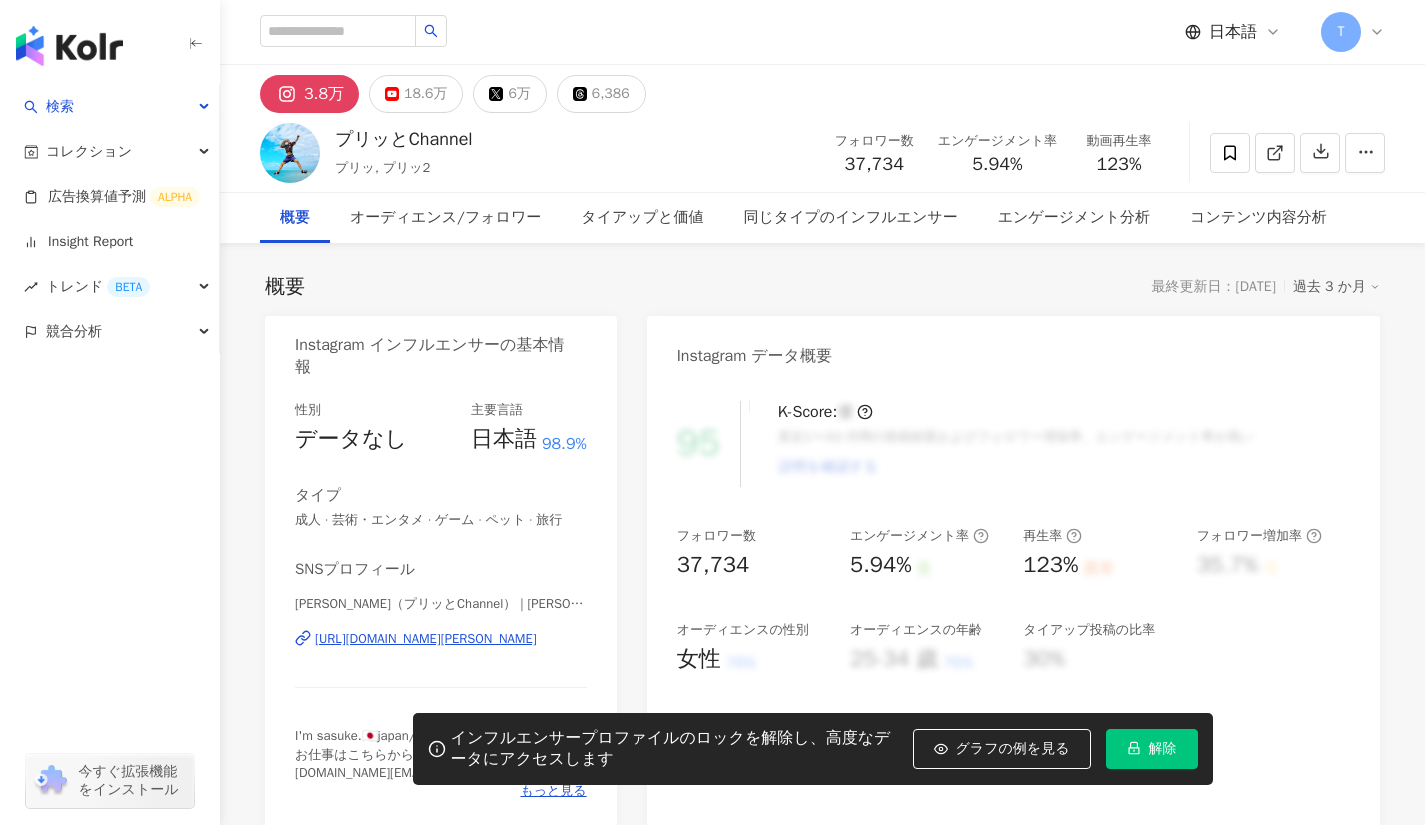 click on "[URL][DOMAIN_NAME][PERSON_NAME]" at bounding box center (426, 639) 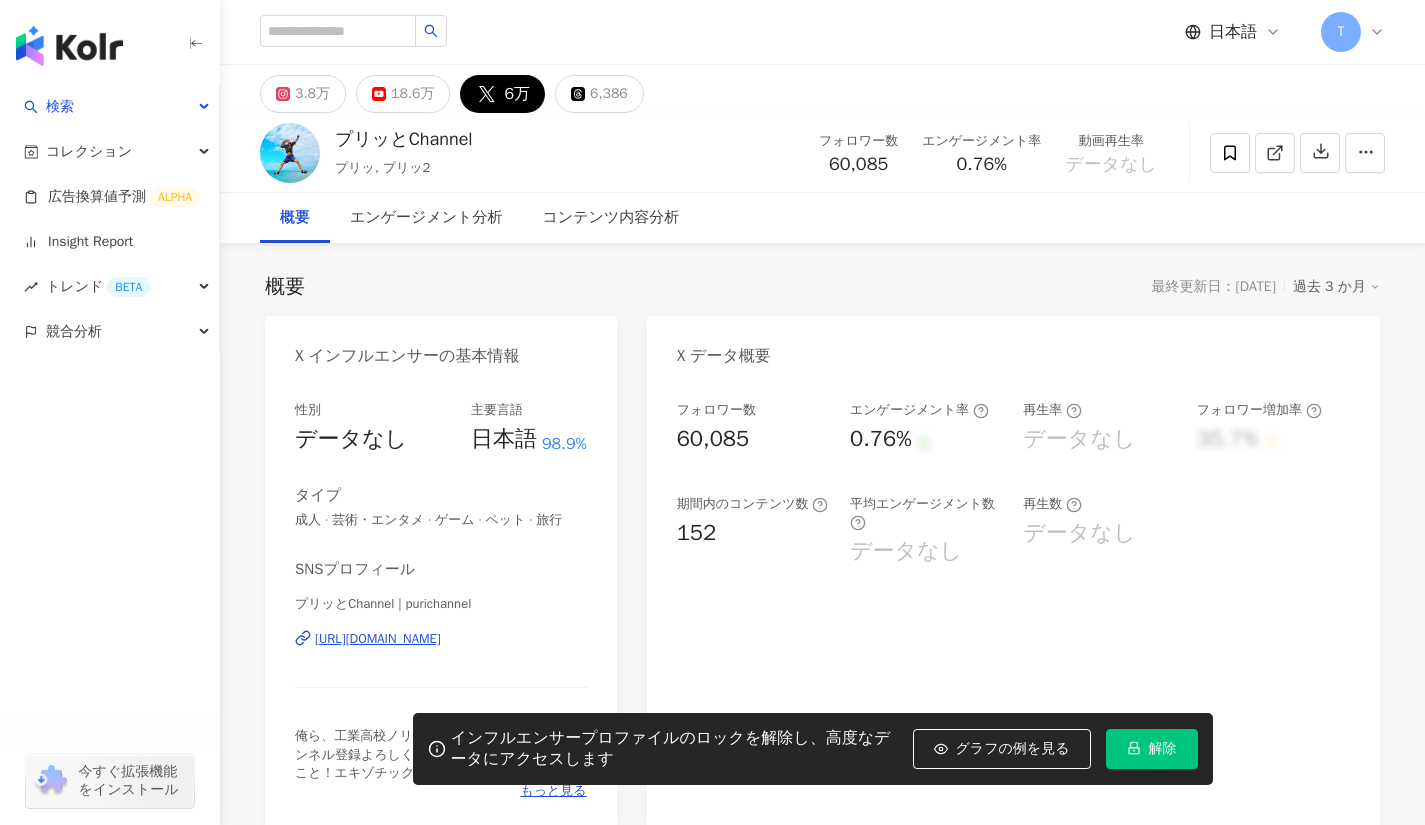 click on "https://twitter.com/purichannel" at bounding box center [378, 639] 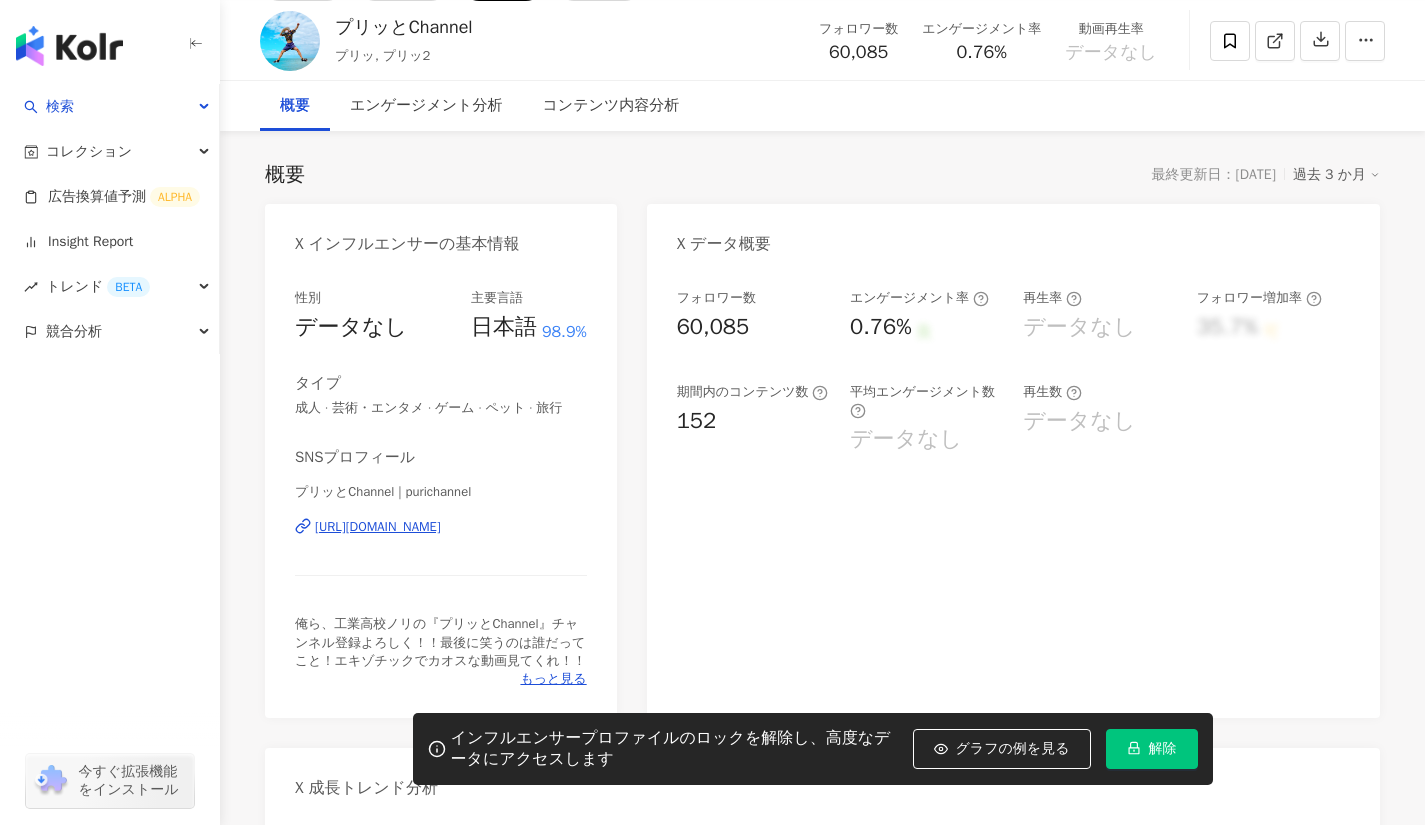 scroll, scrollTop: 0, scrollLeft: 0, axis: both 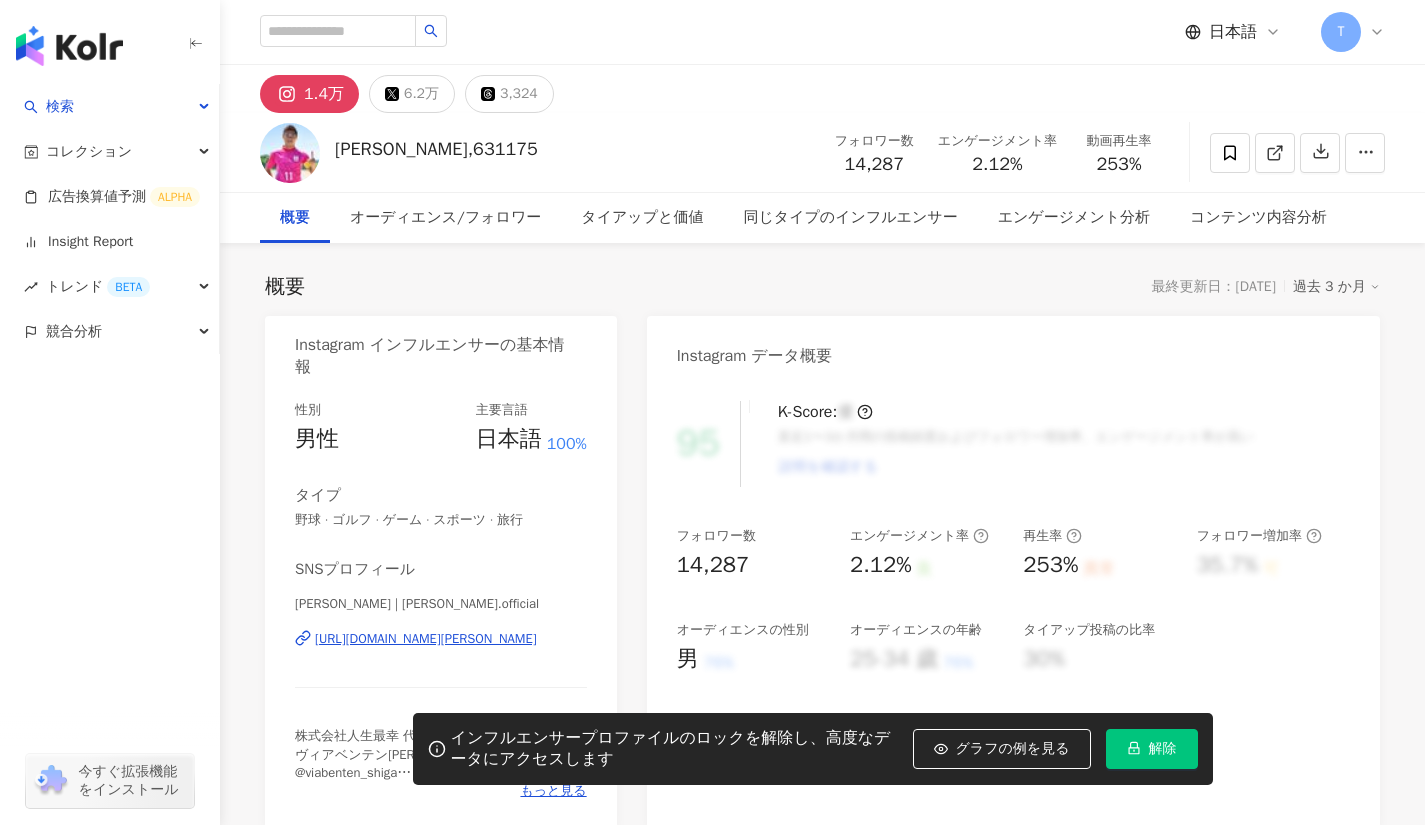 click on "https://www.instagram.com/kazuya_murata.official/" at bounding box center (426, 639) 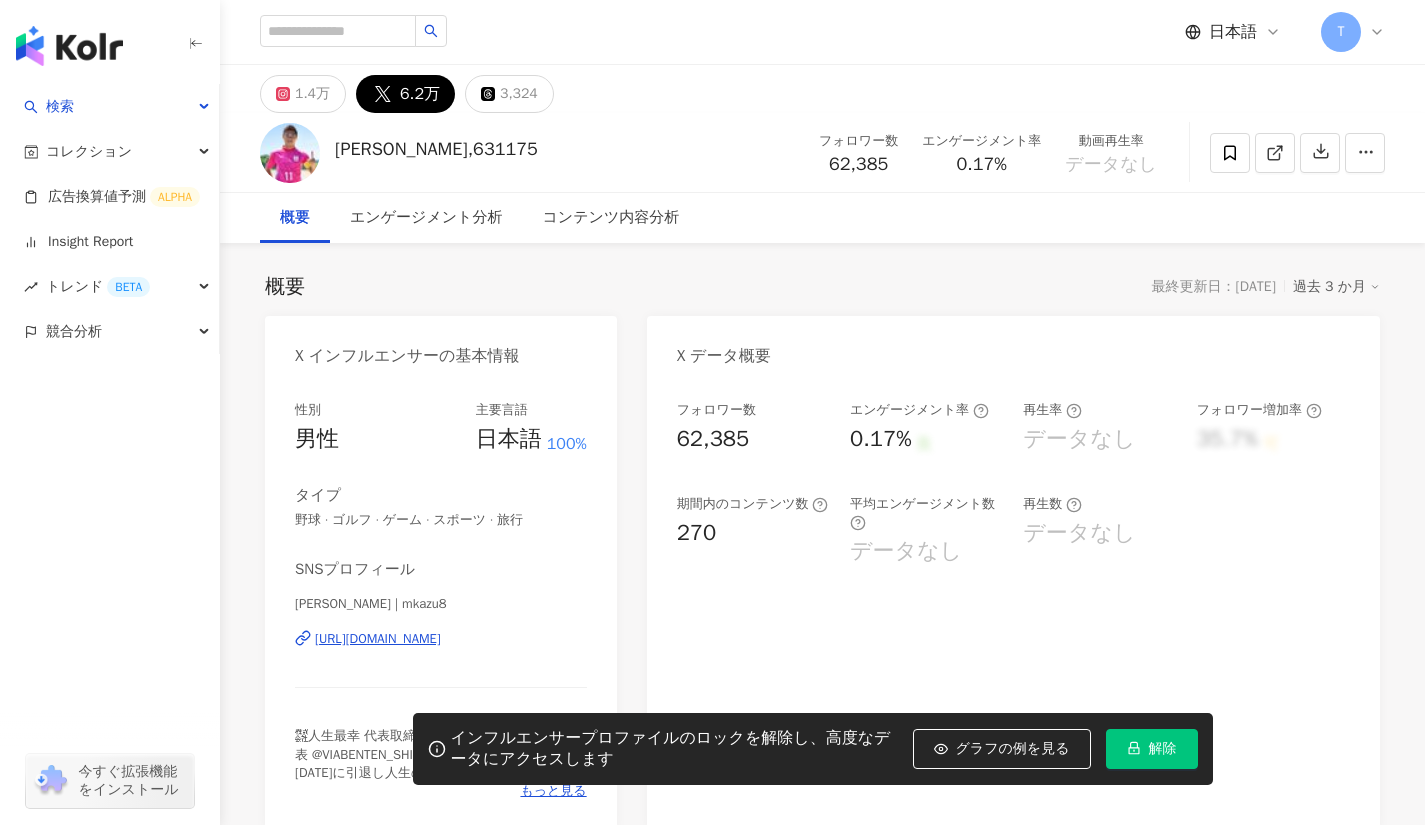 click on "https://twitter.com/mkazu8" at bounding box center (378, 639) 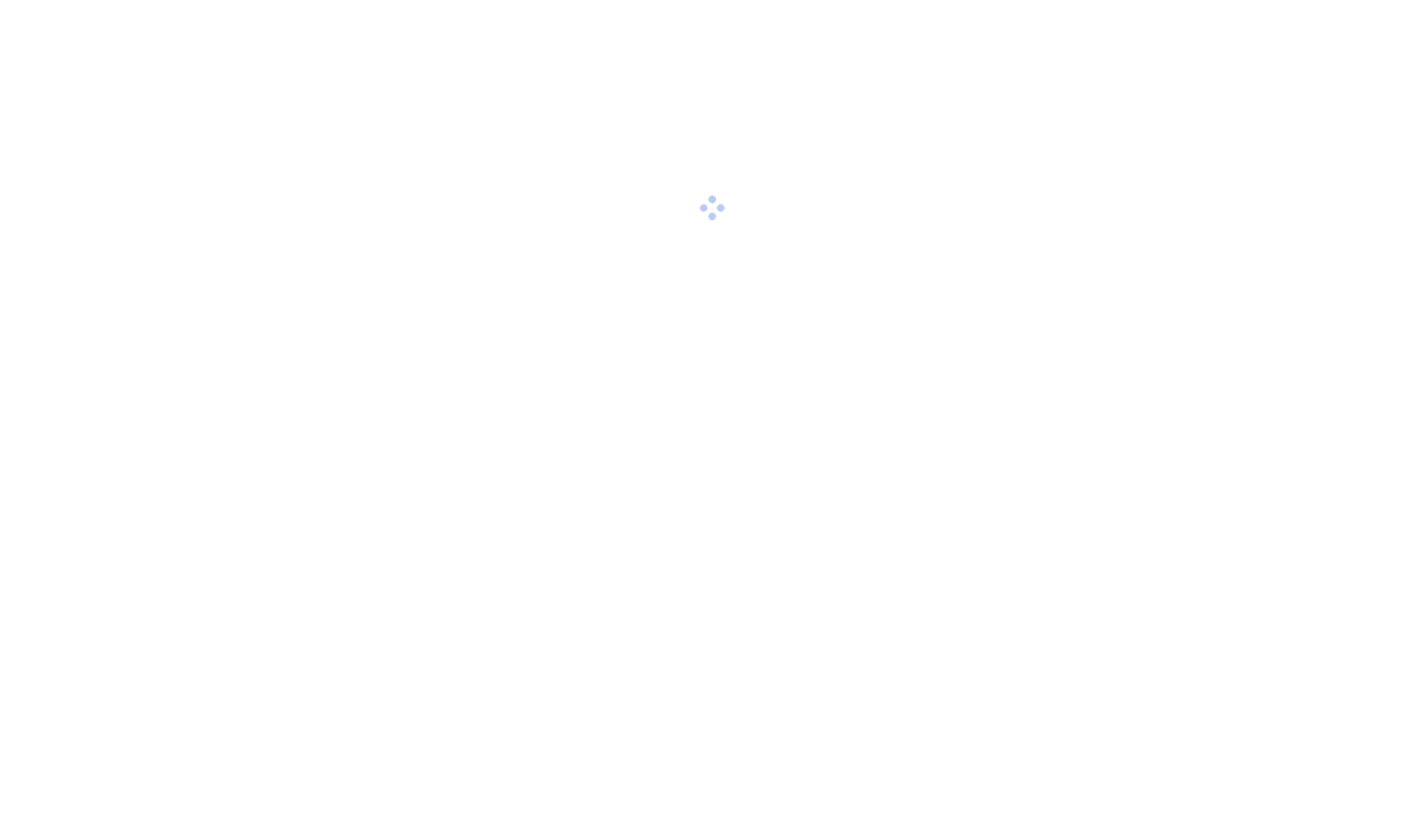 scroll, scrollTop: 0, scrollLeft: 0, axis: both 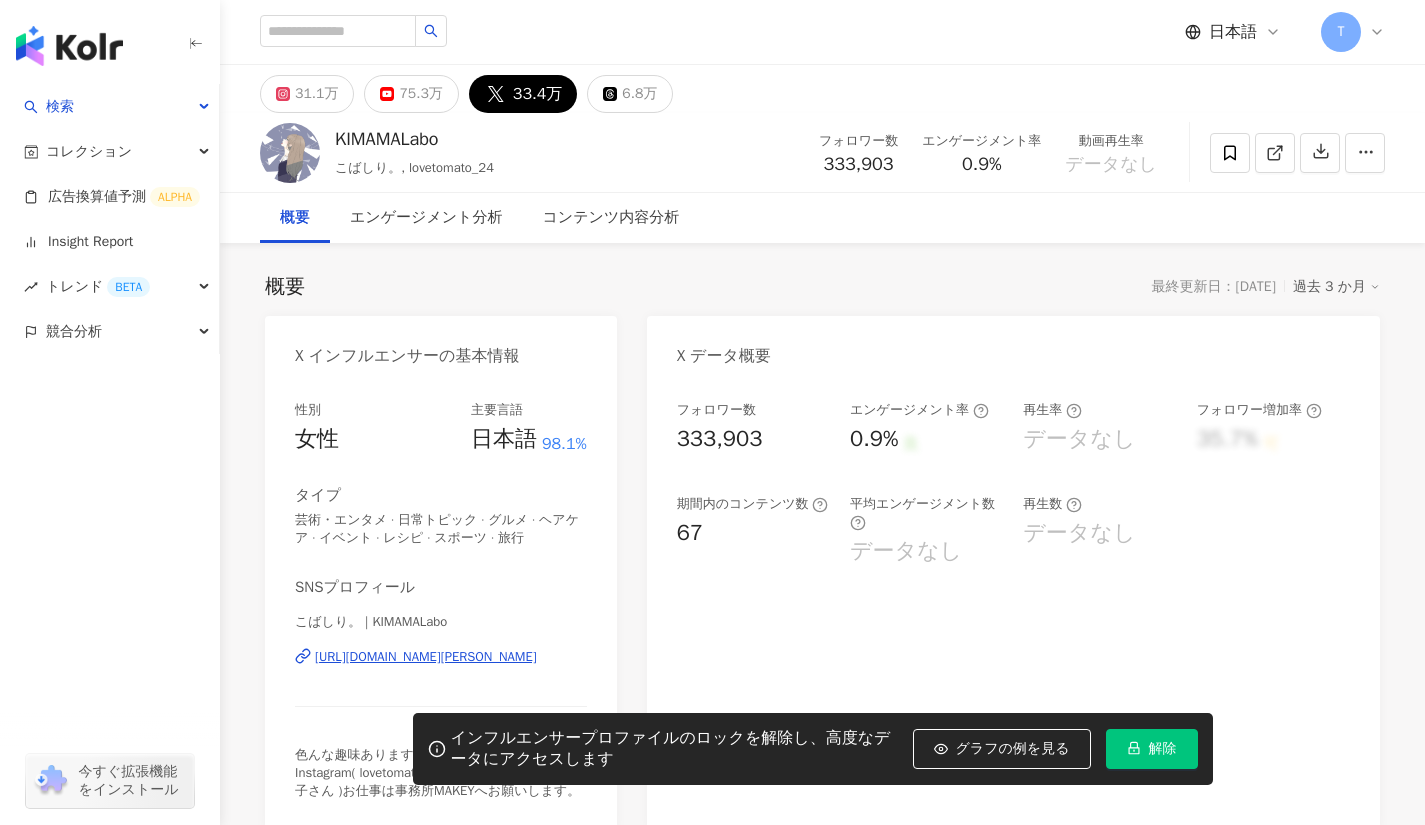 click on "https://twitter.com/KIMAMALabo" at bounding box center (426, 657) 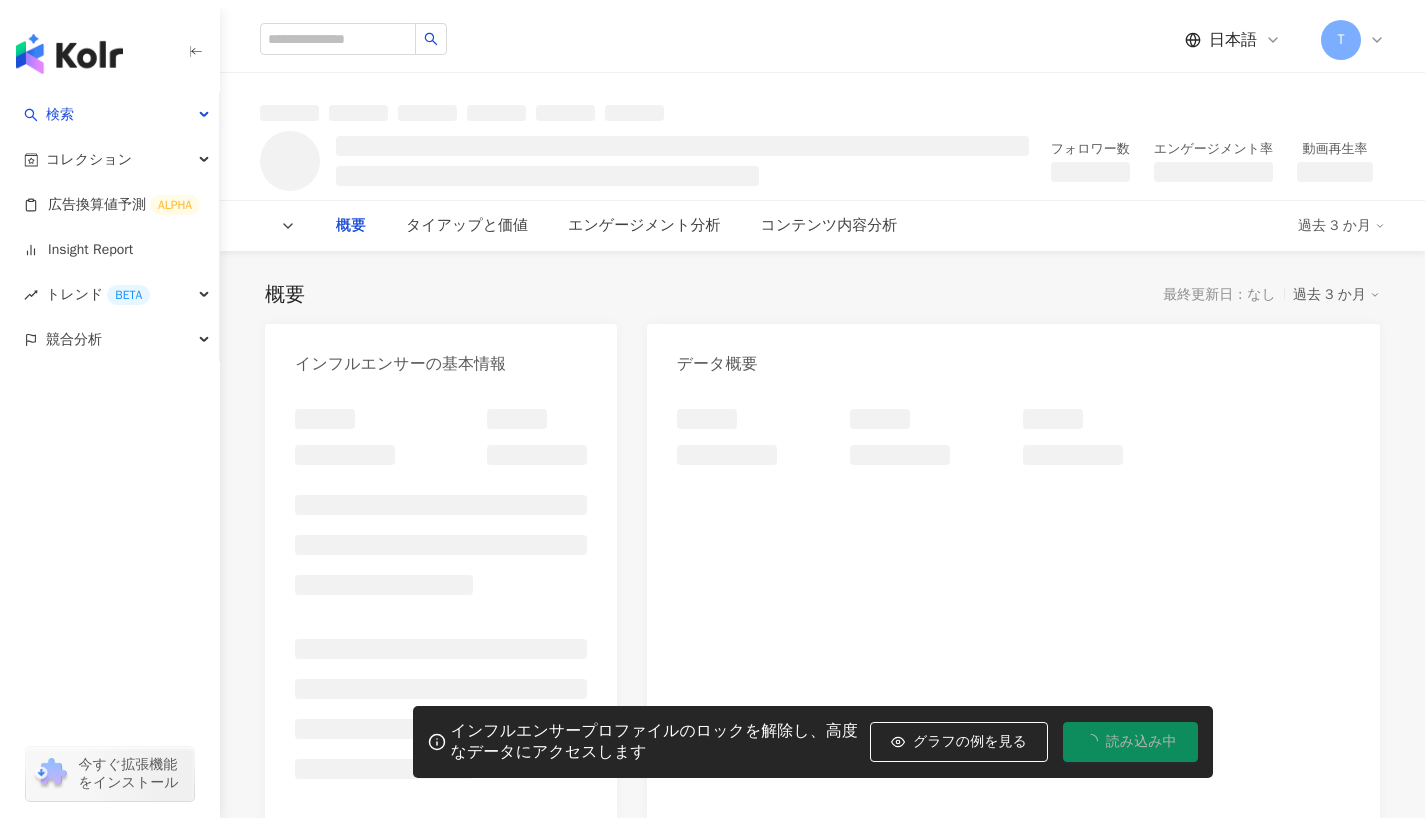 scroll, scrollTop: 0, scrollLeft: 0, axis: both 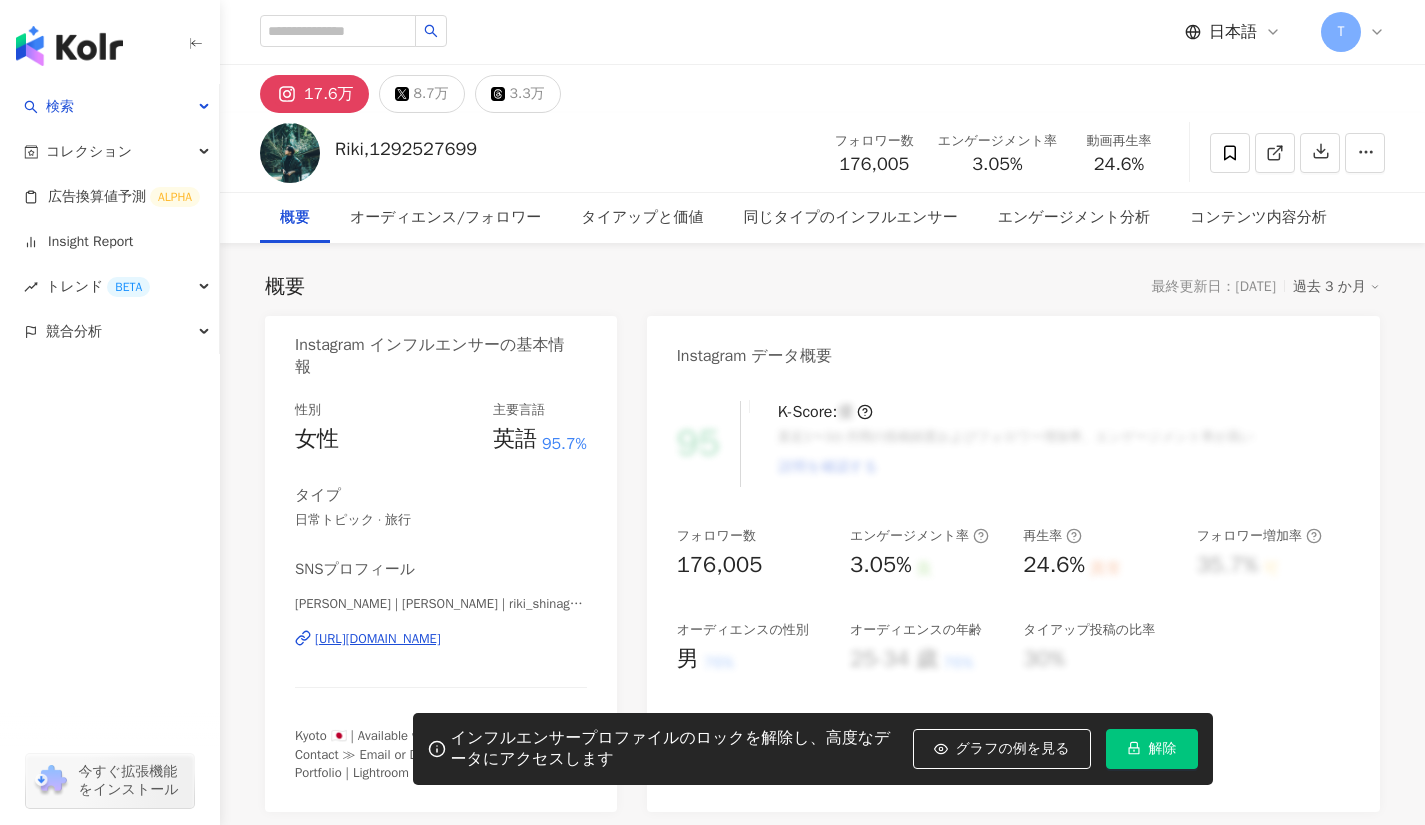 click 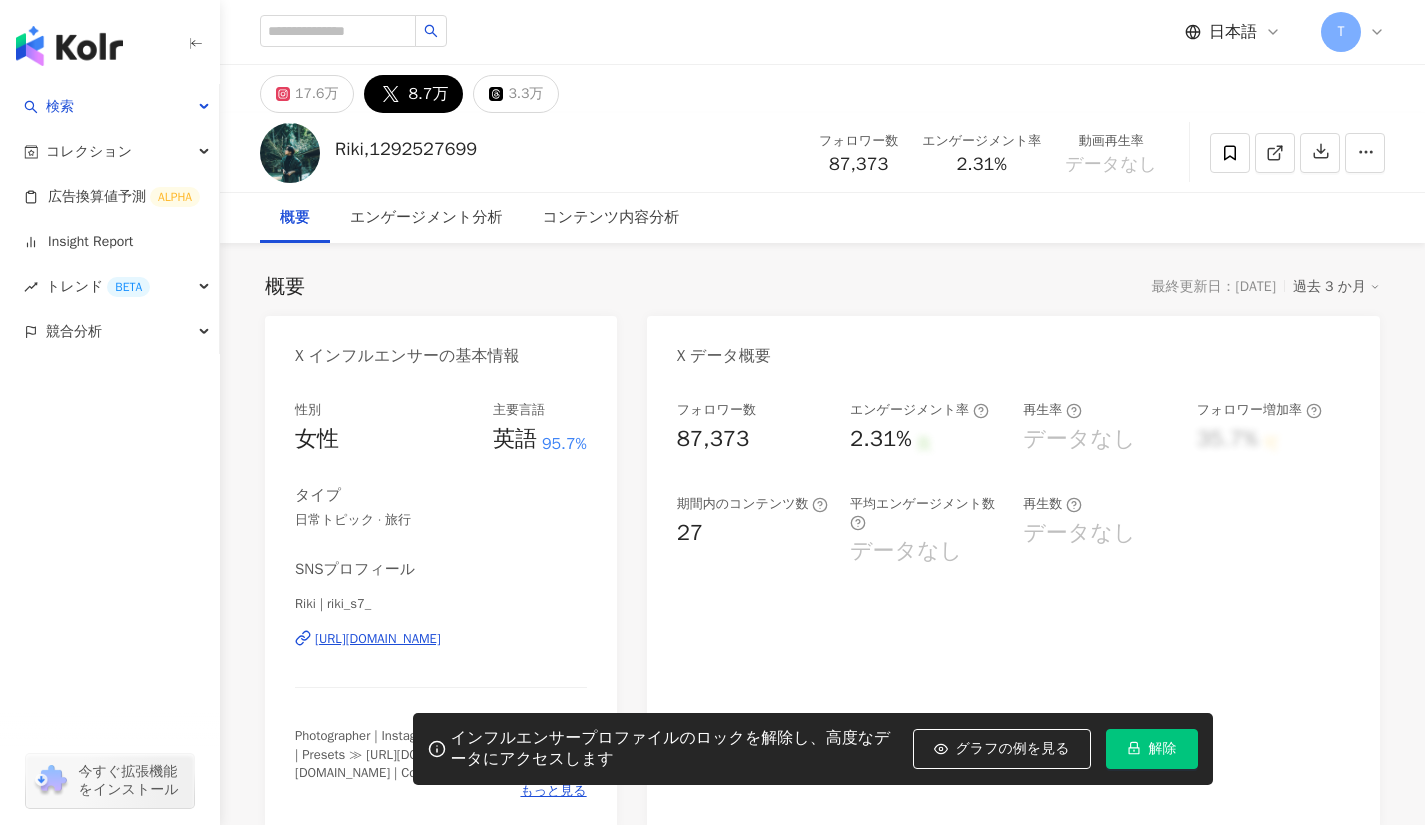 click on "https://twitter.com/riki_s7_" at bounding box center [378, 639] 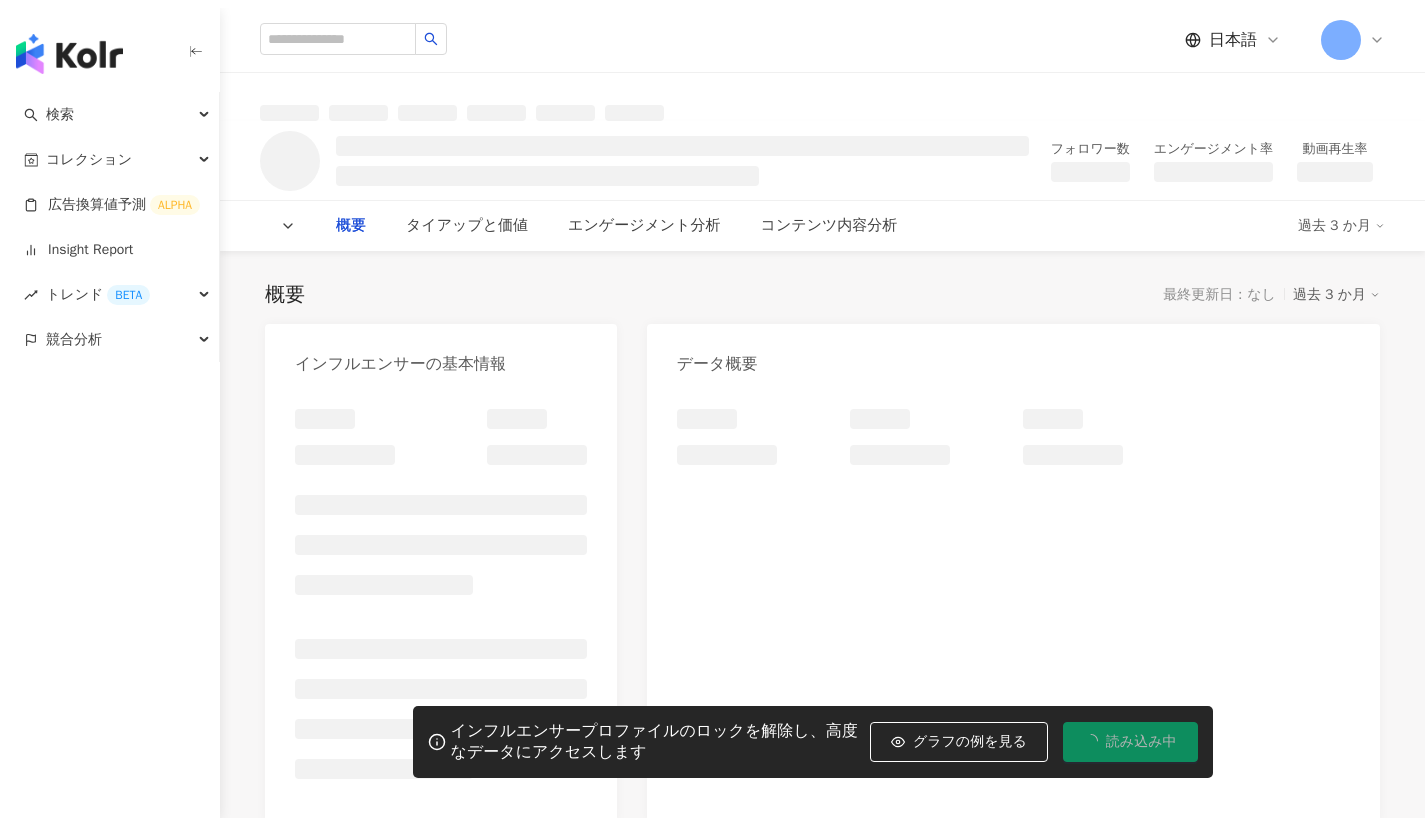 scroll, scrollTop: 0, scrollLeft: 0, axis: both 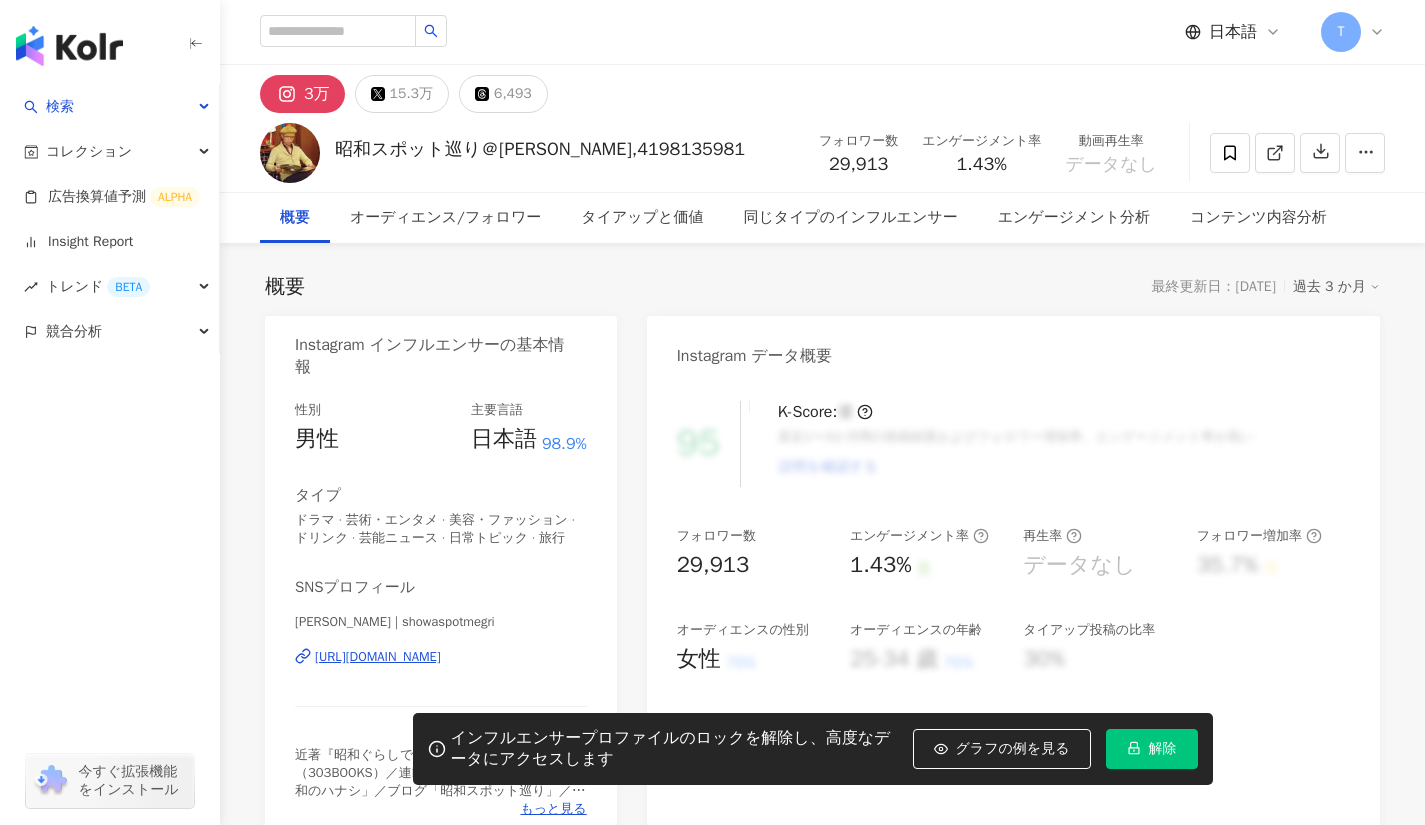 click on "[URL][DOMAIN_NAME]" at bounding box center [378, 657] 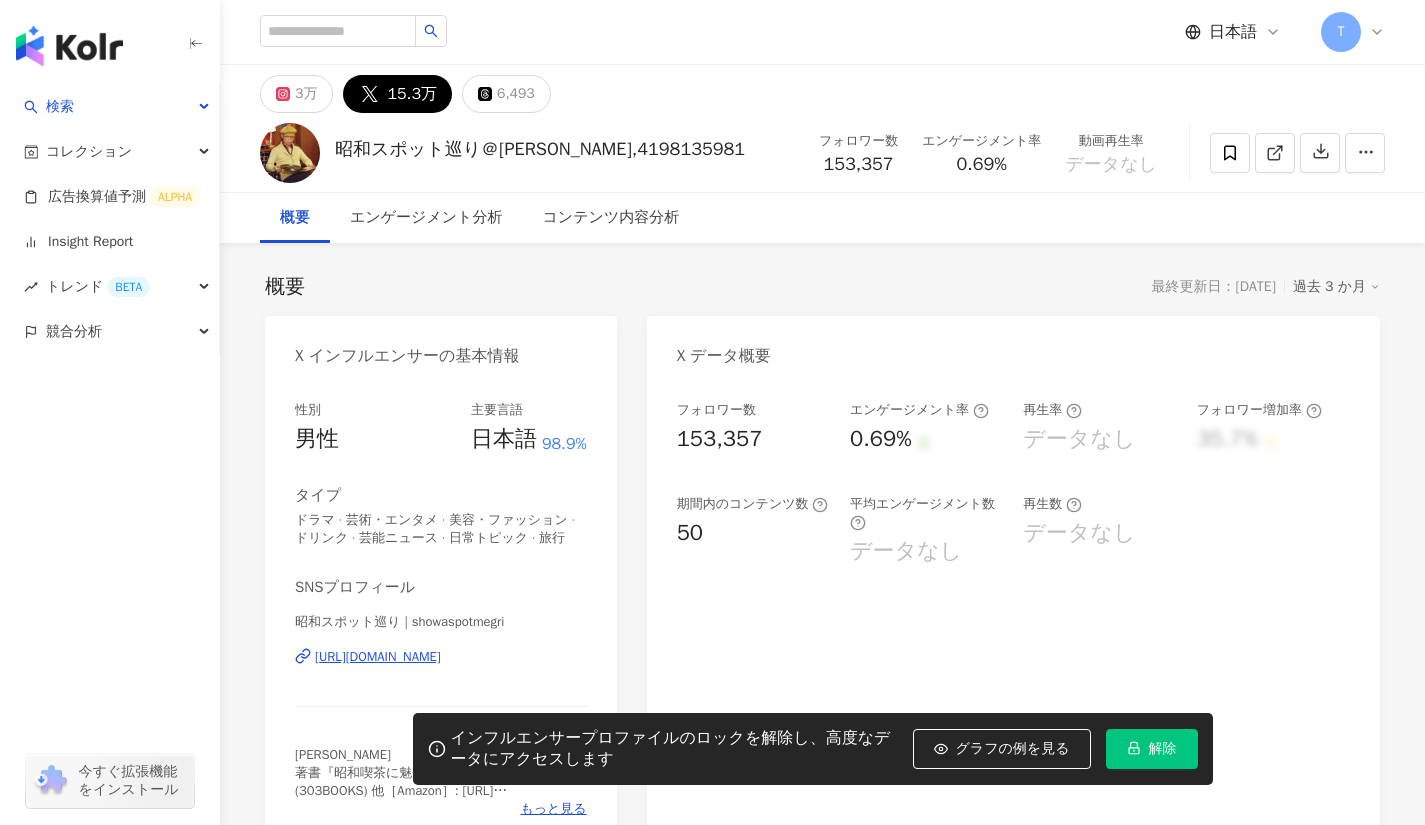 click on "https://twitter.com/showaspotmegri" at bounding box center (378, 657) 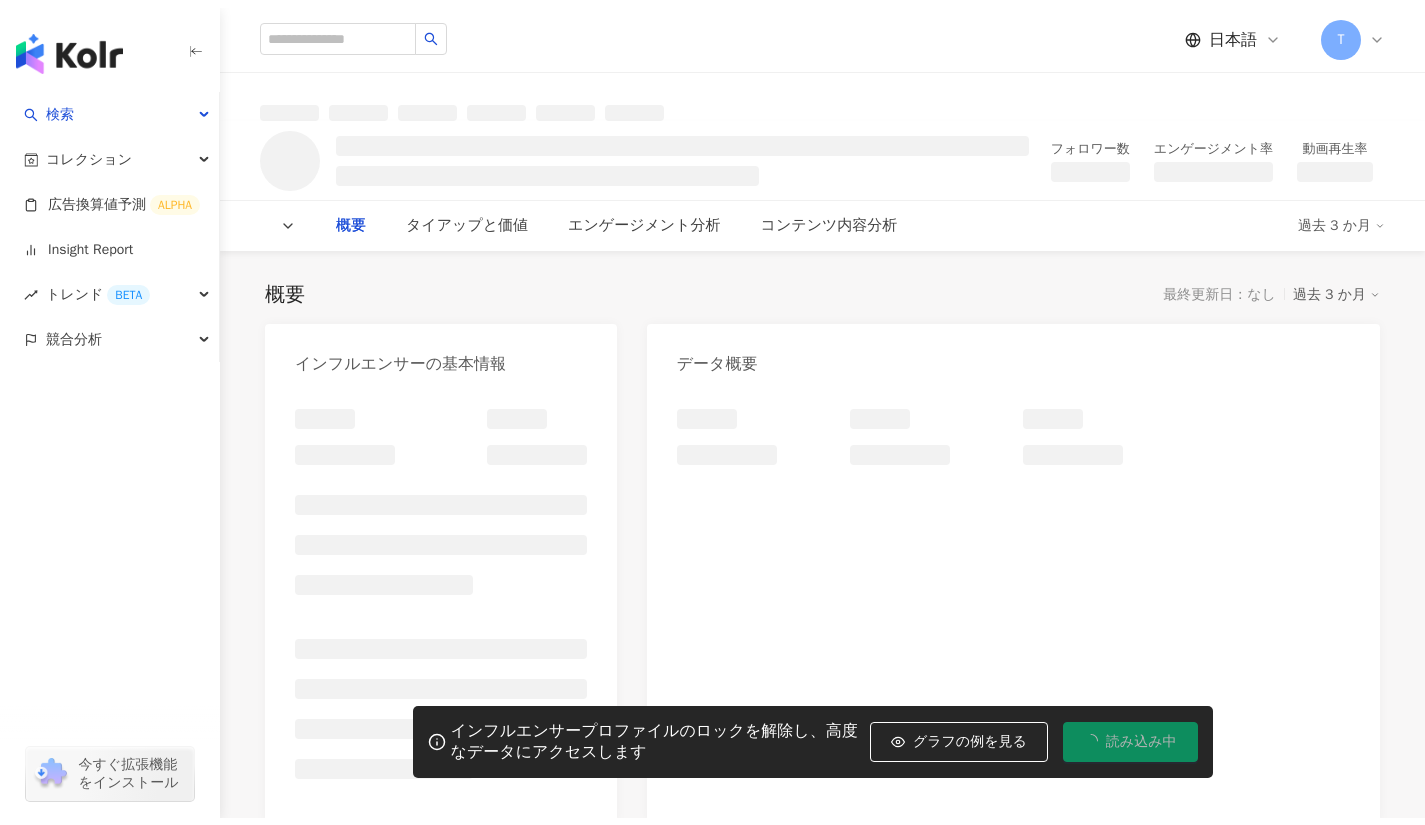 scroll, scrollTop: 0, scrollLeft: 0, axis: both 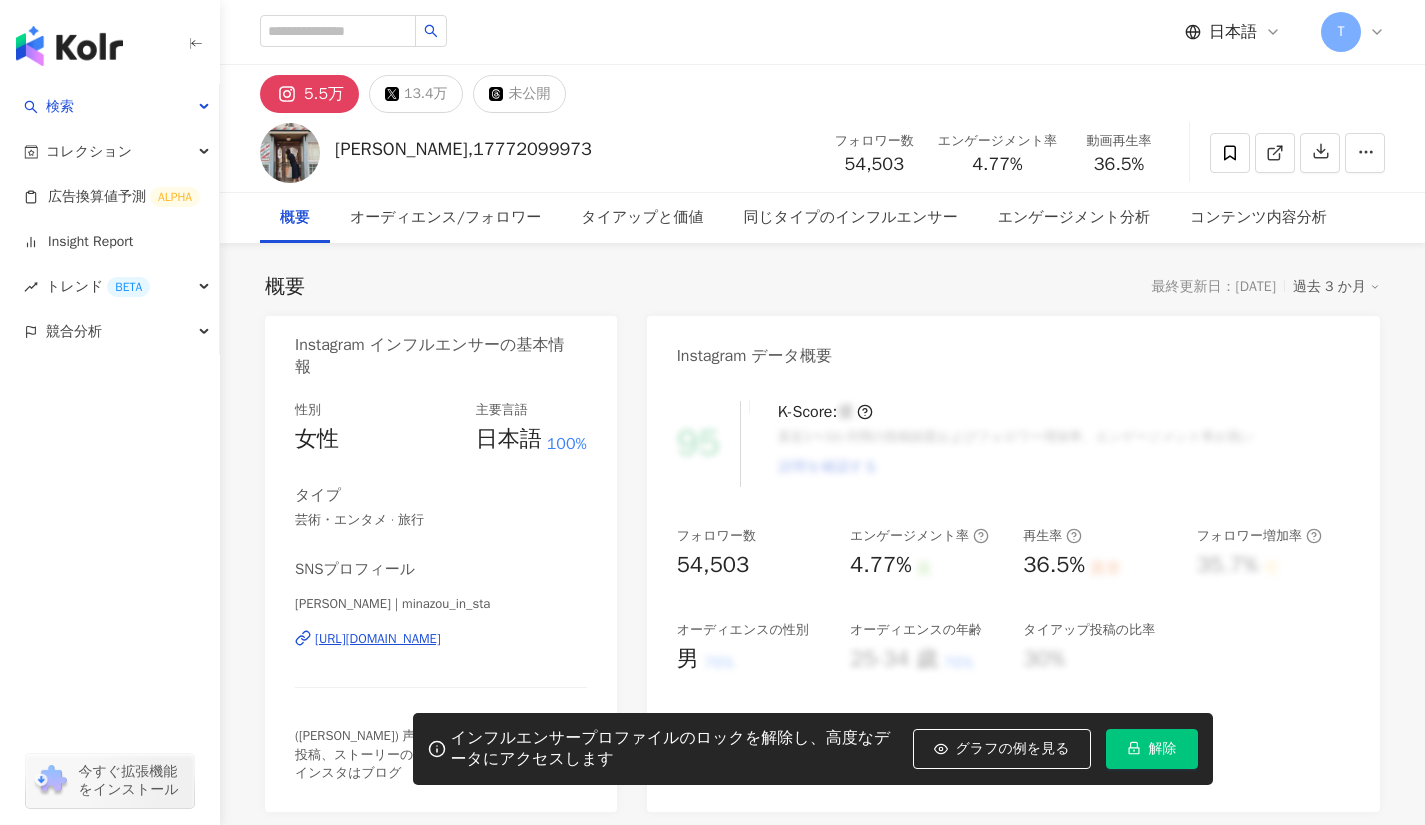 click on "13.4万" at bounding box center (416, 94) 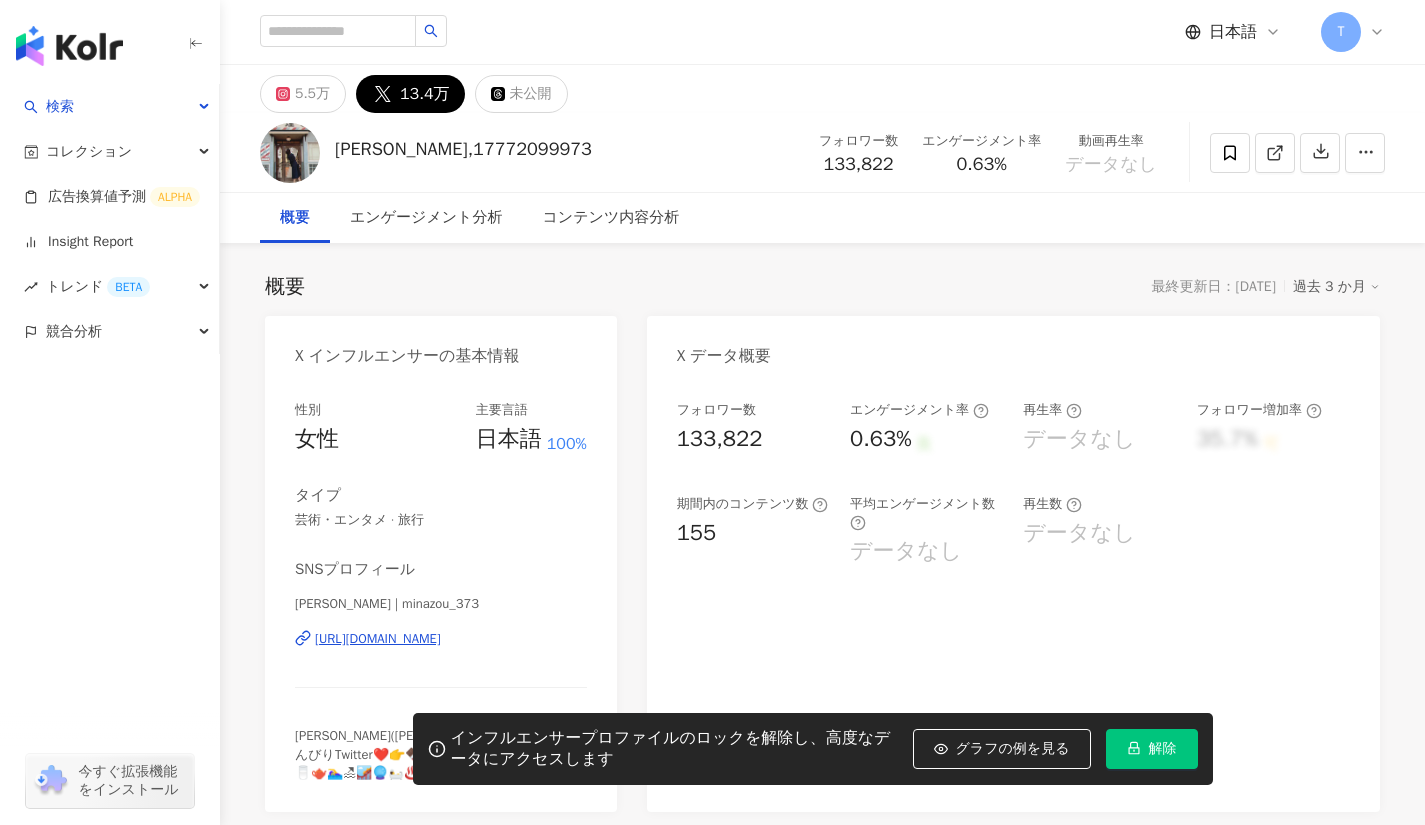 click on "https://twitter.com/minazou_373" at bounding box center (378, 639) 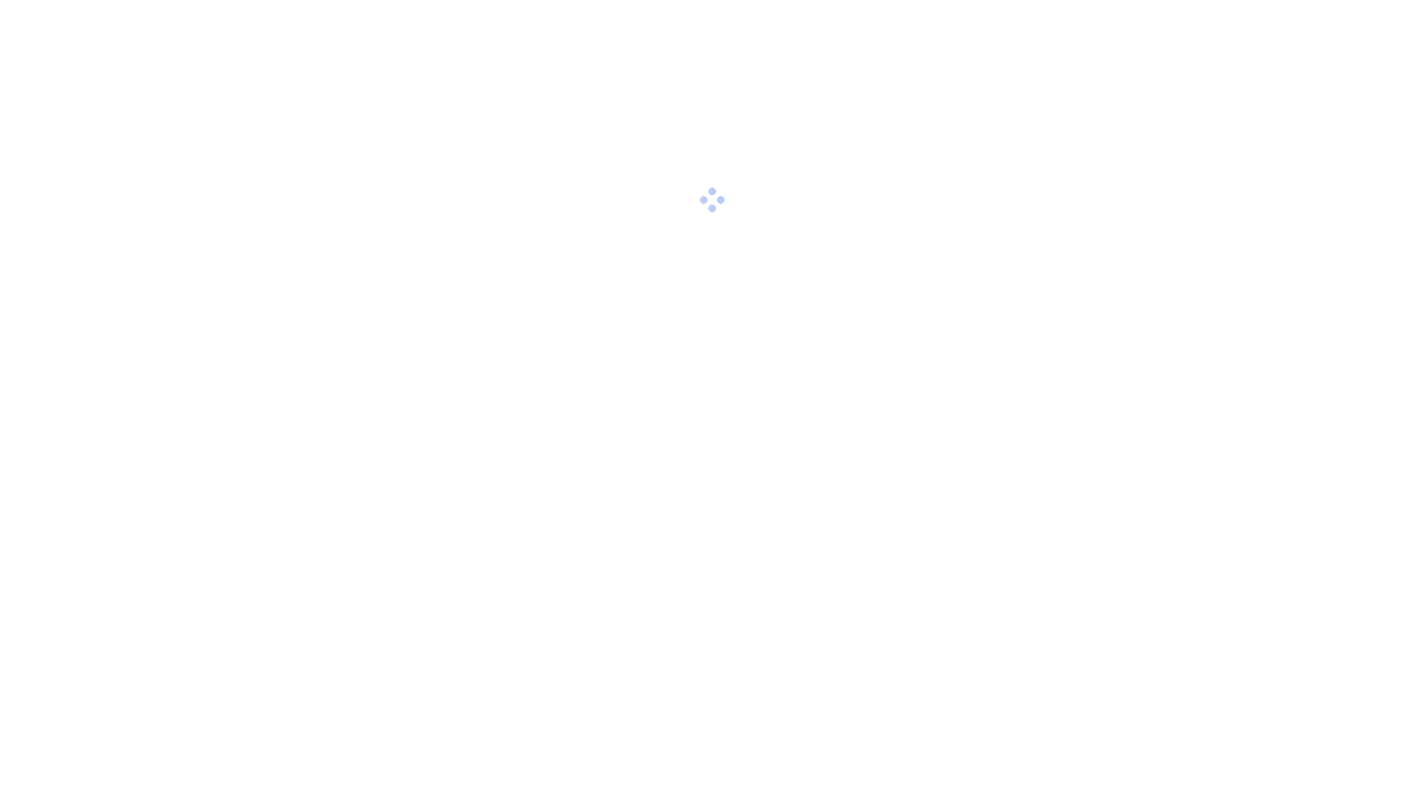 scroll, scrollTop: 0, scrollLeft: 0, axis: both 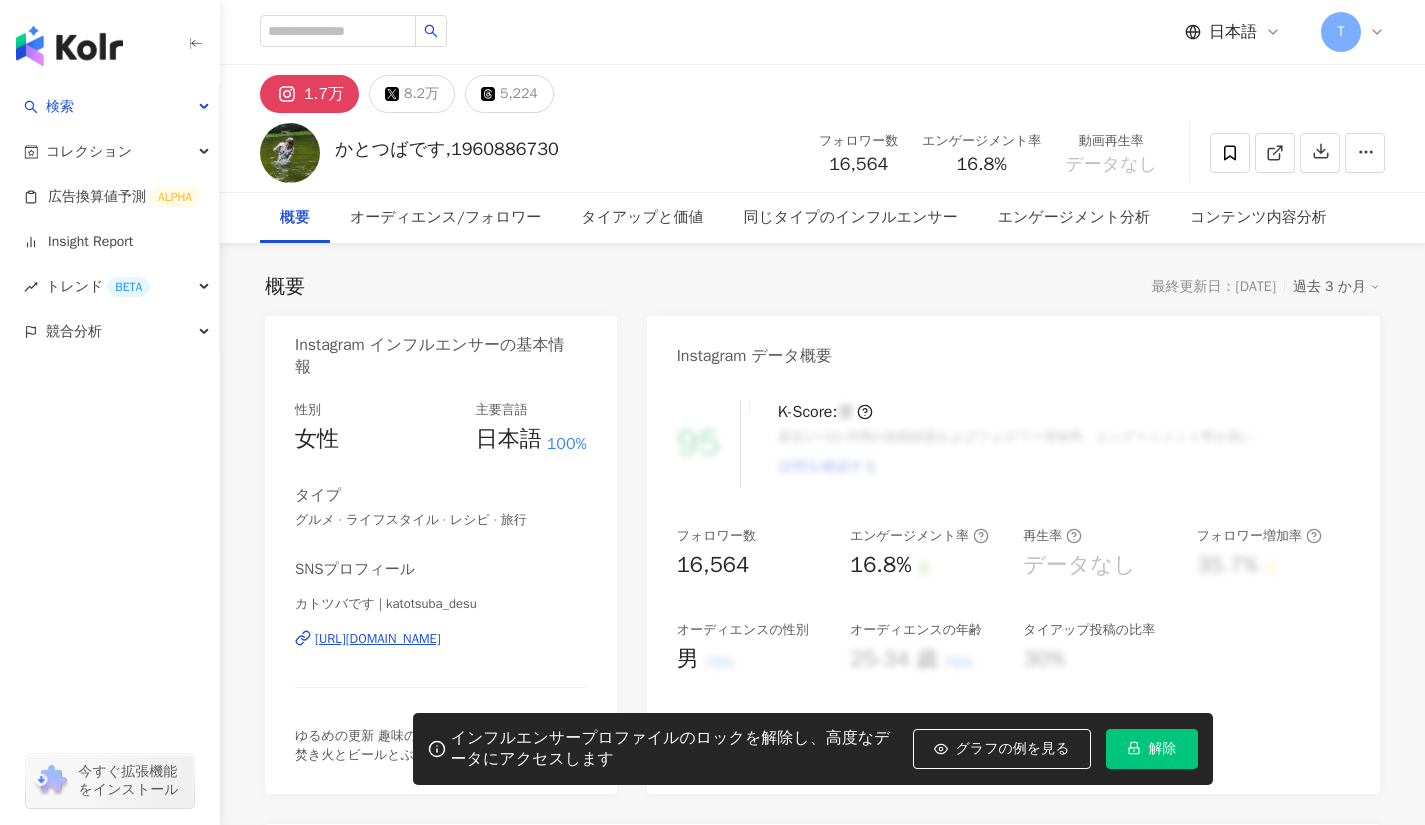 click on "8.2万" at bounding box center (421, 94) 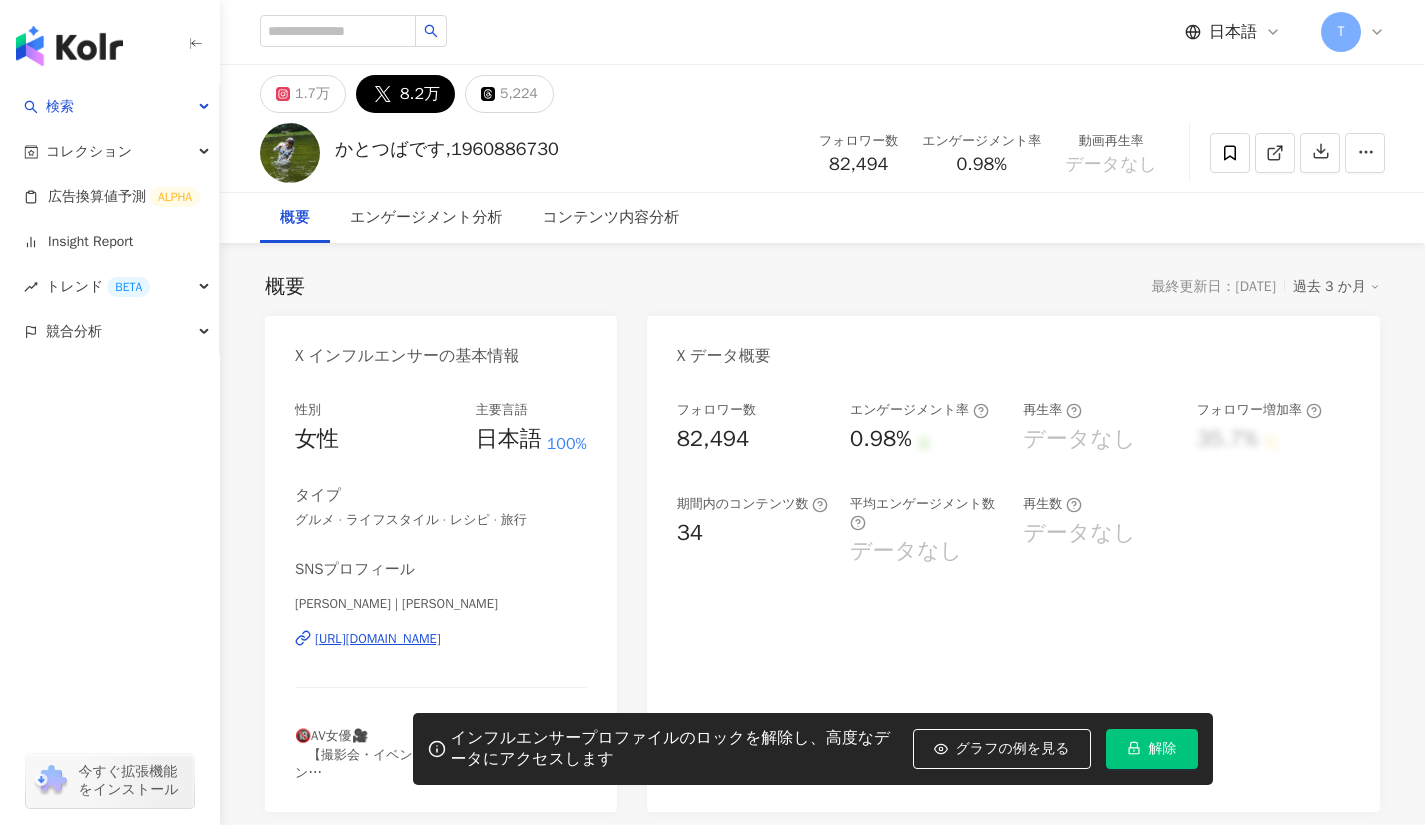 click on "加藤ツバキ | tsubaki_kato https://twitter.com/tsubaki_kato" at bounding box center [441, 653] 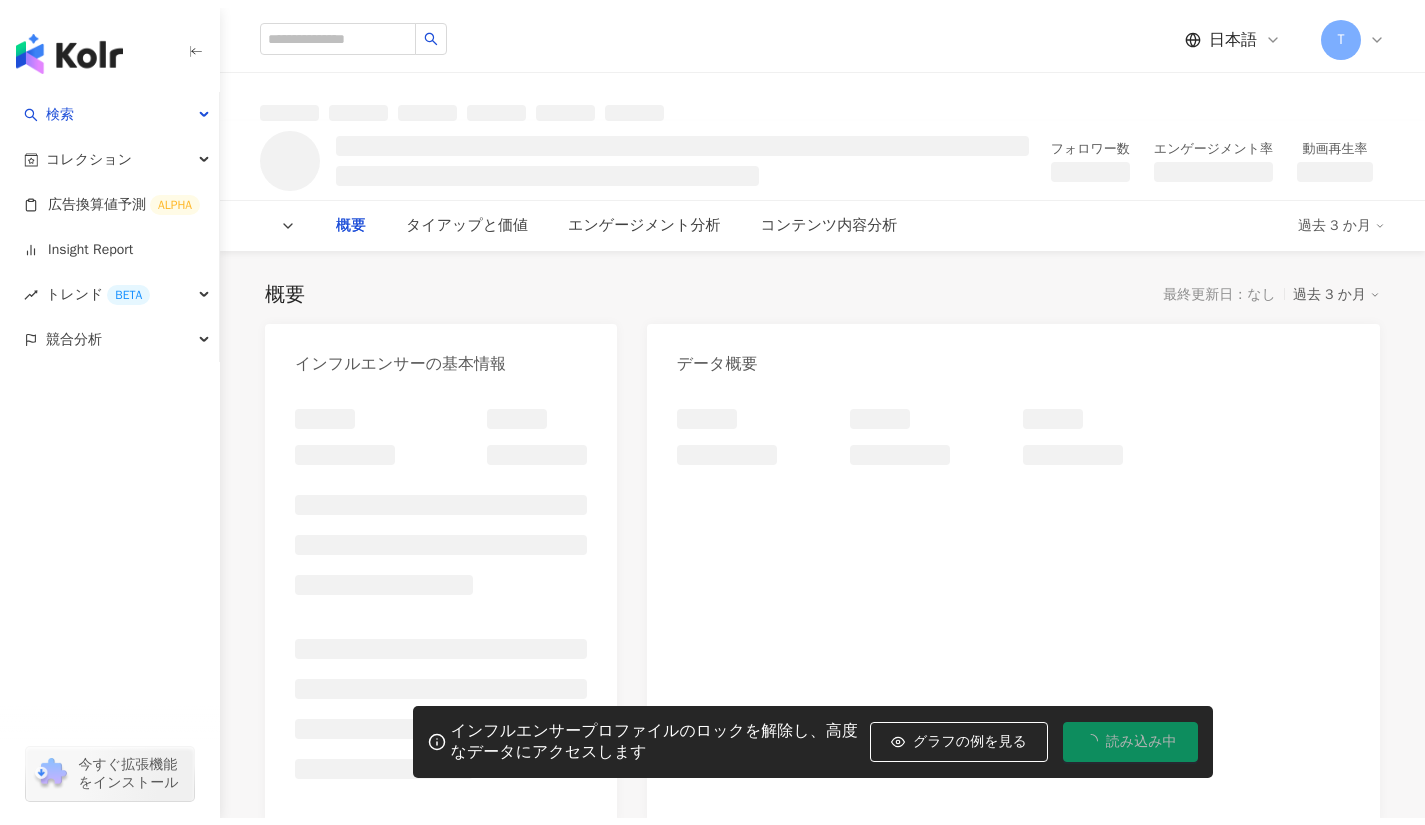 scroll, scrollTop: 0, scrollLeft: 0, axis: both 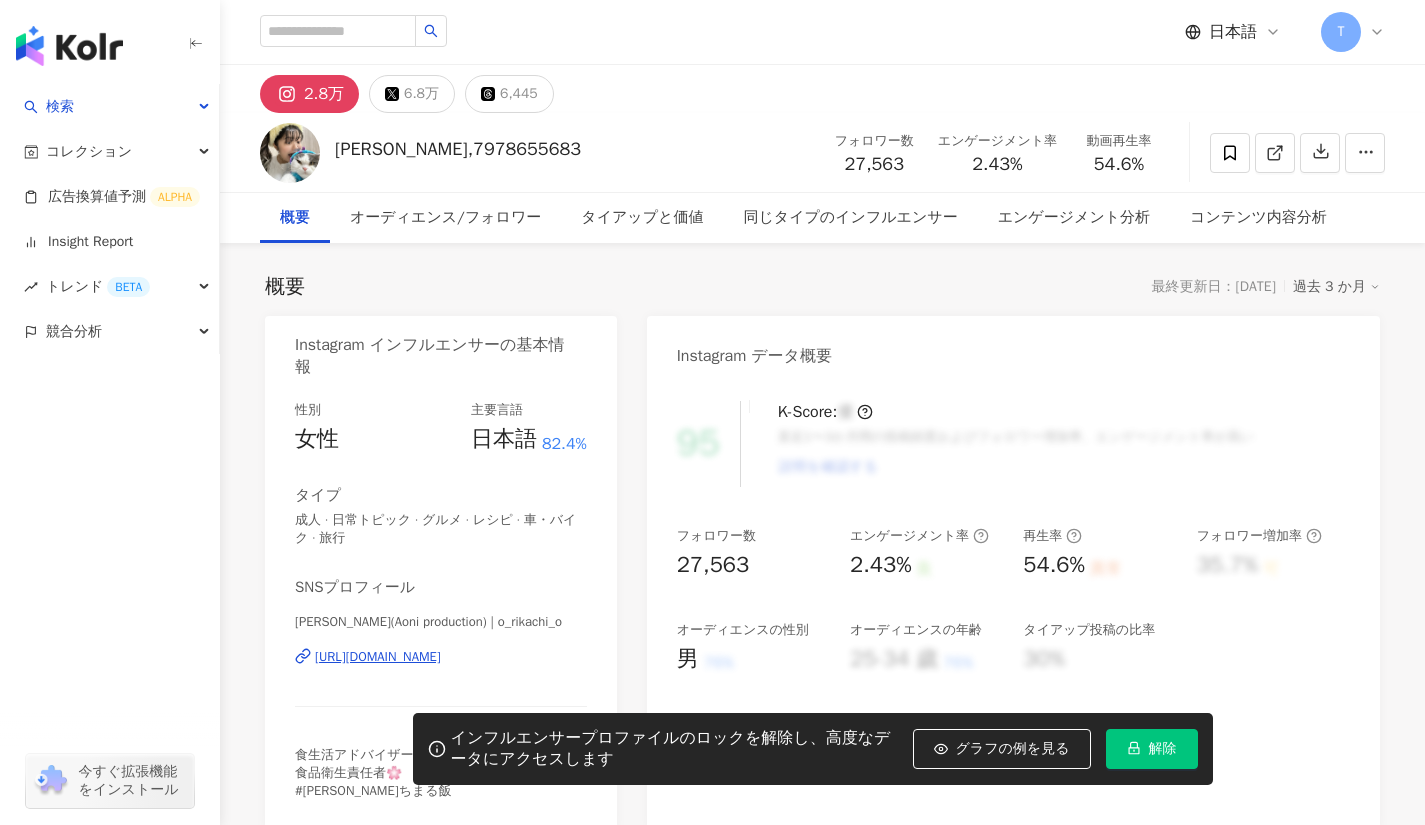 click on "6.8万" at bounding box center (421, 94) 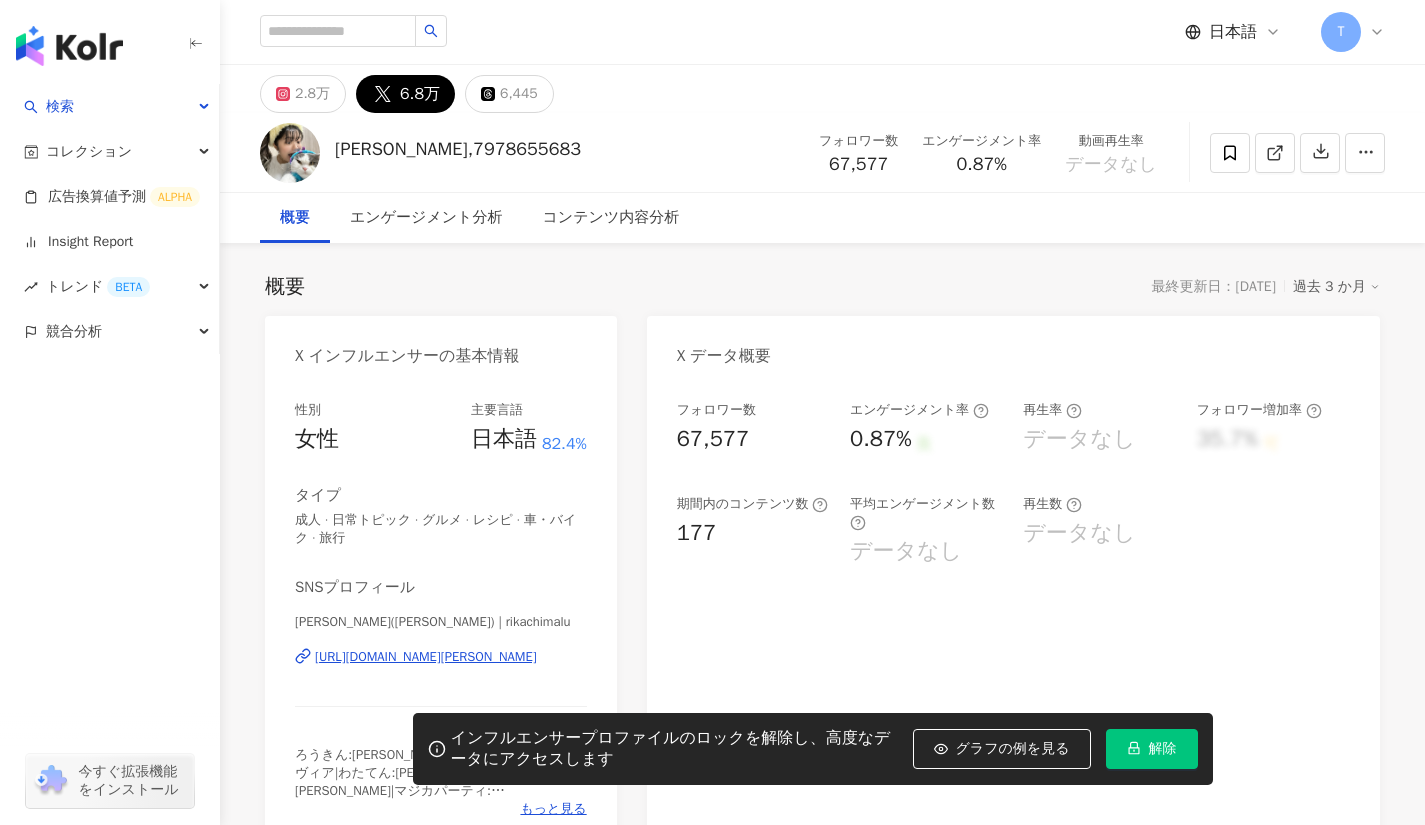 scroll, scrollTop: 264, scrollLeft: 0, axis: vertical 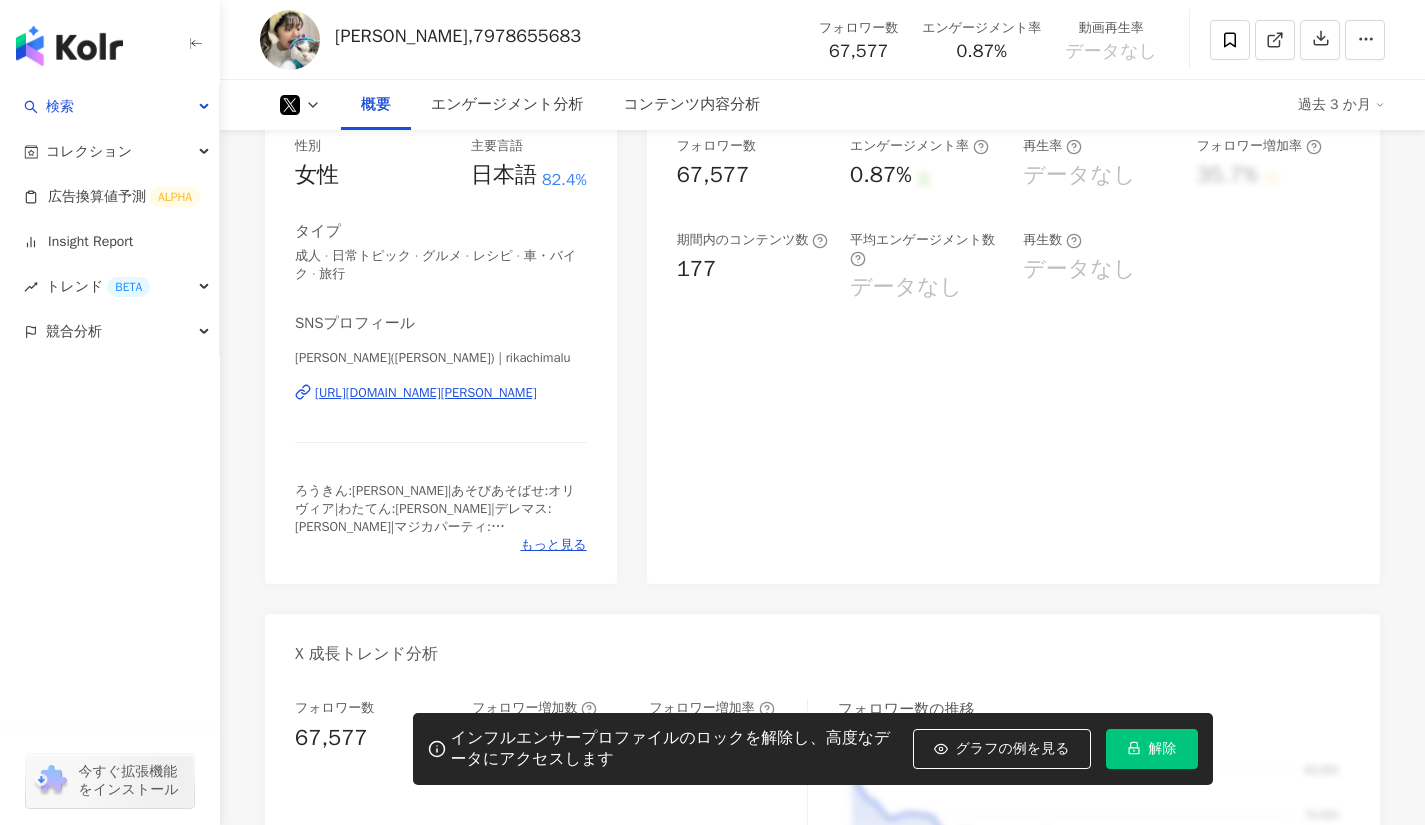 click on "リカチマル(長江里加) | rikachimalu https://twitter.com/rikachimalu" at bounding box center (441, 407) 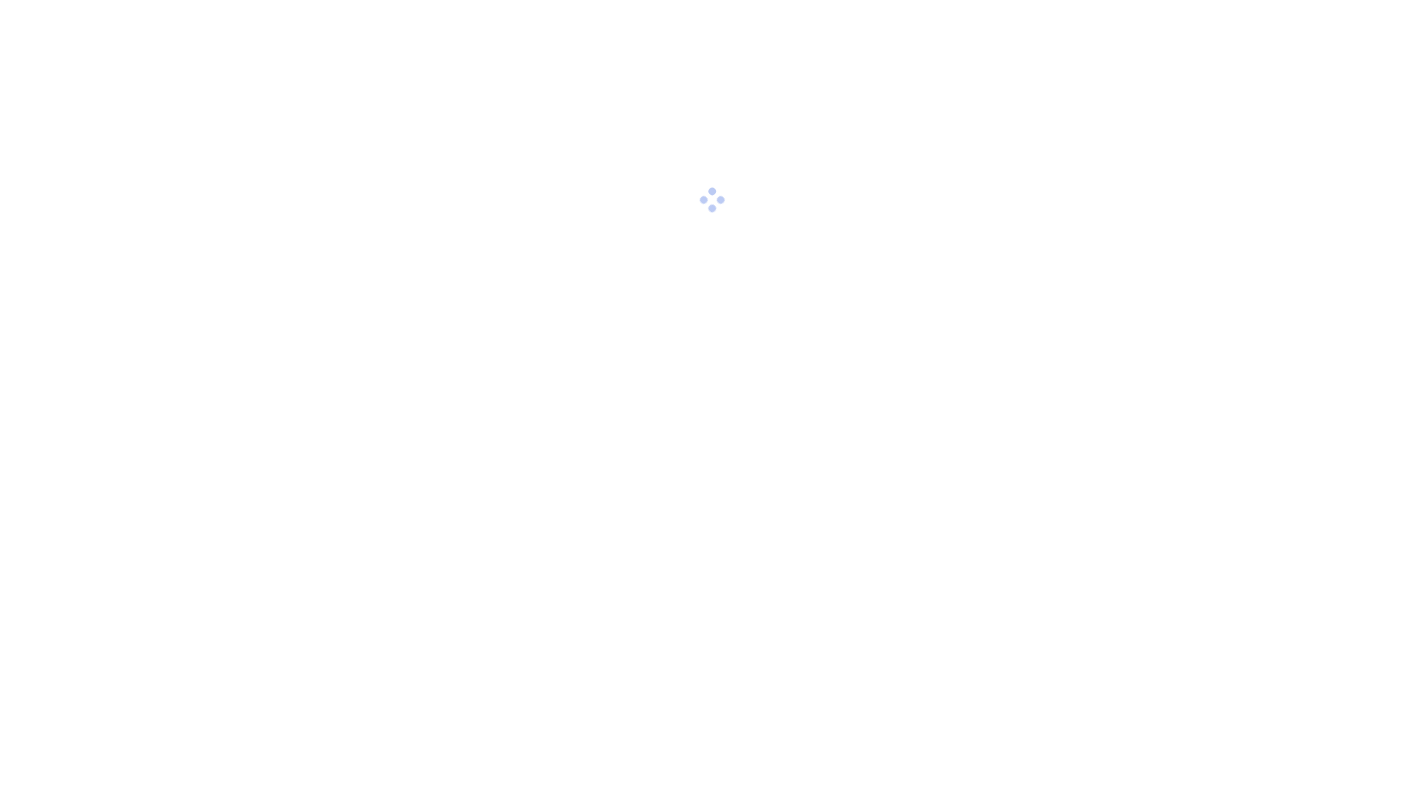 scroll, scrollTop: 0, scrollLeft: 0, axis: both 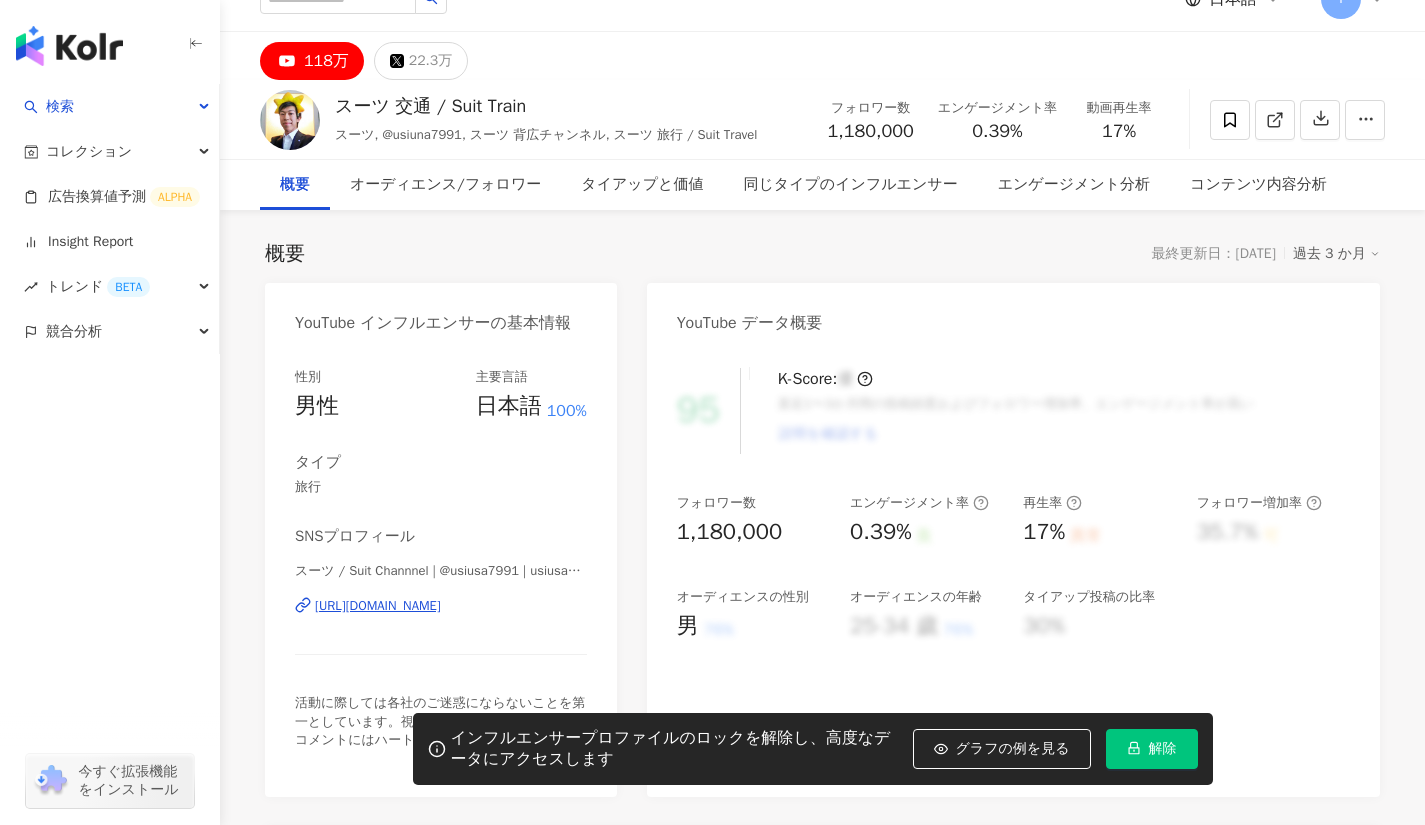 click on "22.3万" at bounding box center [430, 61] 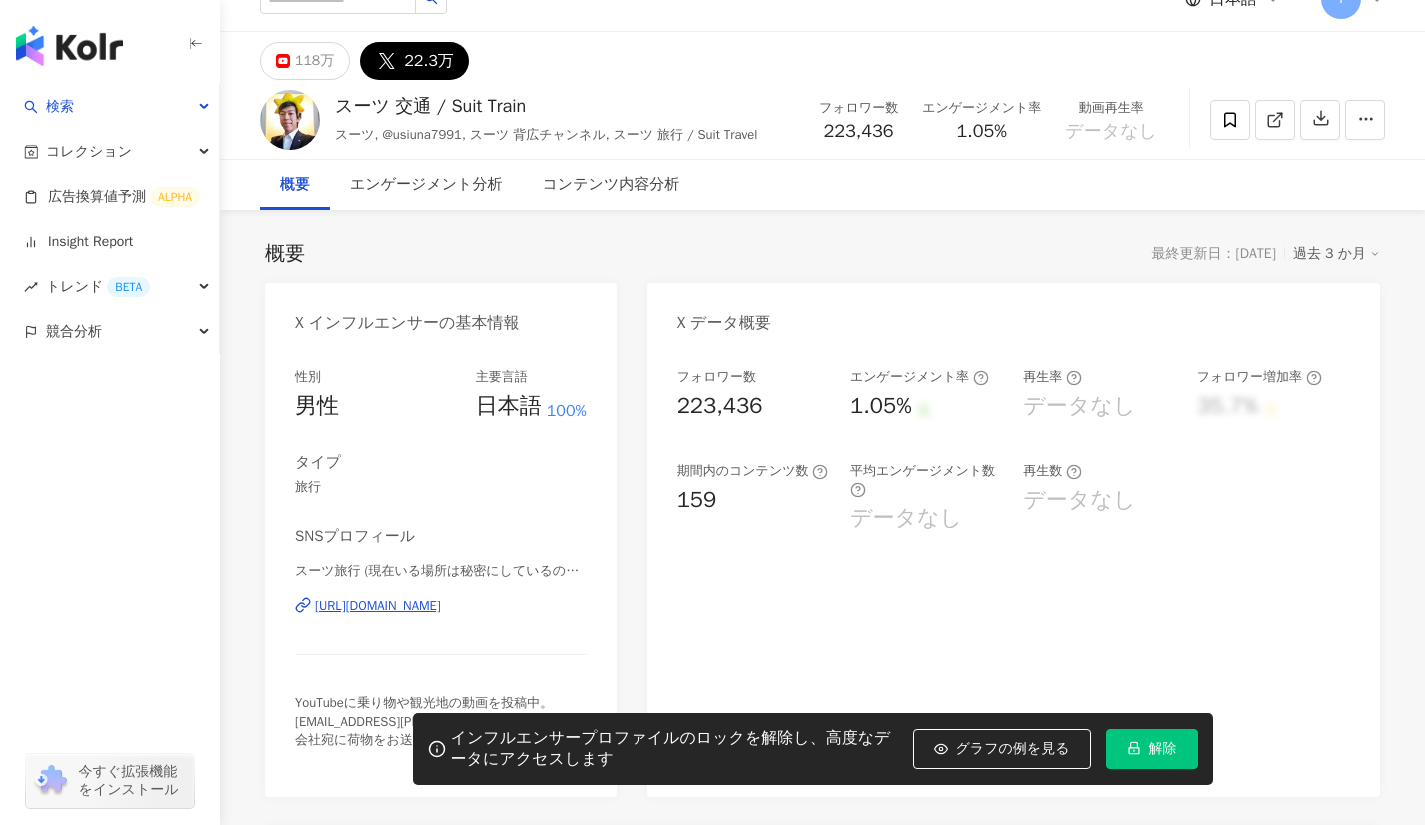 click on "https://twitter.com/usiuna7991" at bounding box center [378, 606] 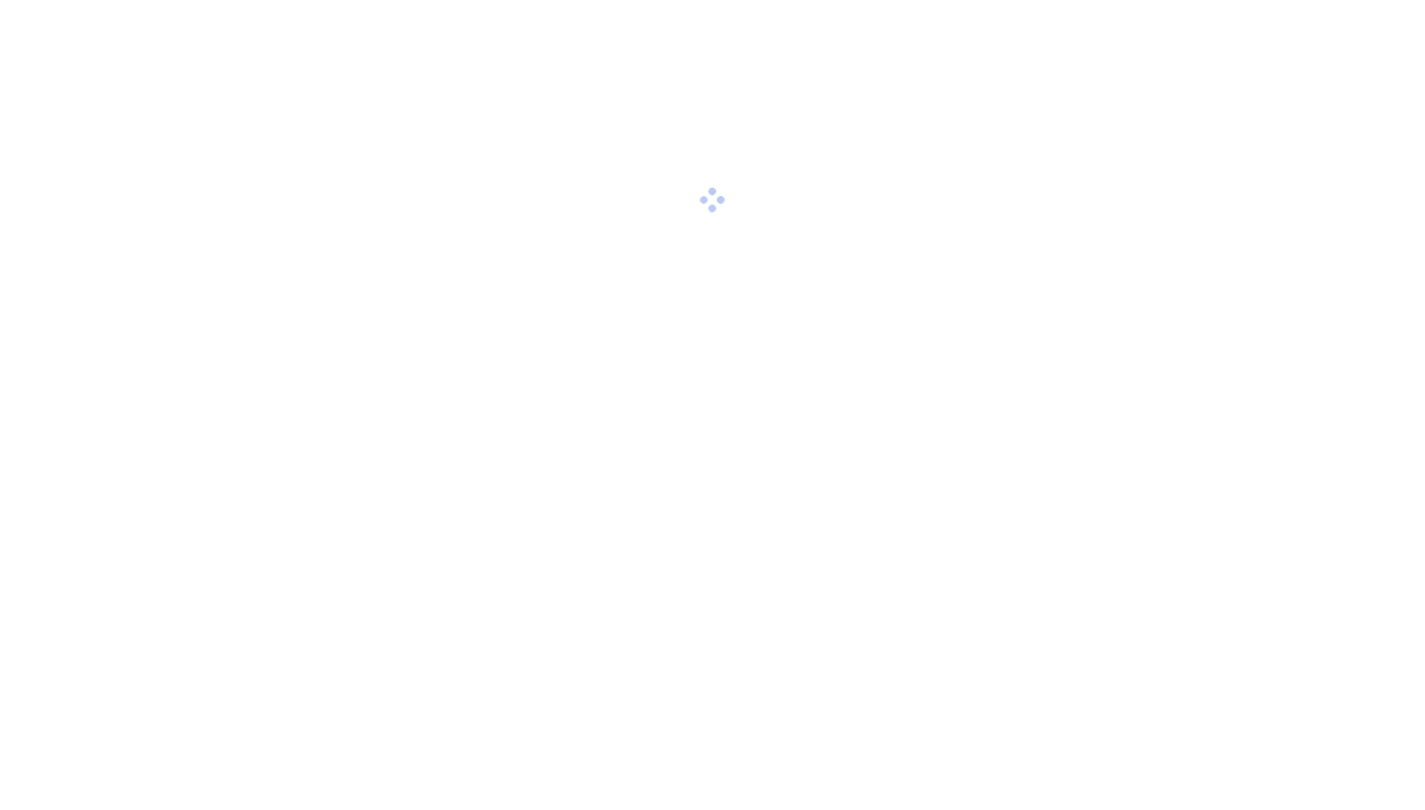 scroll, scrollTop: 0, scrollLeft: 0, axis: both 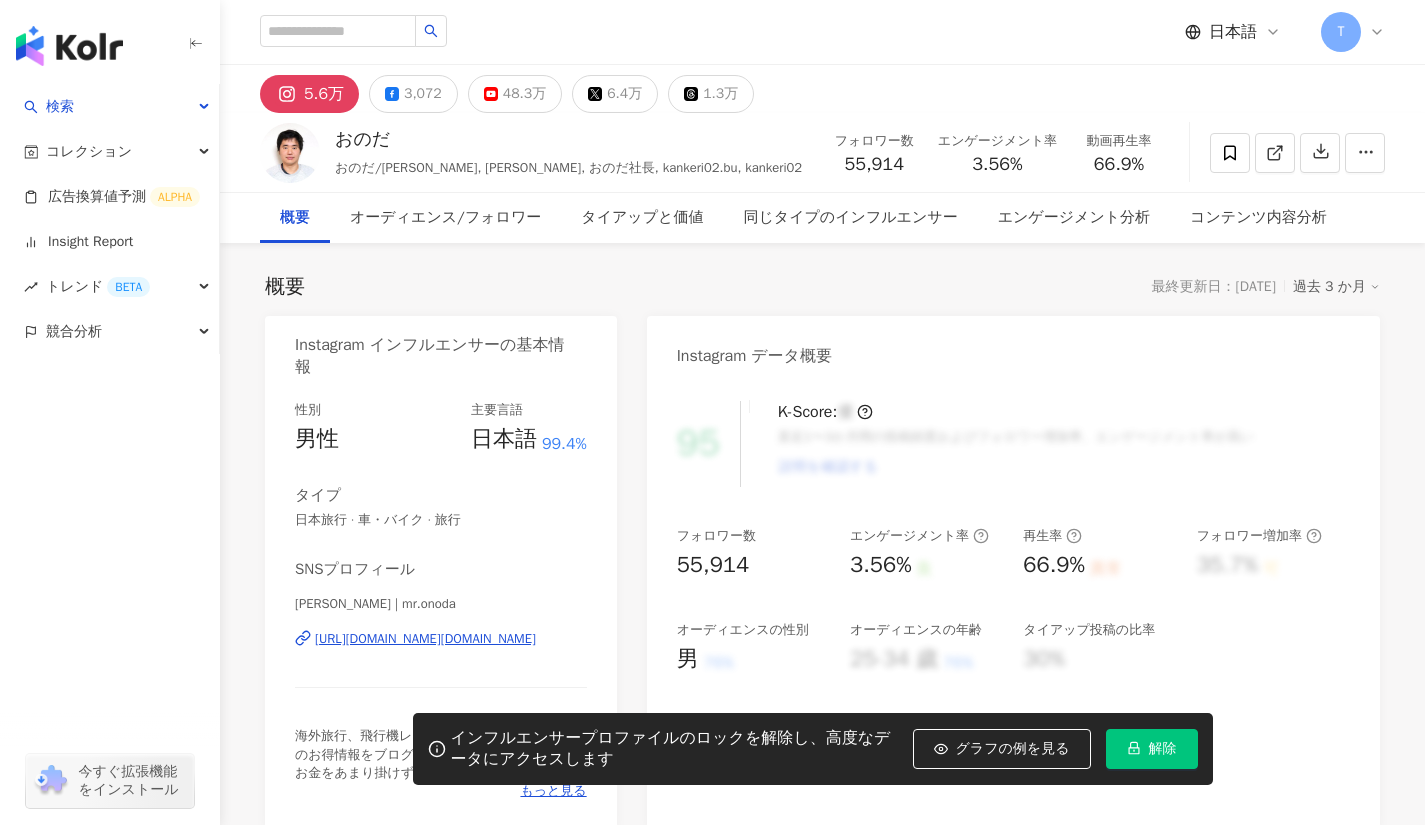 click 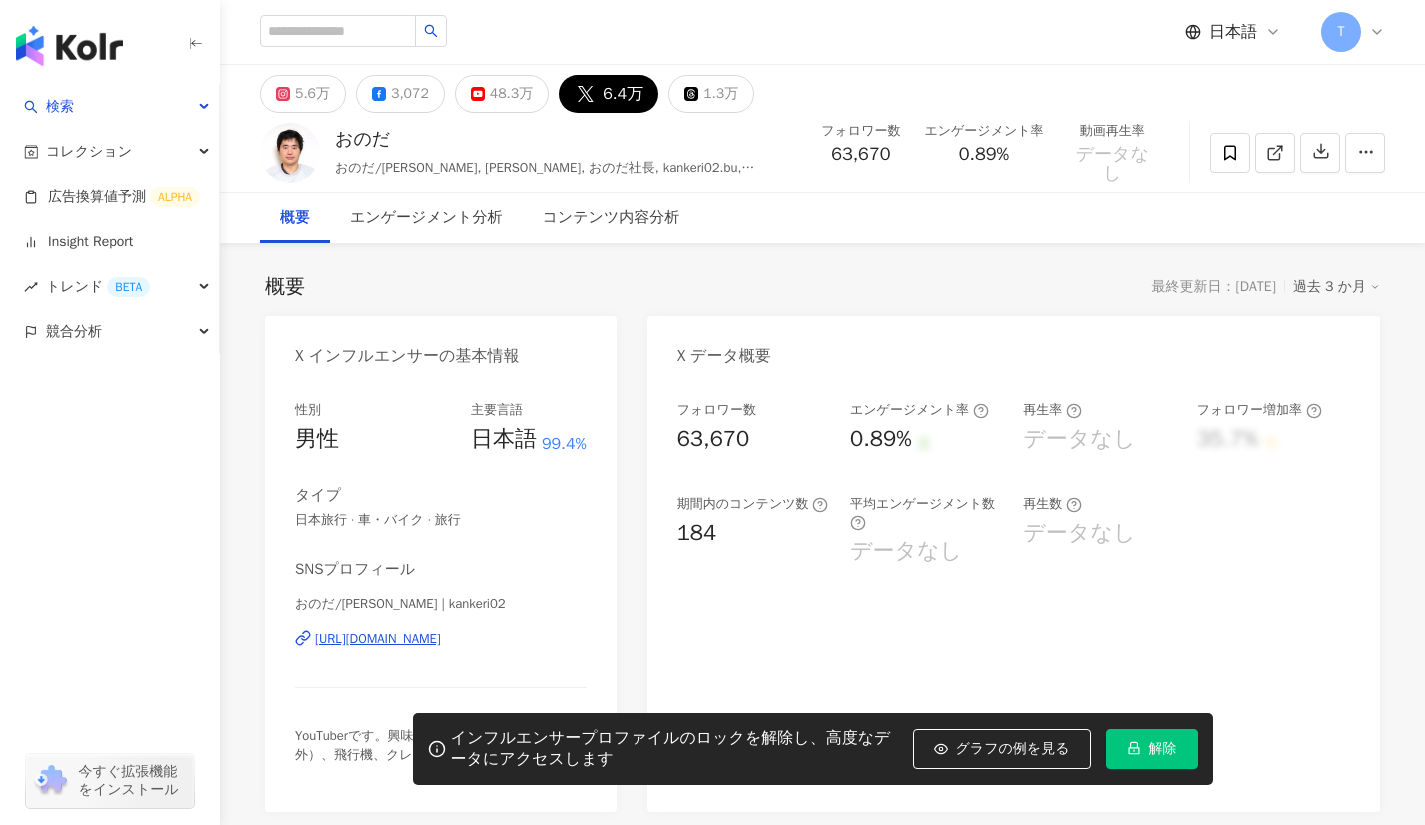 click on "https://twitter.com/kankeri02" at bounding box center [378, 639] 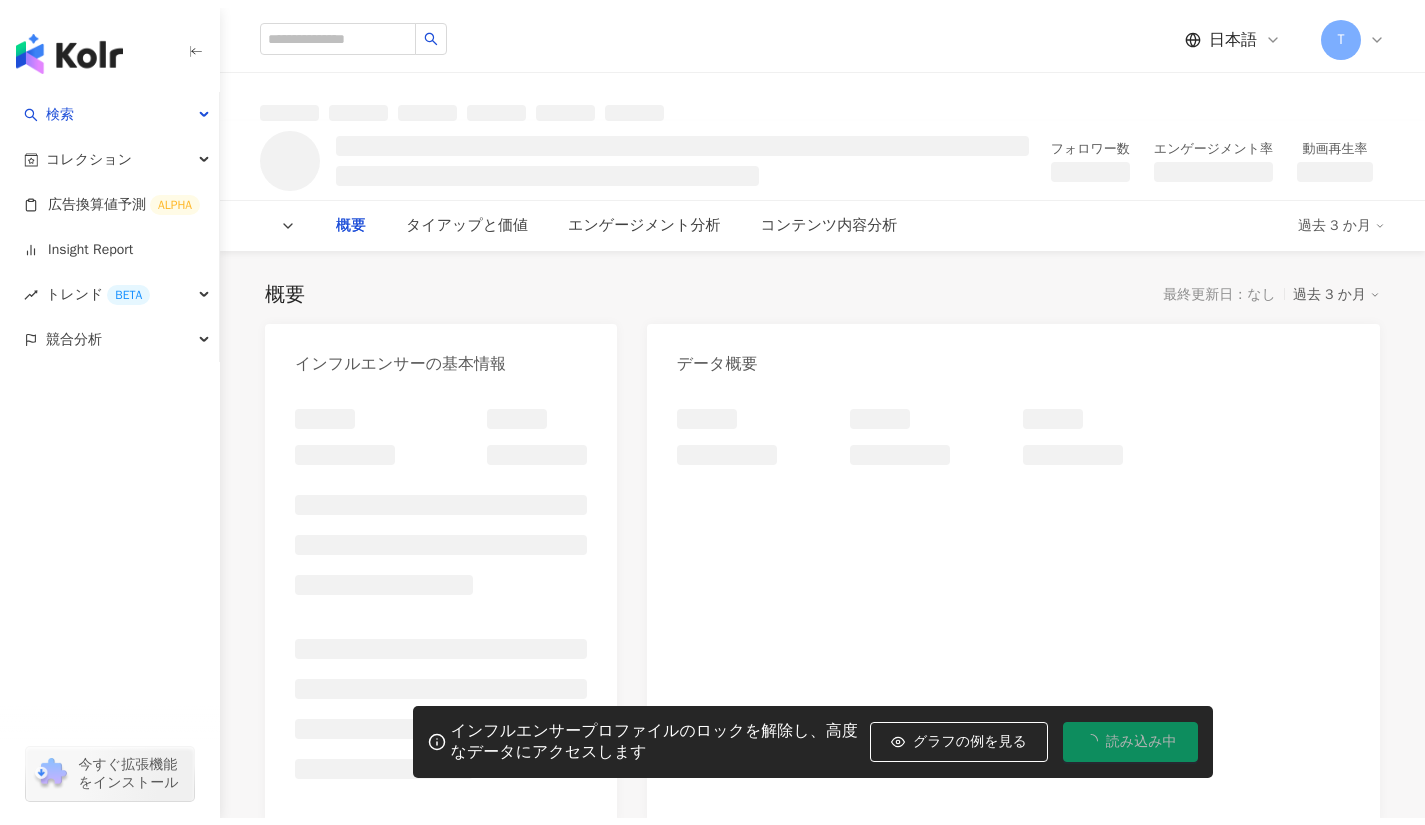 scroll, scrollTop: 0, scrollLeft: 0, axis: both 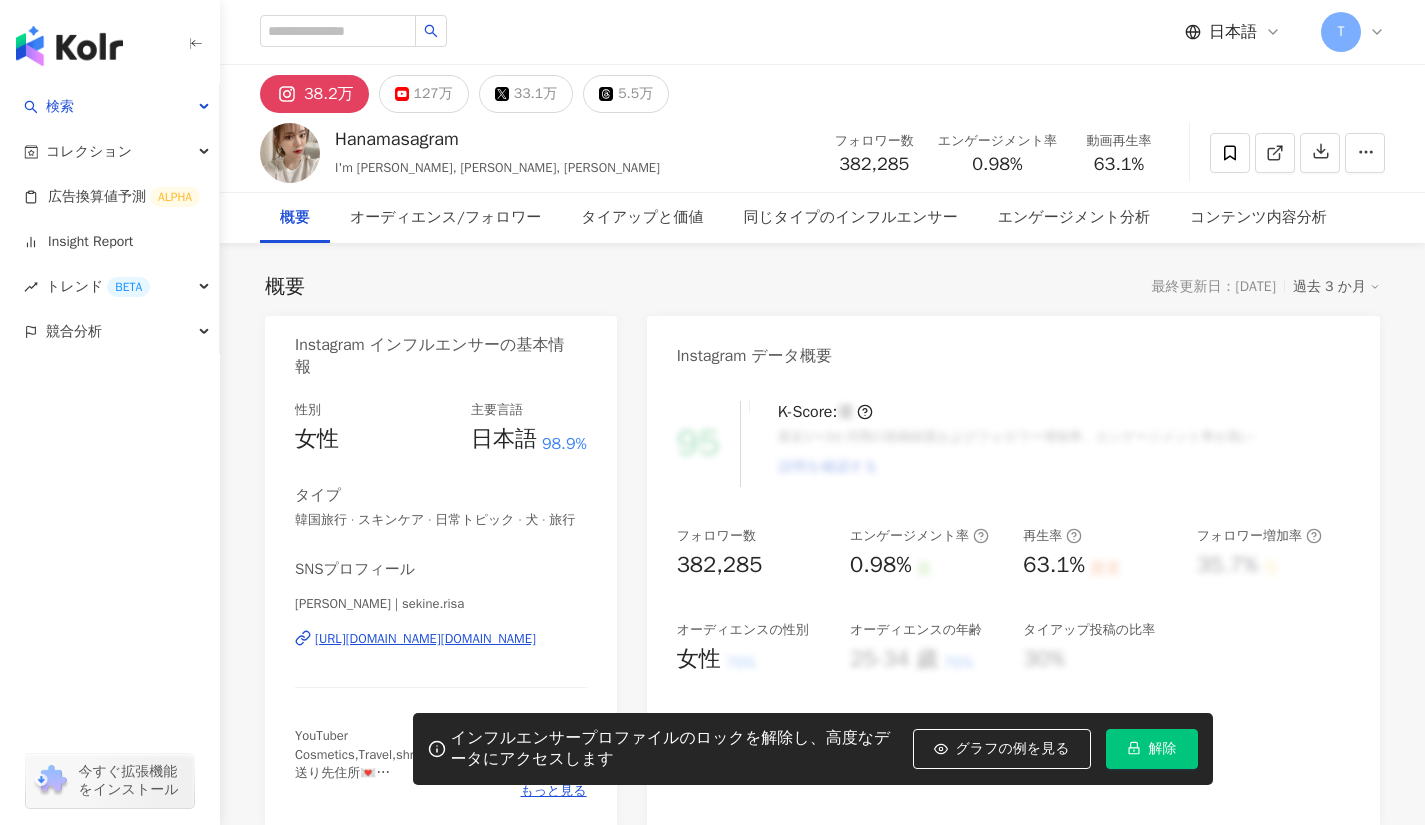 click on "33.1万" at bounding box center (526, 94) 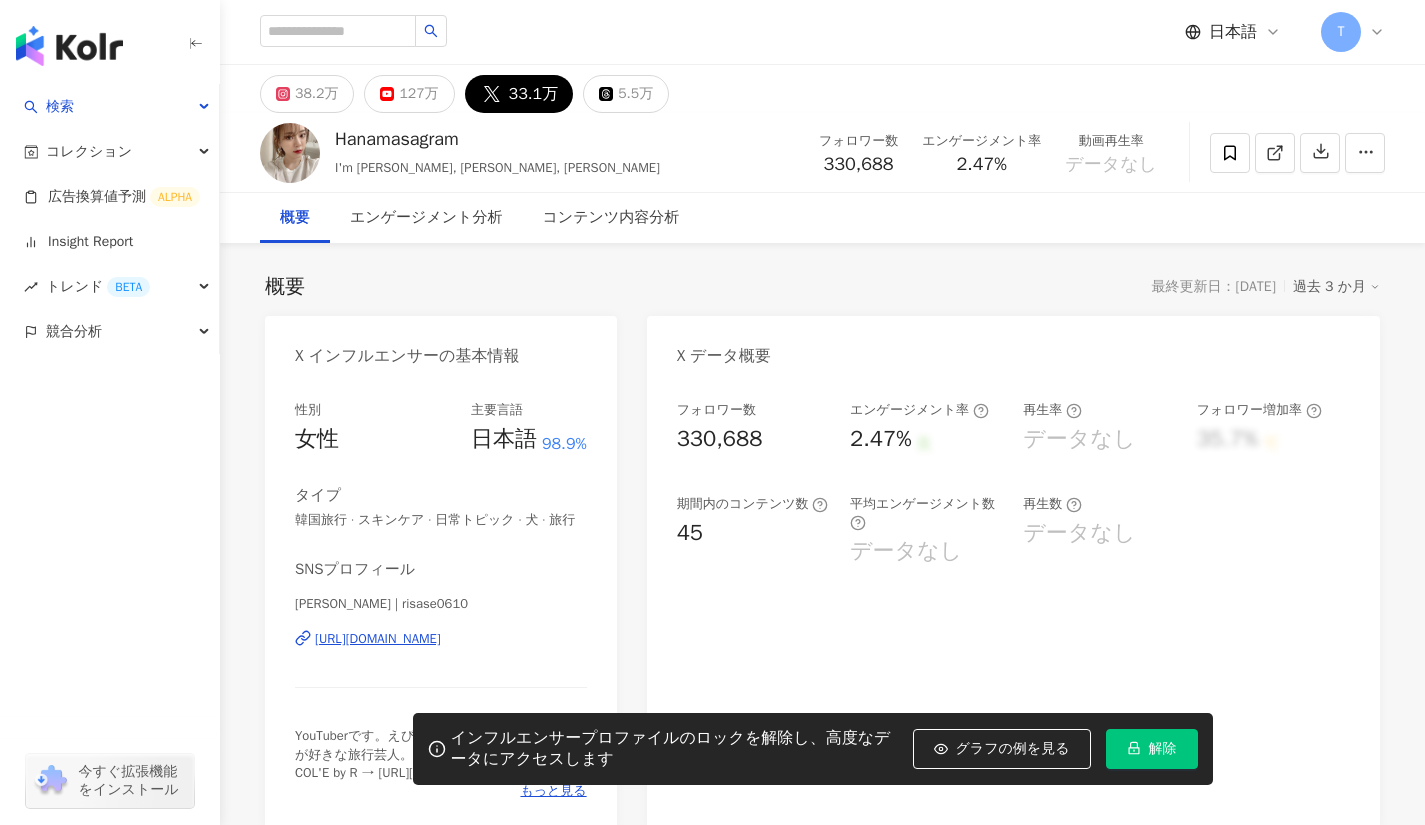 click on "https://twitter.com/risase0610" at bounding box center (378, 639) 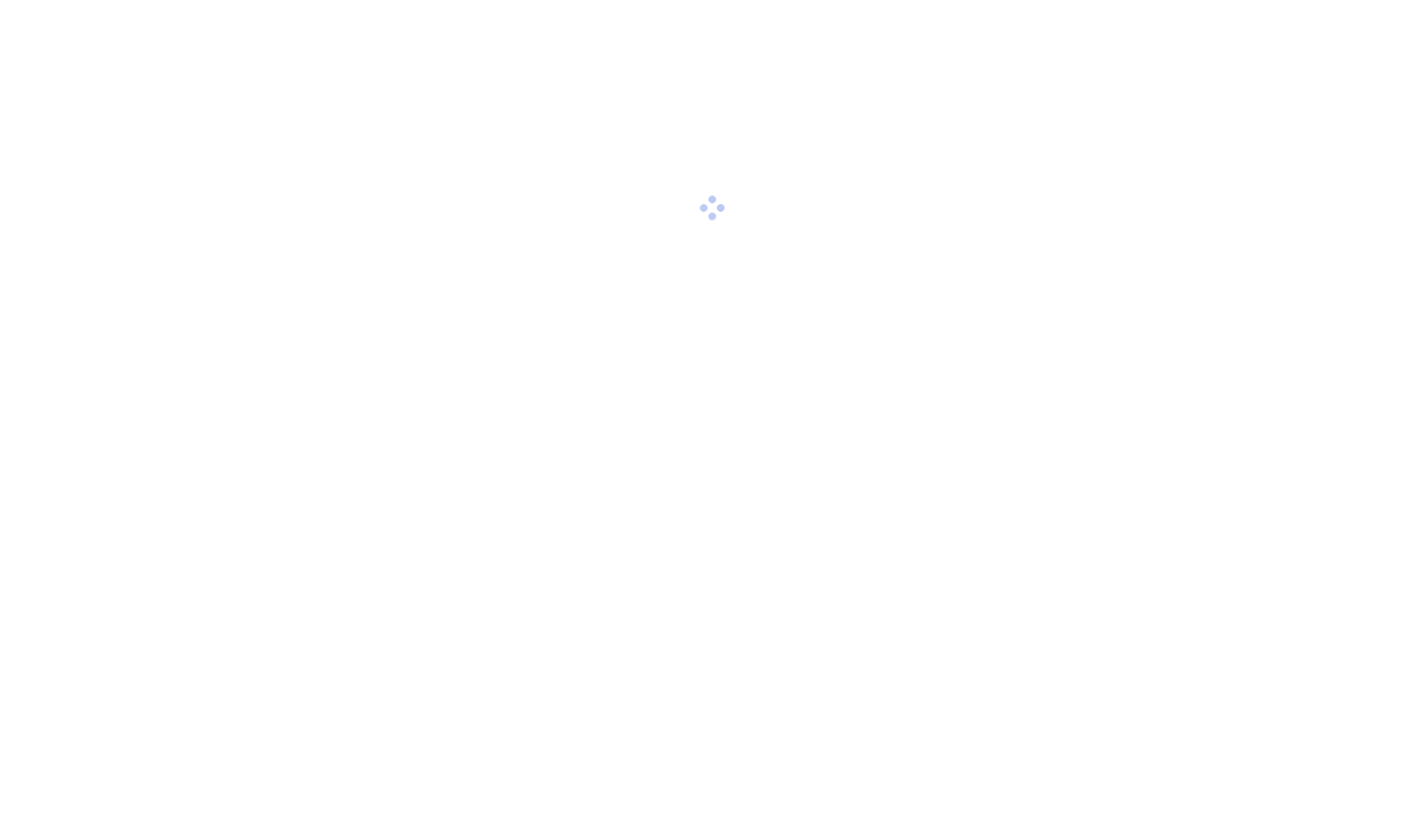 scroll, scrollTop: 0, scrollLeft: 0, axis: both 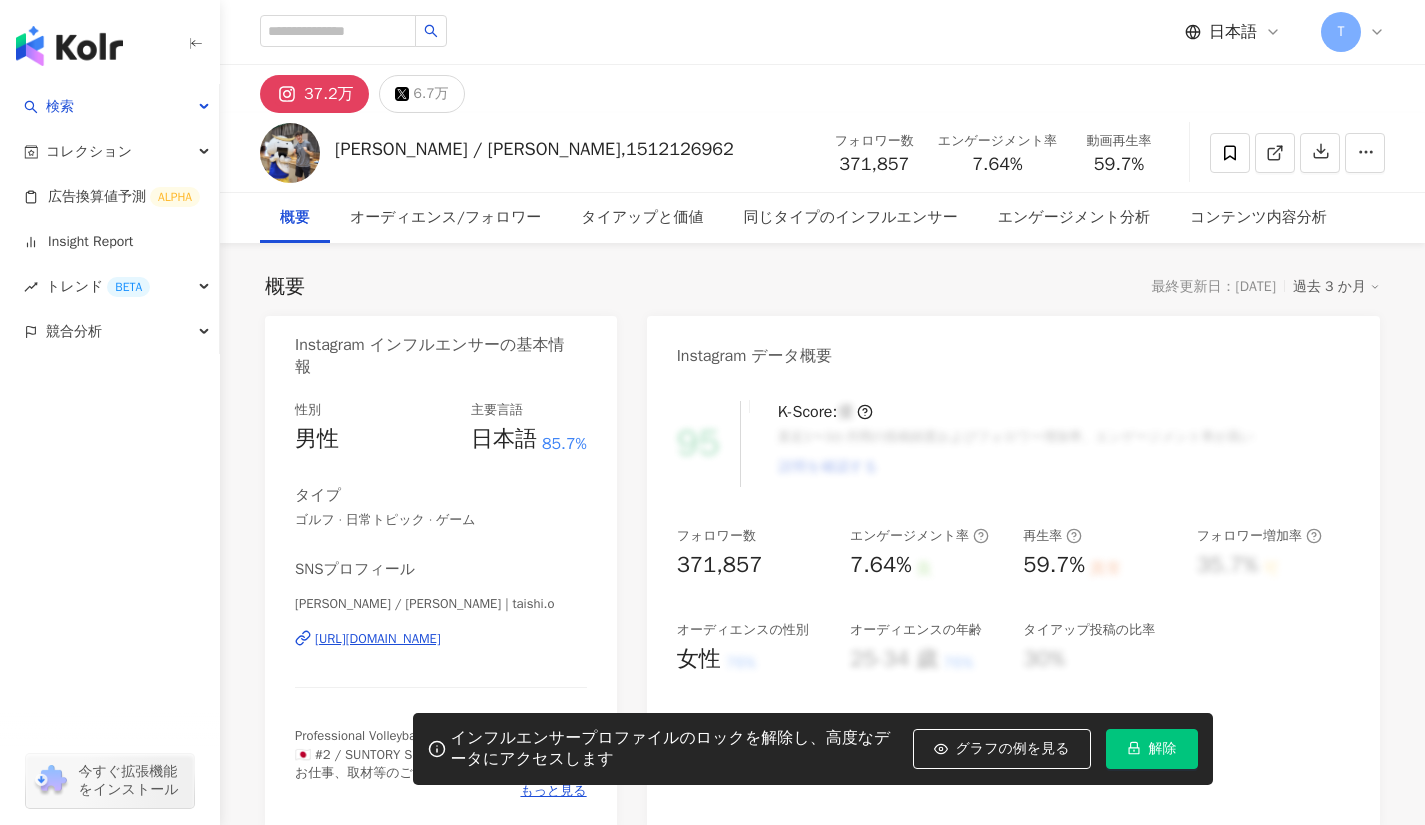 click on "6.7万" at bounding box center [431, 94] 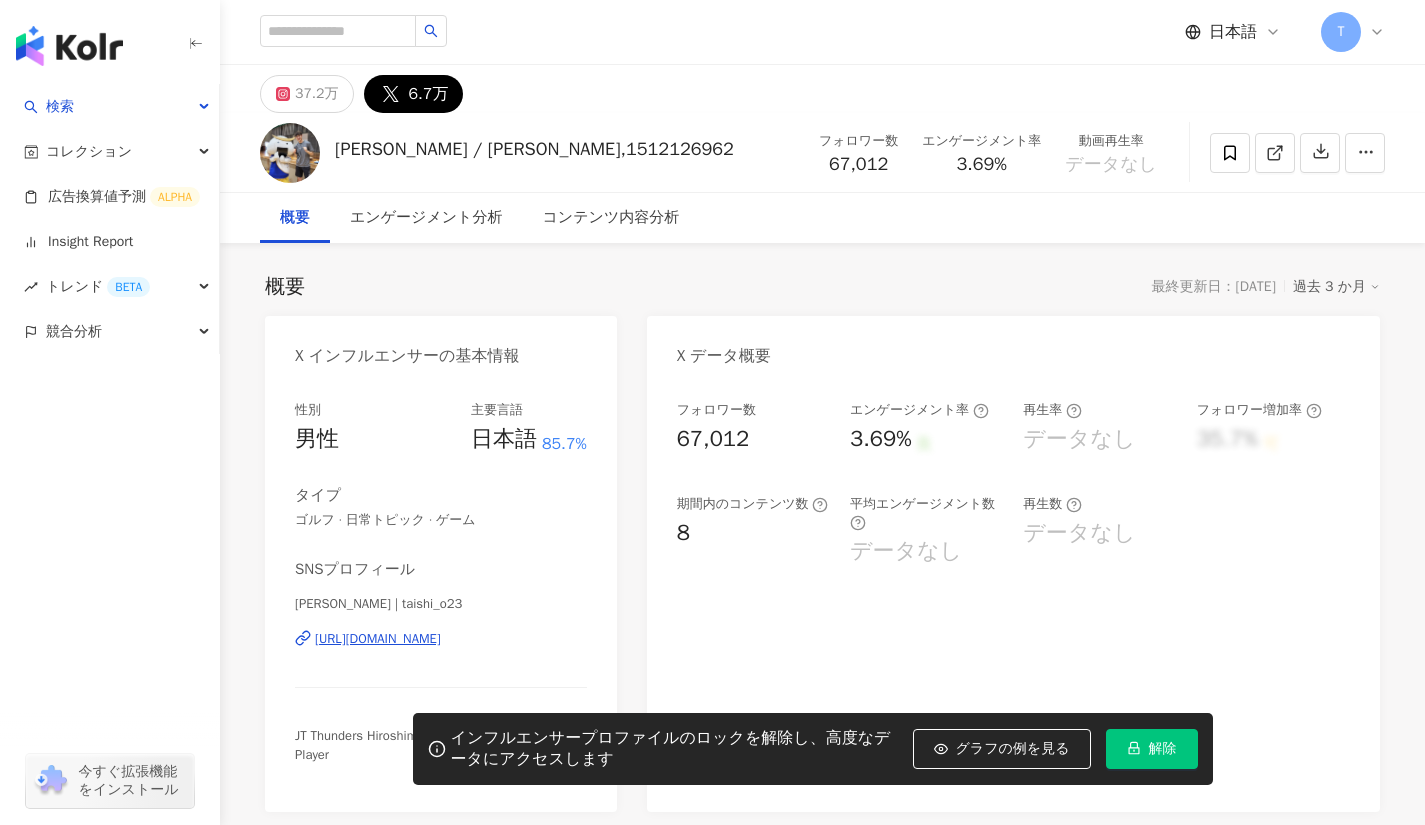 click on "https://twitter.com/taishi_o23" at bounding box center (378, 639) 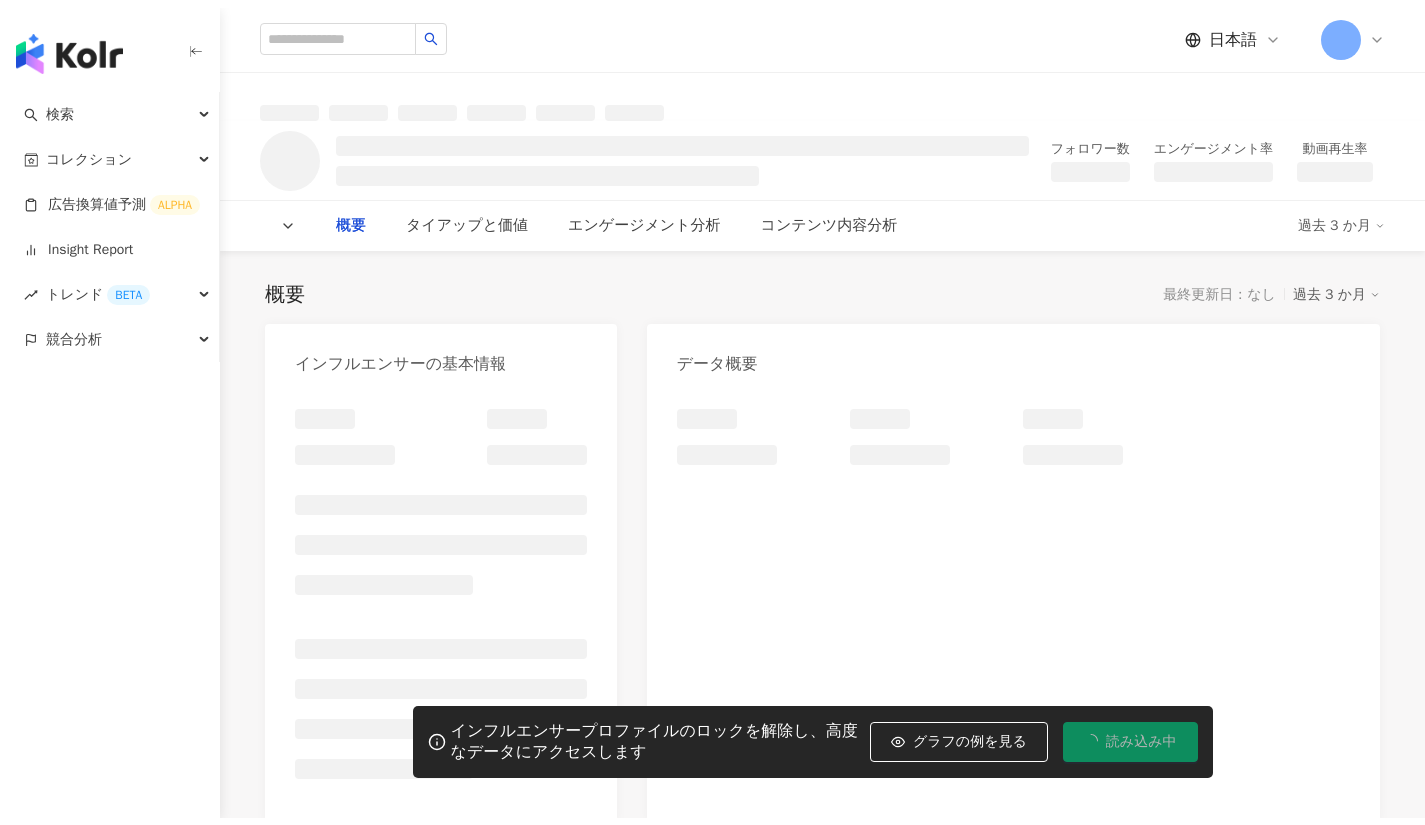 scroll, scrollTop: 0, scrollLeft: 0, axis: both 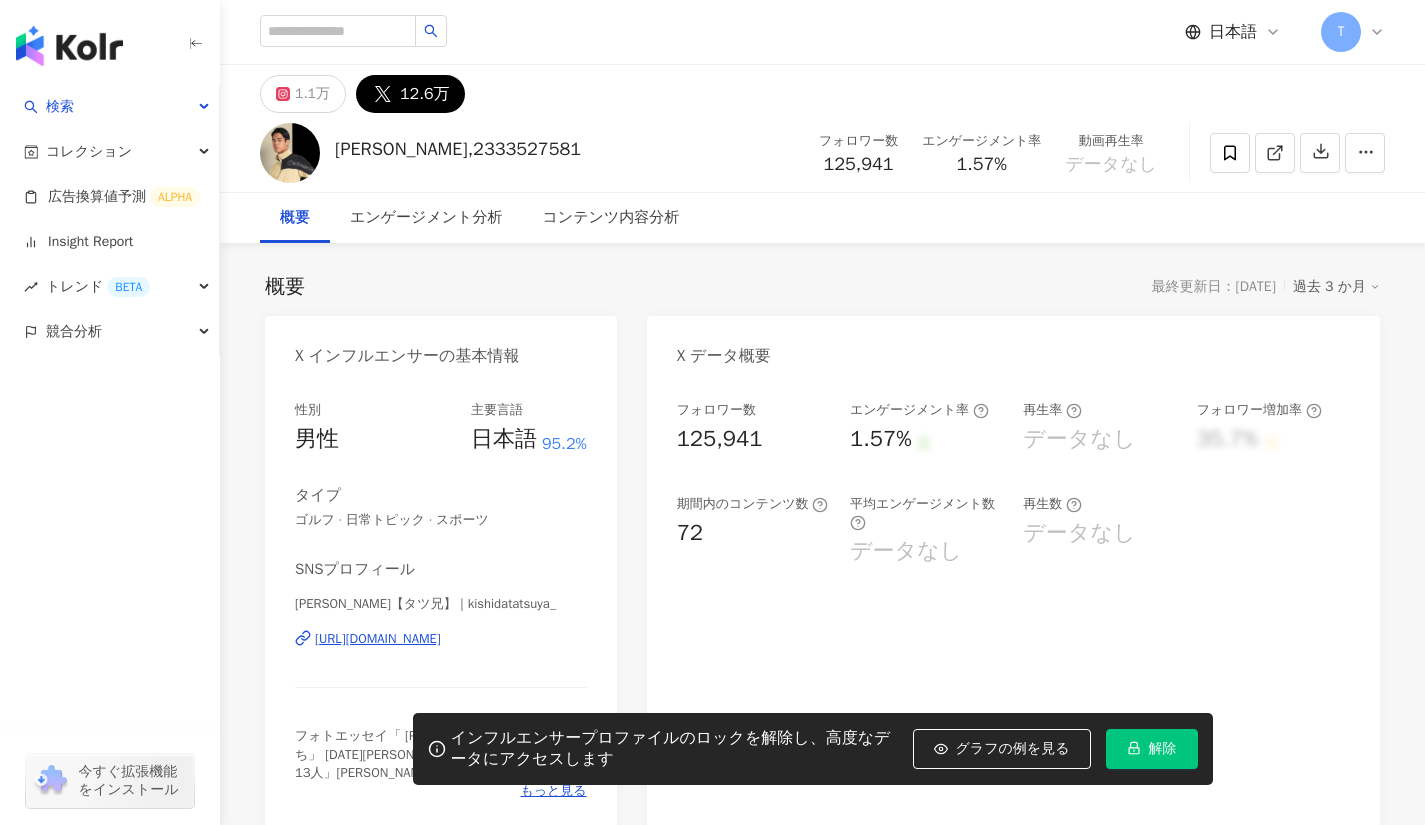 click on "https://twitter.com/kishidatatsuya_" at bounding box center [378, 639] 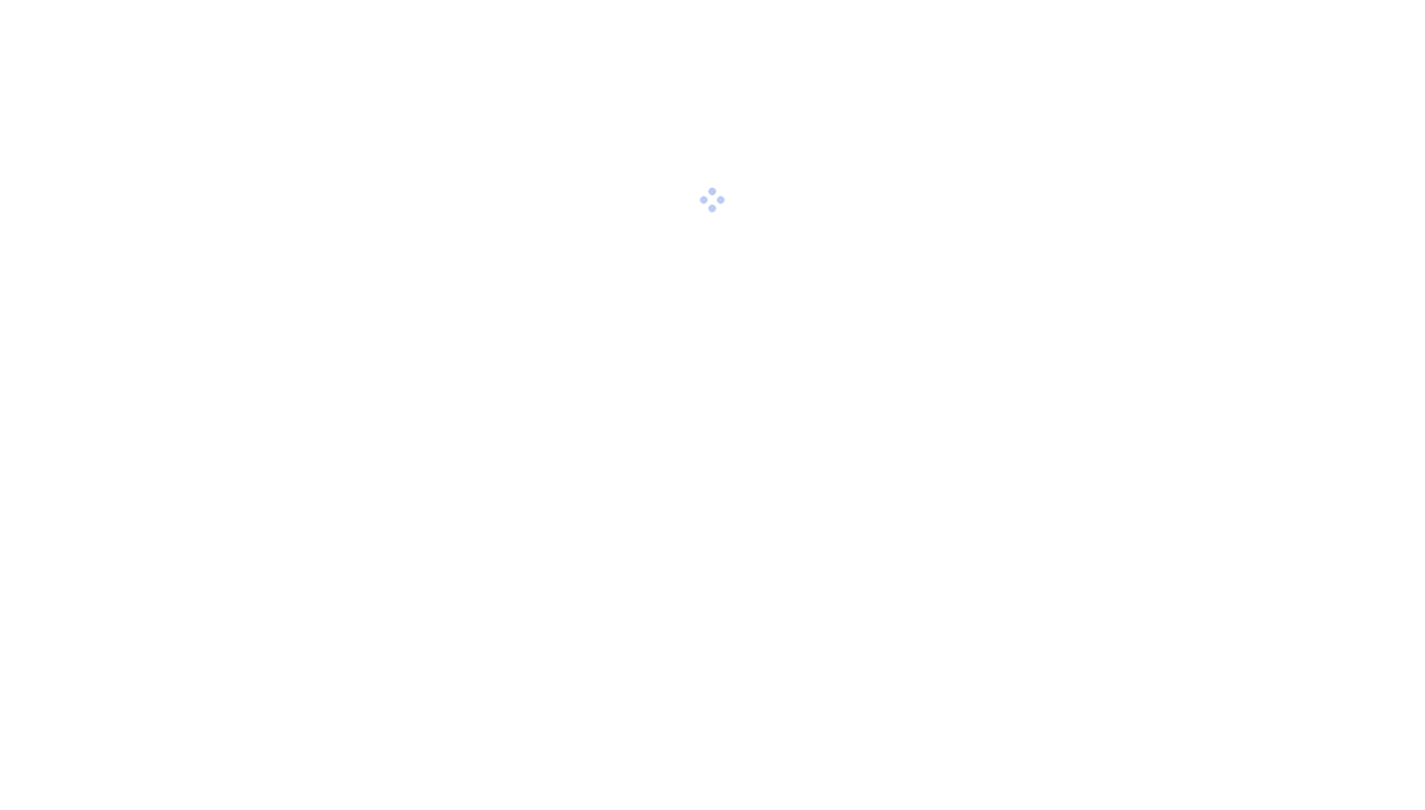 scroll, scrollTop: 0, scrollLeft: 0, axis: both 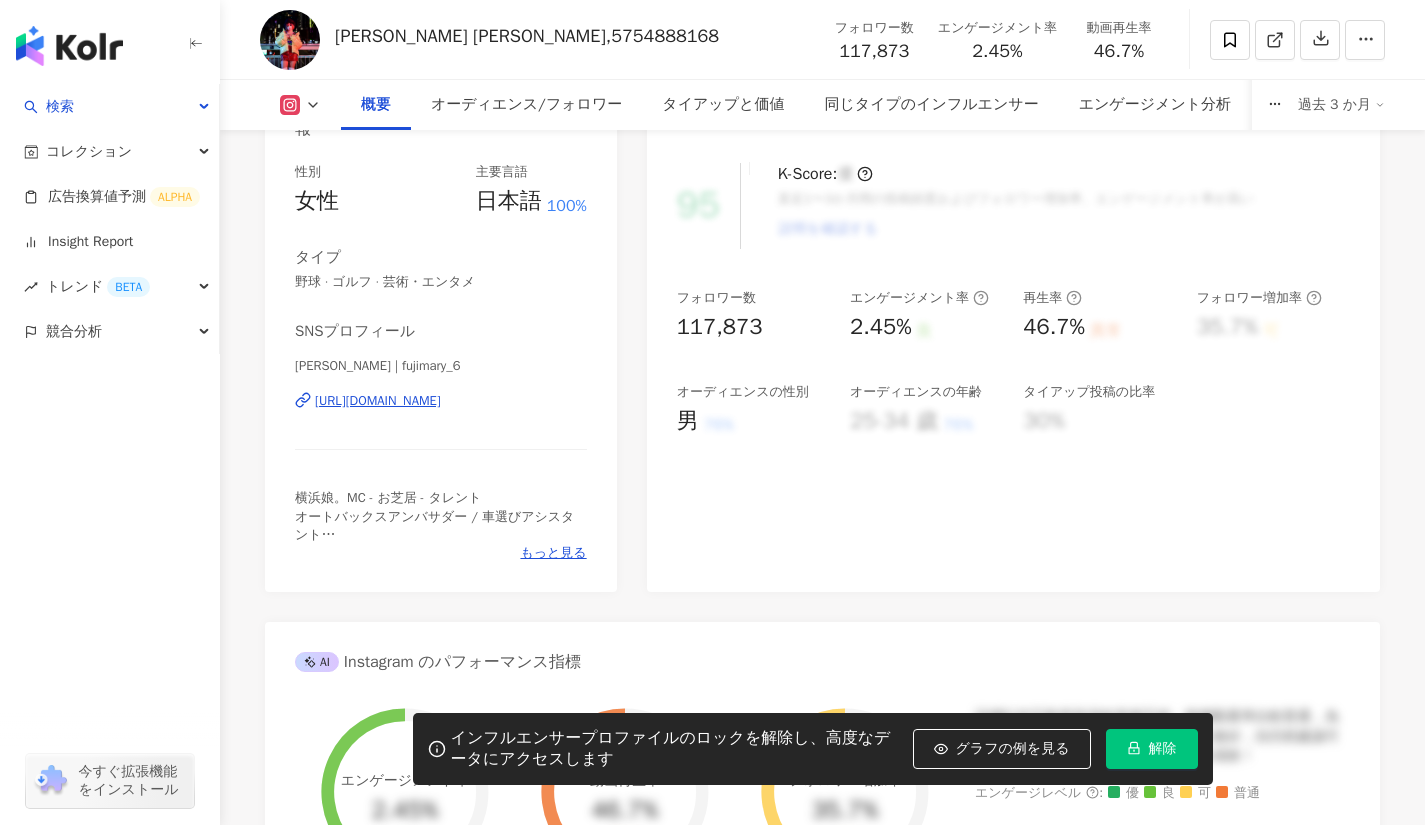 click on "https://www.instagram.com/fujimary_6/" at bounding box center (378, 401) 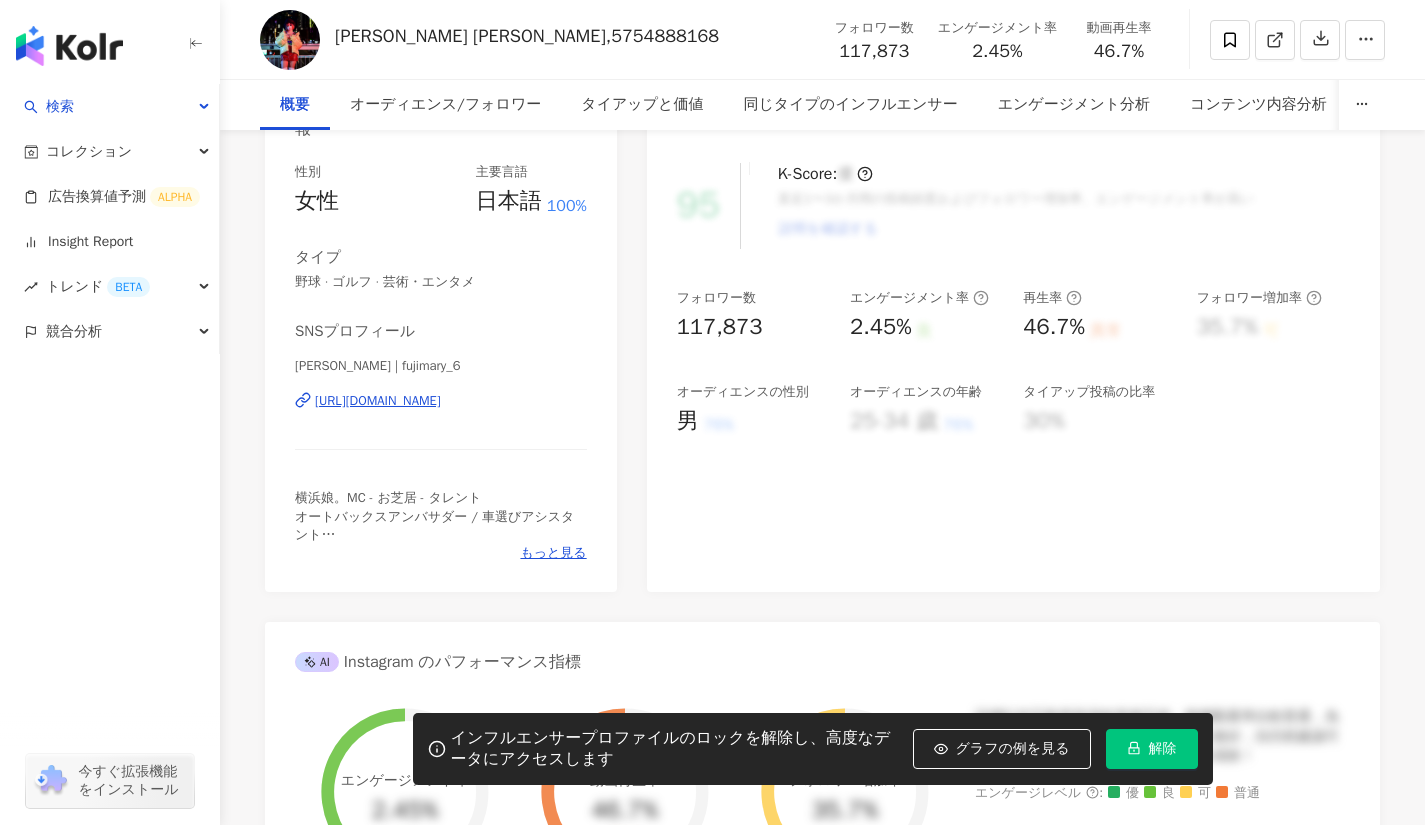 scroll, scrollTop: 0, scrollLeft: 0, axis: both 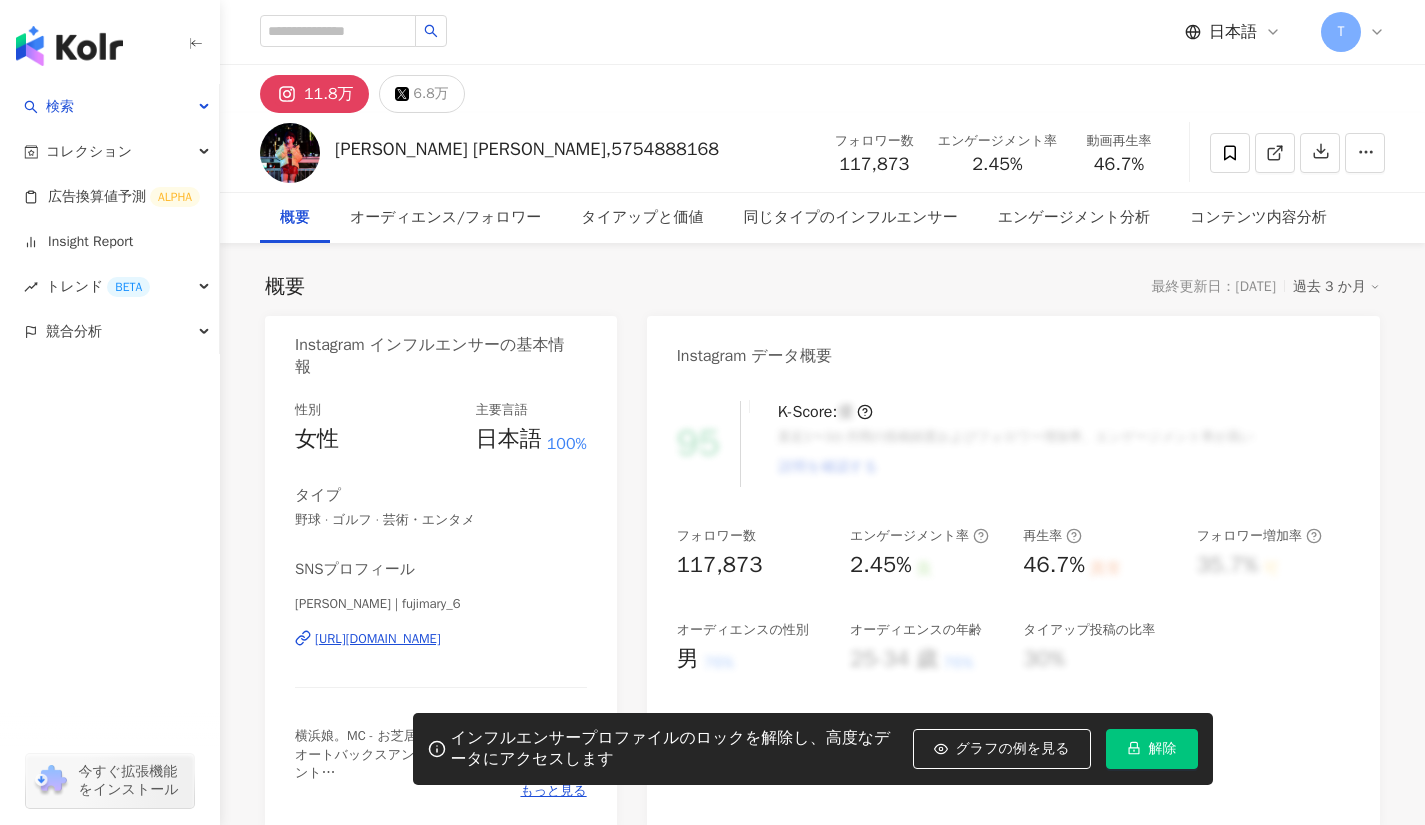 click on "6.8万" at bounding box center (431, 94) 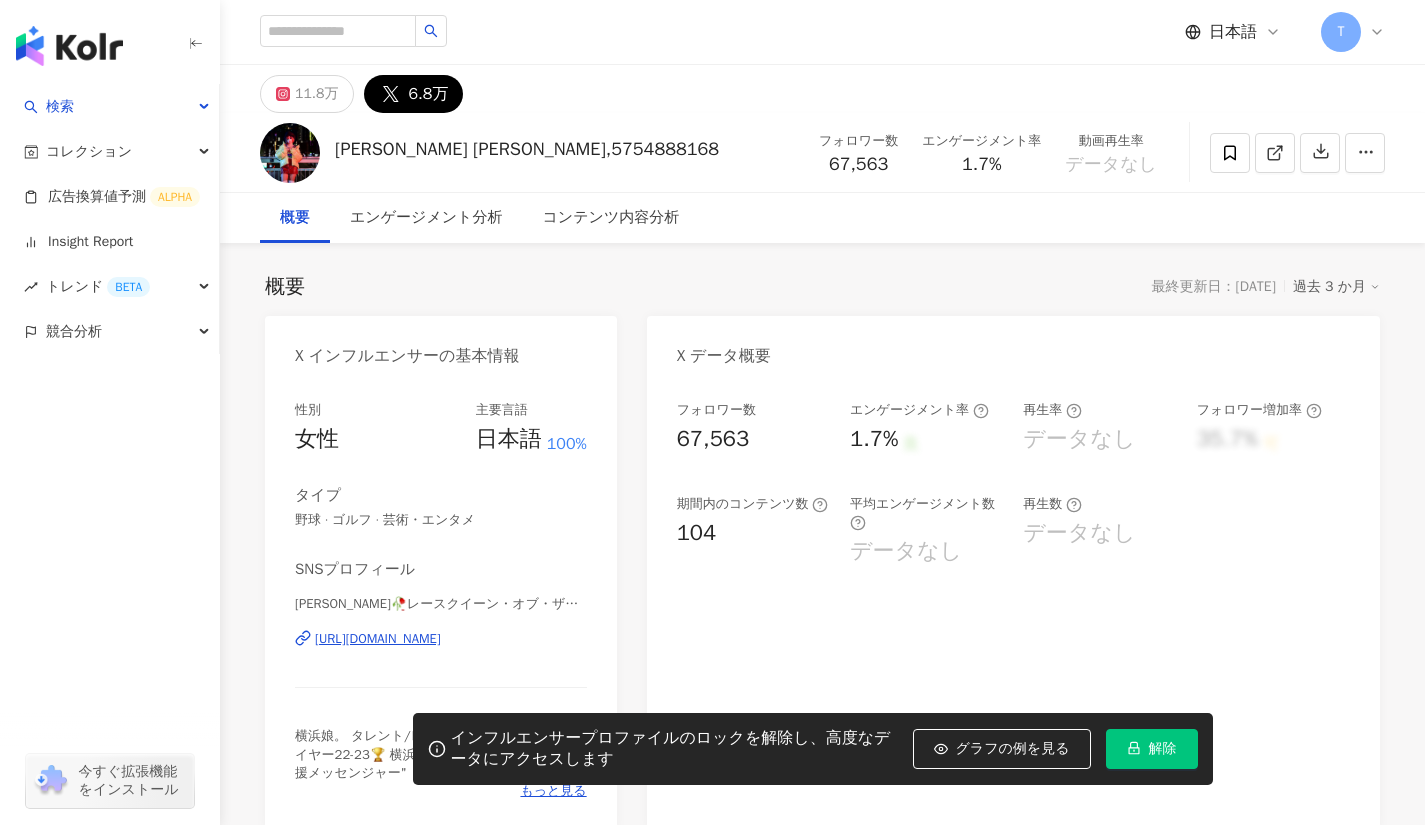 click on "https://twitter.com/fujimary_6" at bounding box center (378, 639) 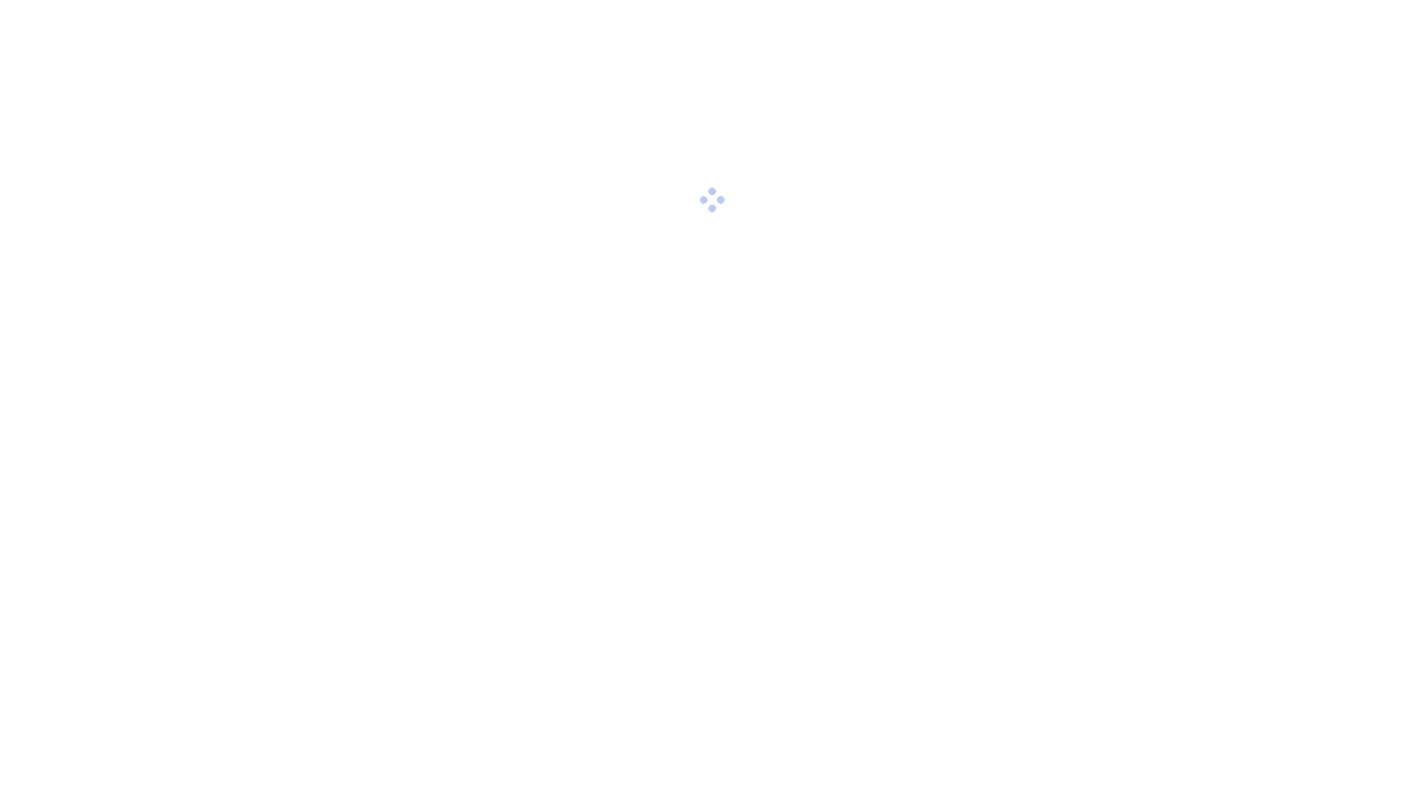 scroll, scrollTop: 0, scrollLeft: 0, axis: both 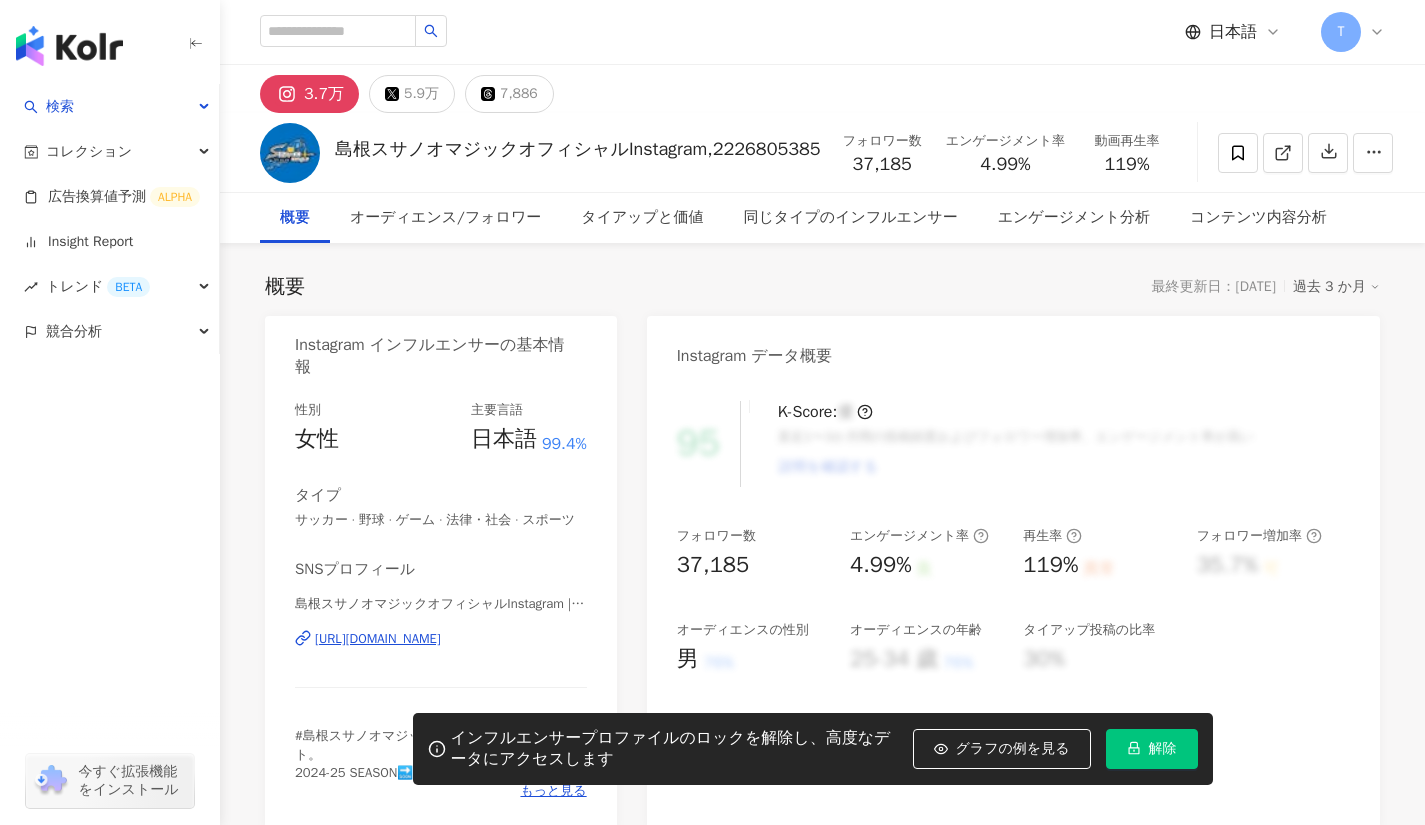 click on "5.9万" at bounding box center (421, 94) 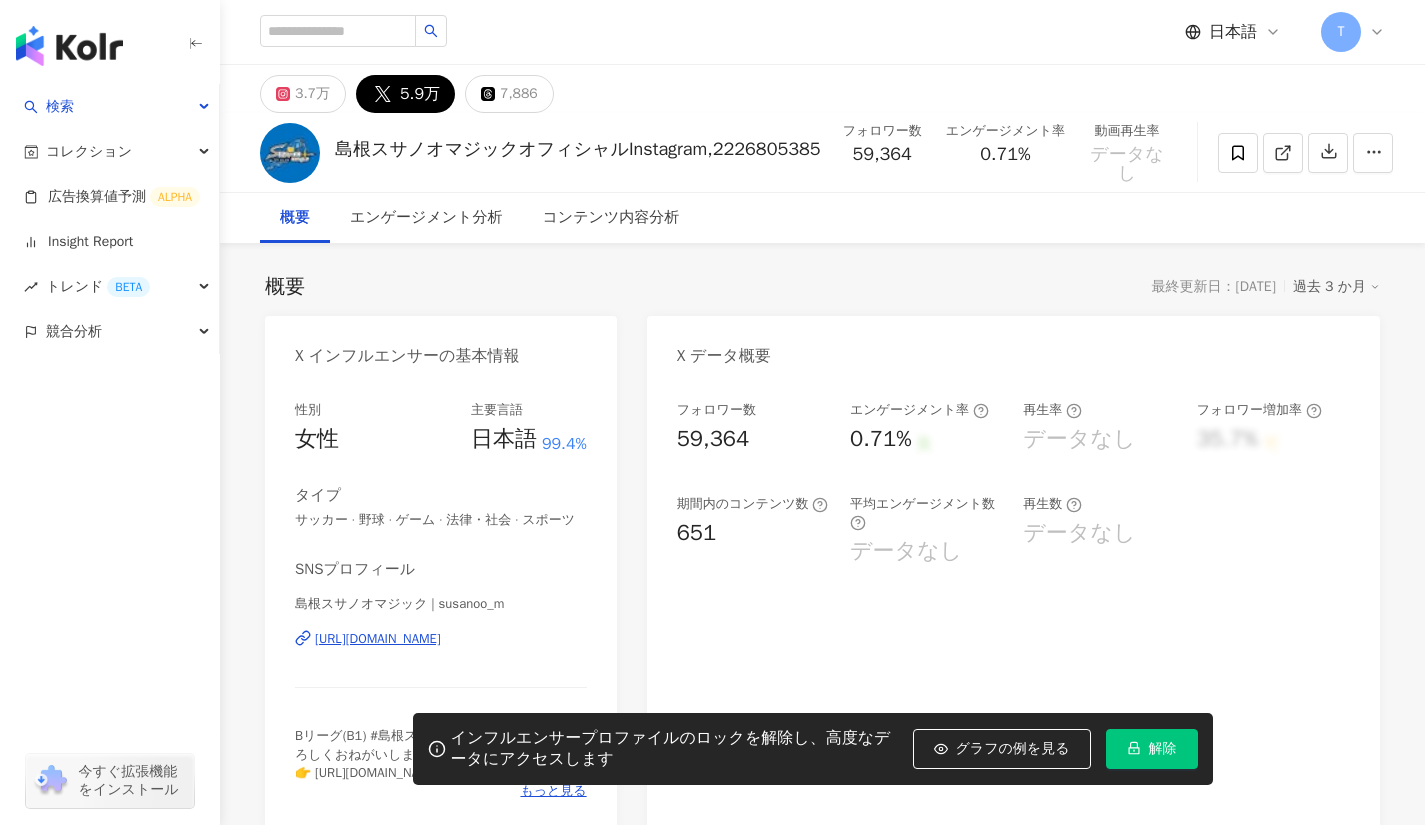 click on "5.9万" at bounding box center (420, 94) 